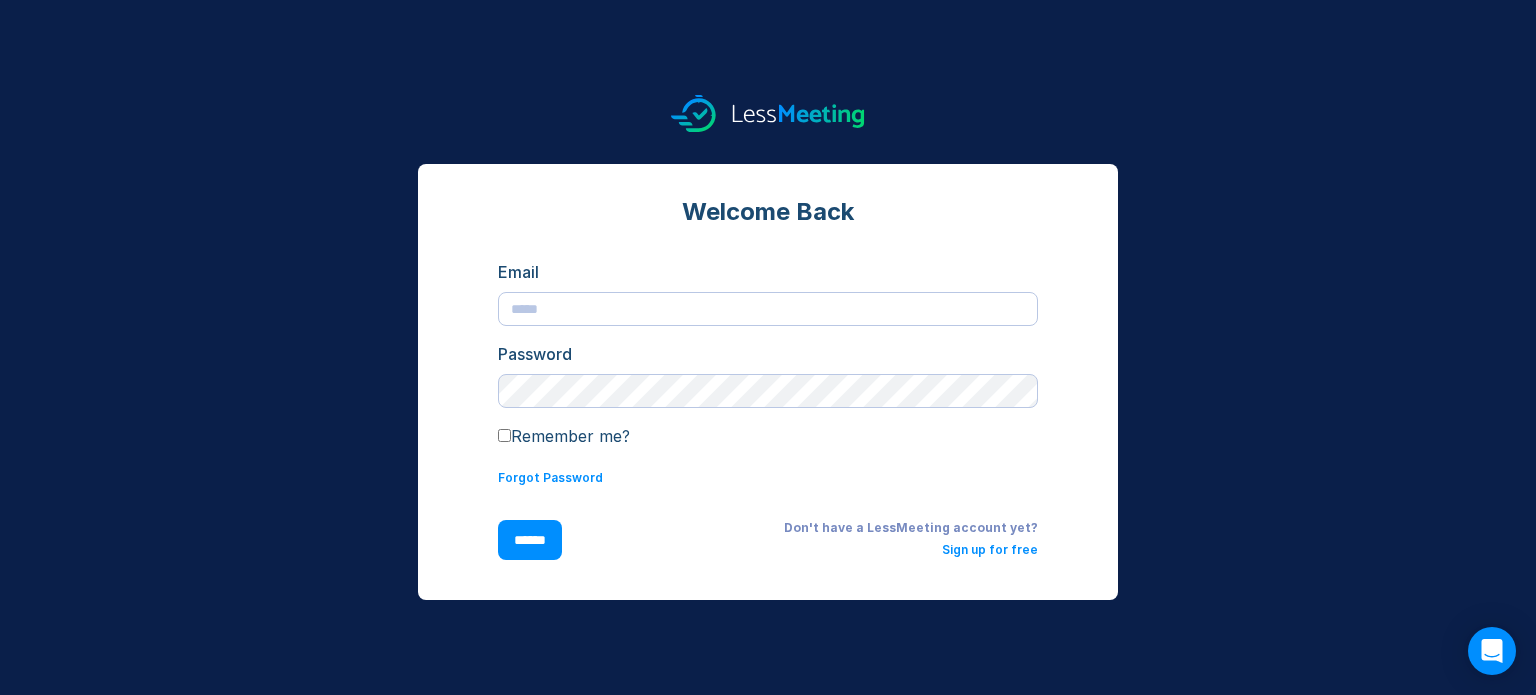 scroll, scrollTop: 0, scrollLeft: 0, axis: both 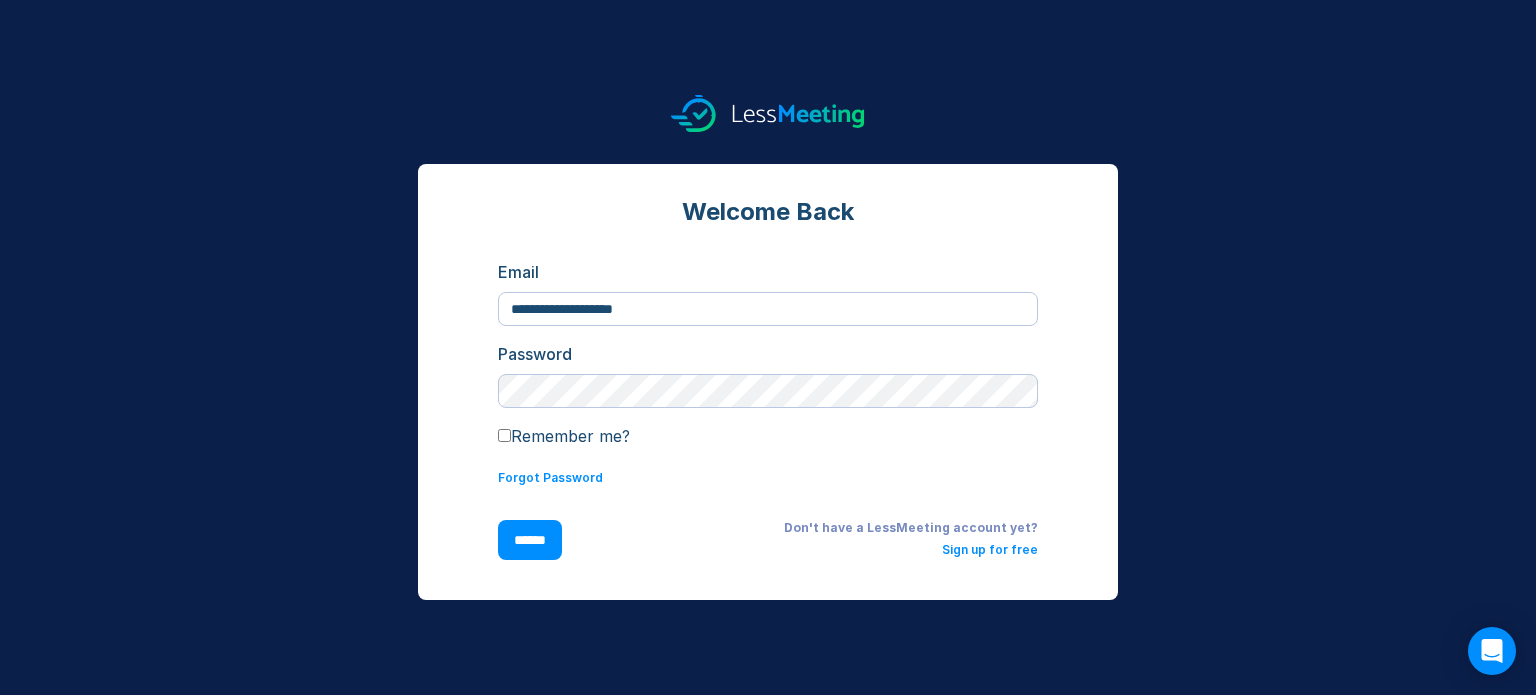 click on "******" at bounding box center [530, 540] 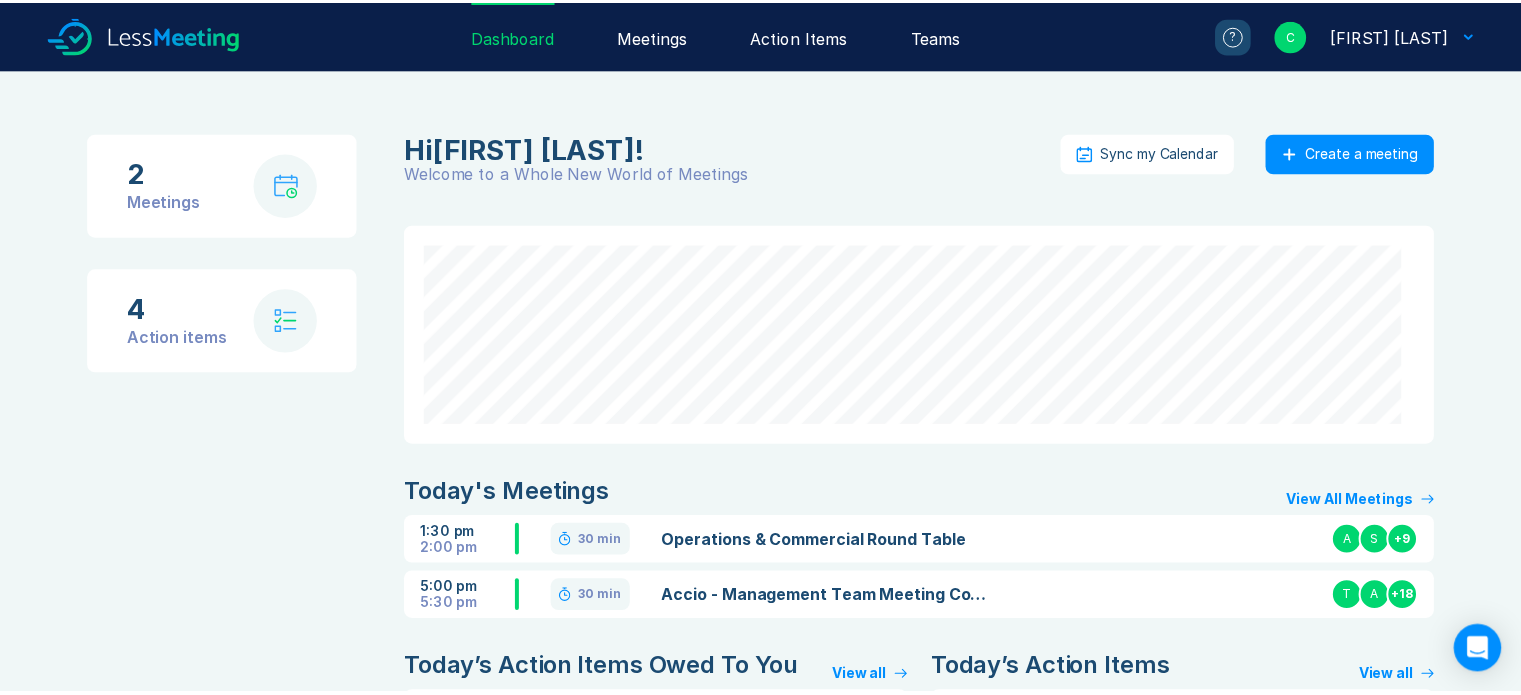 scroll, scrollTop: 0, scrollLeft: 0, axis: both 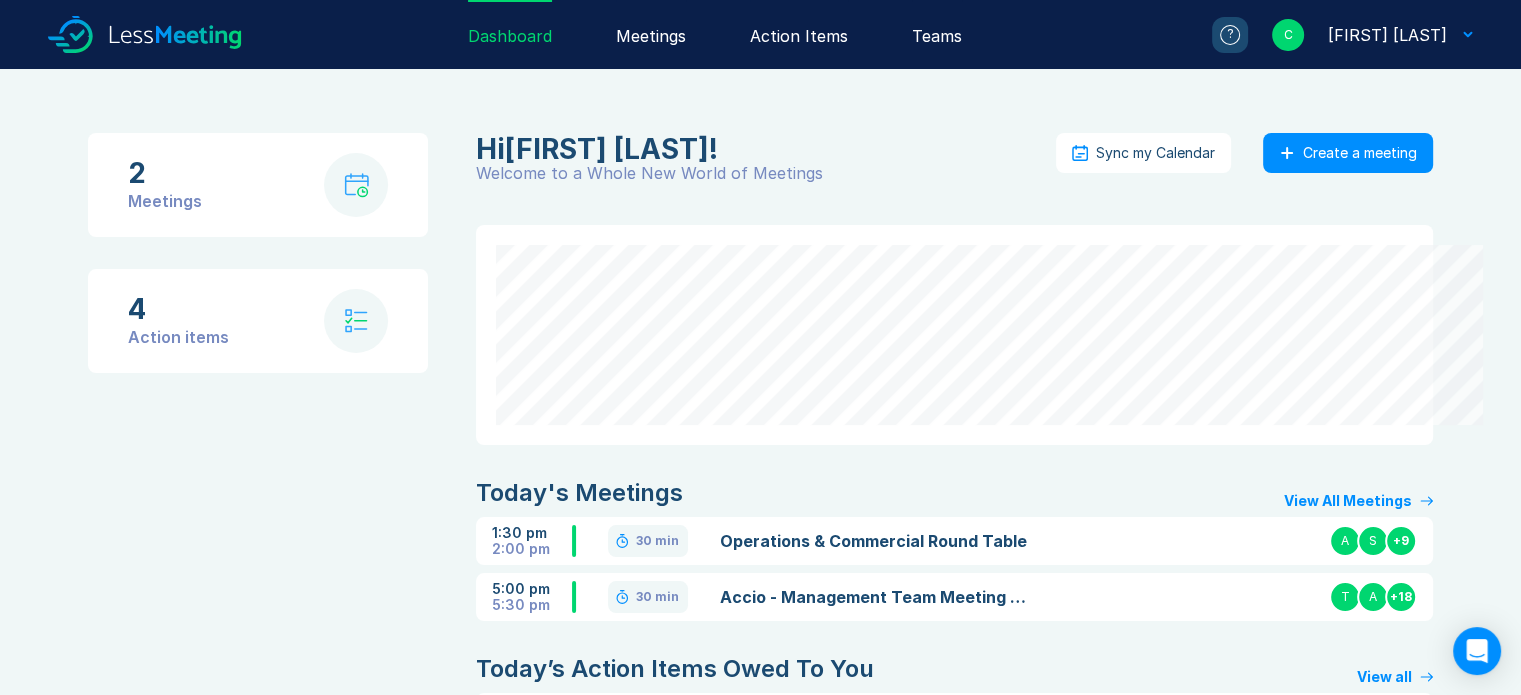 click on "Operations & Commercial Round Table" at bounding box center [874, 541] 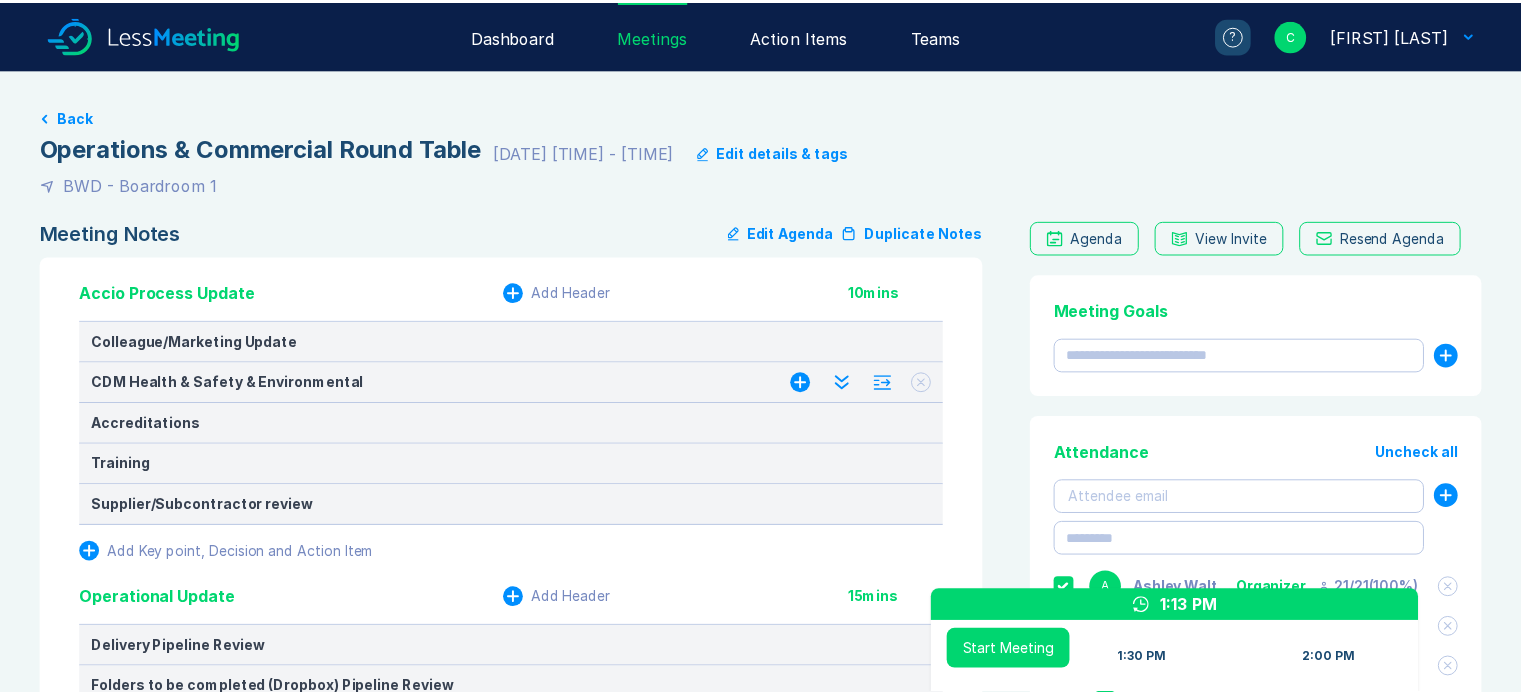 scroll, scrollTop: 0, scrollLeft: 0, axis: both 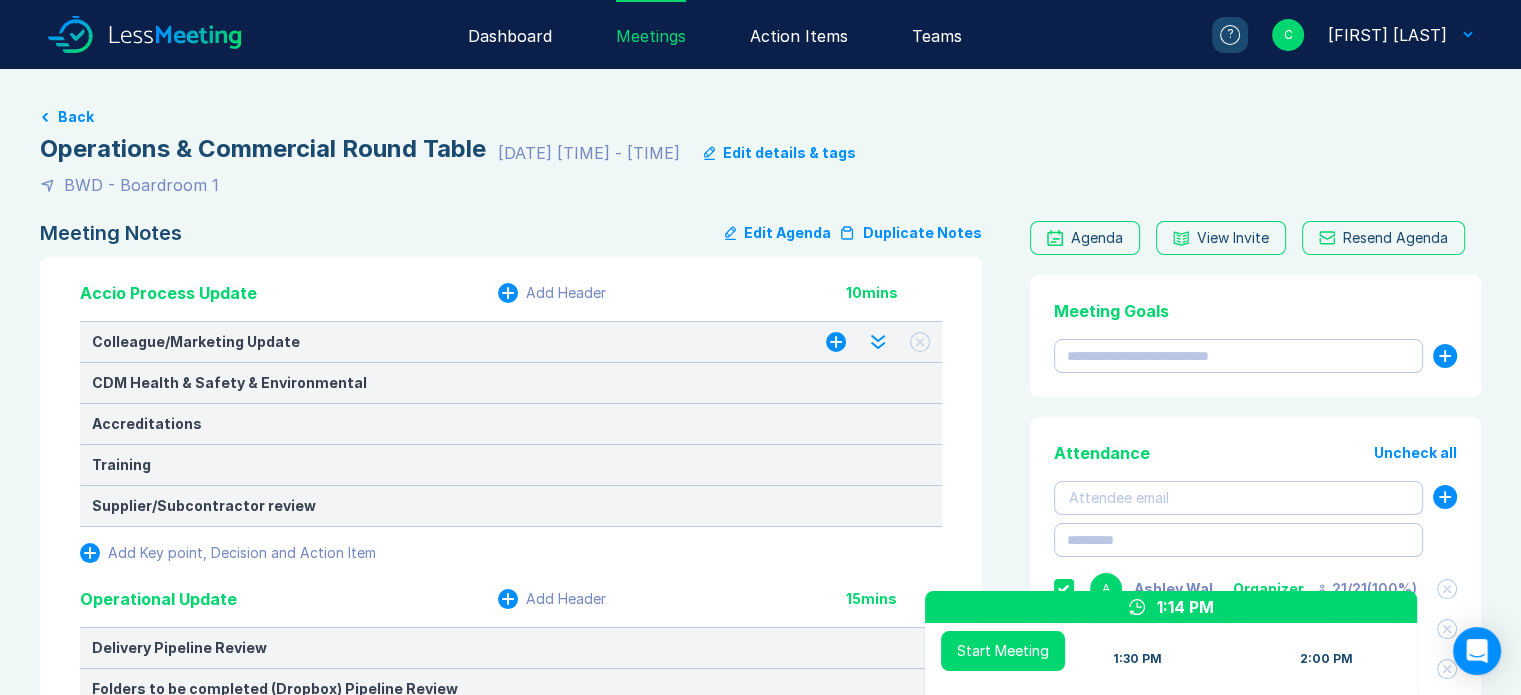 click 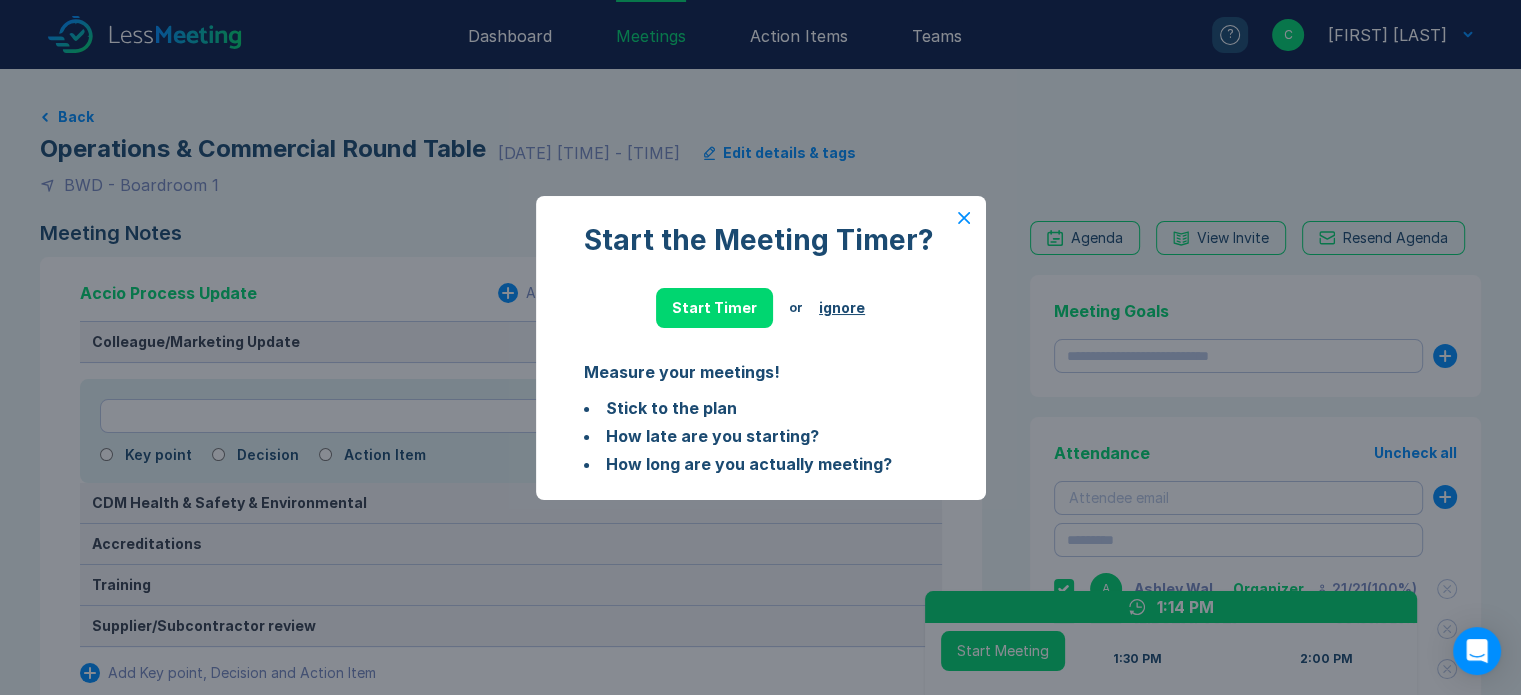 drag, startPoint x: 849, startPoint y: 303, endPoint x: 842, endPoint y: 311, distance: 10.630146 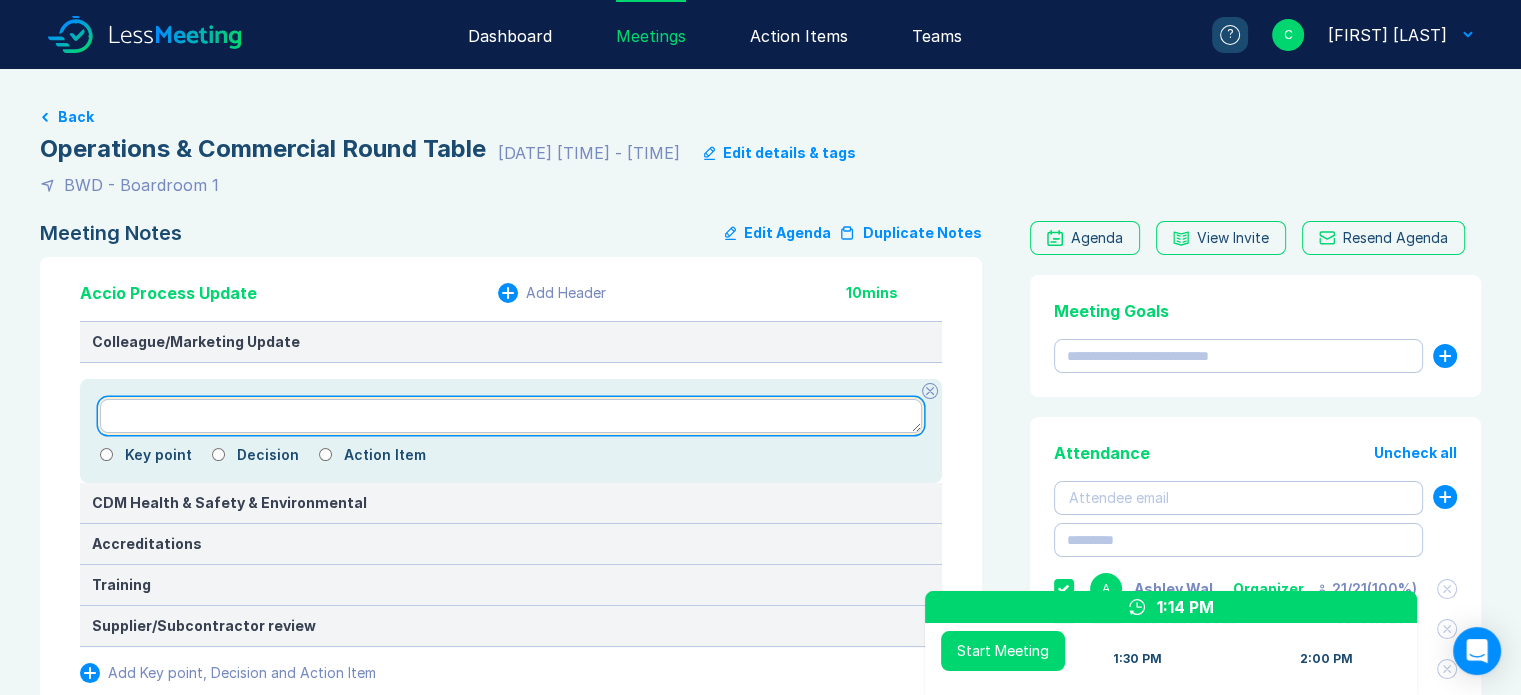 type on "*" 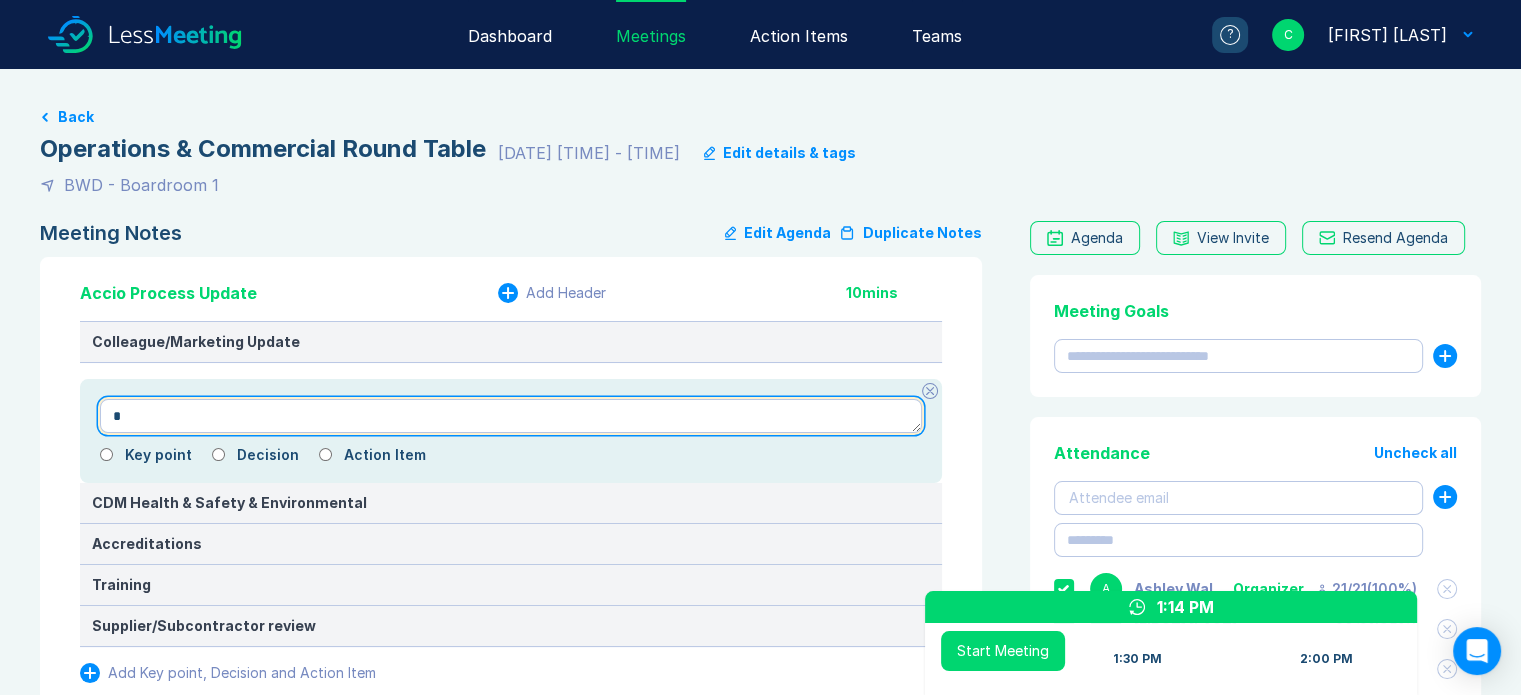 type on "*" 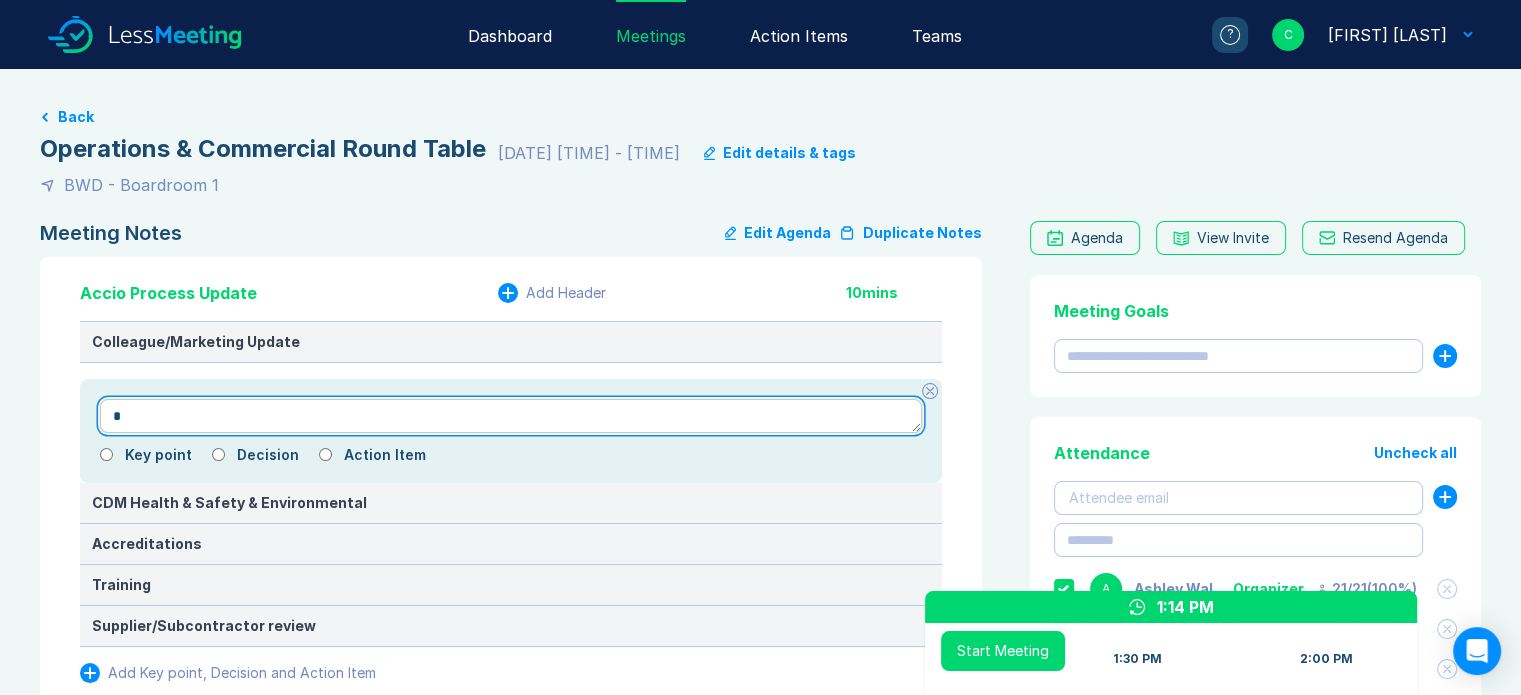type on "**" 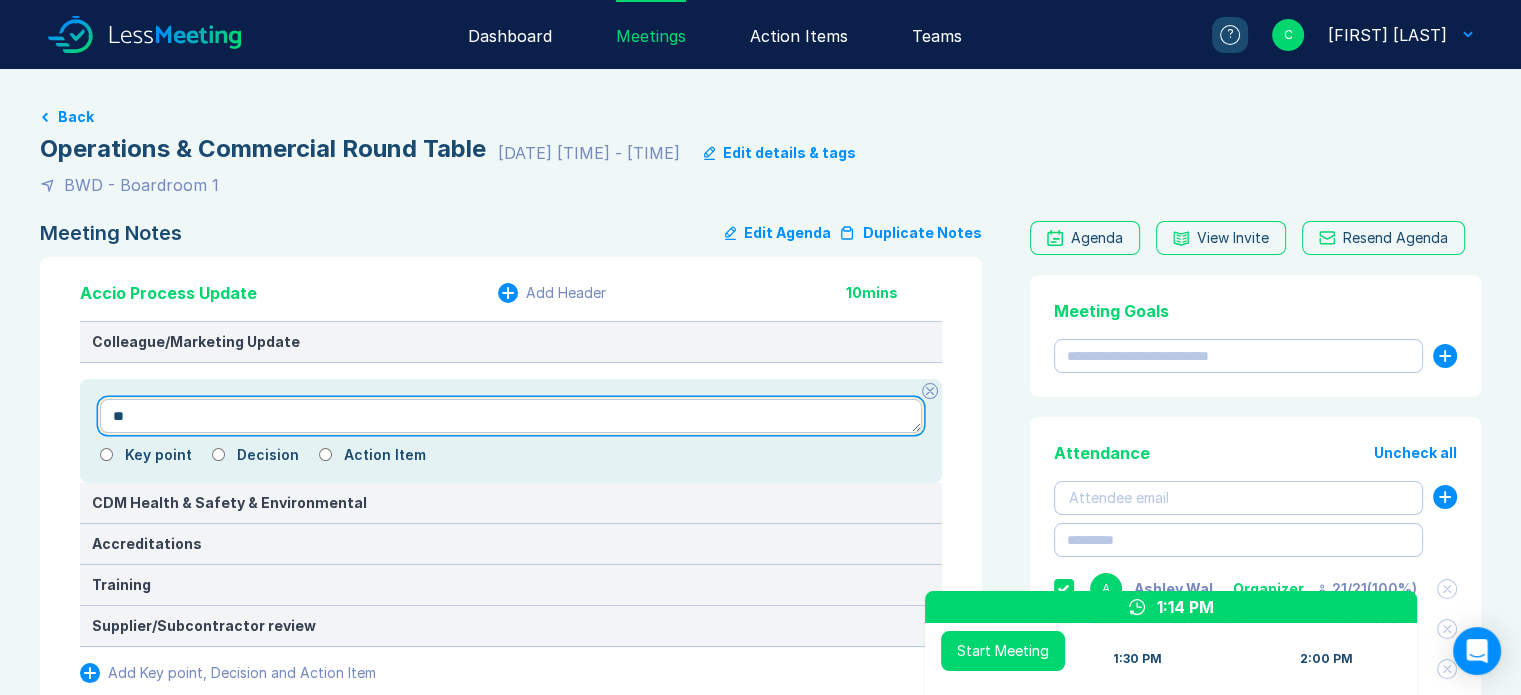 type on "*" 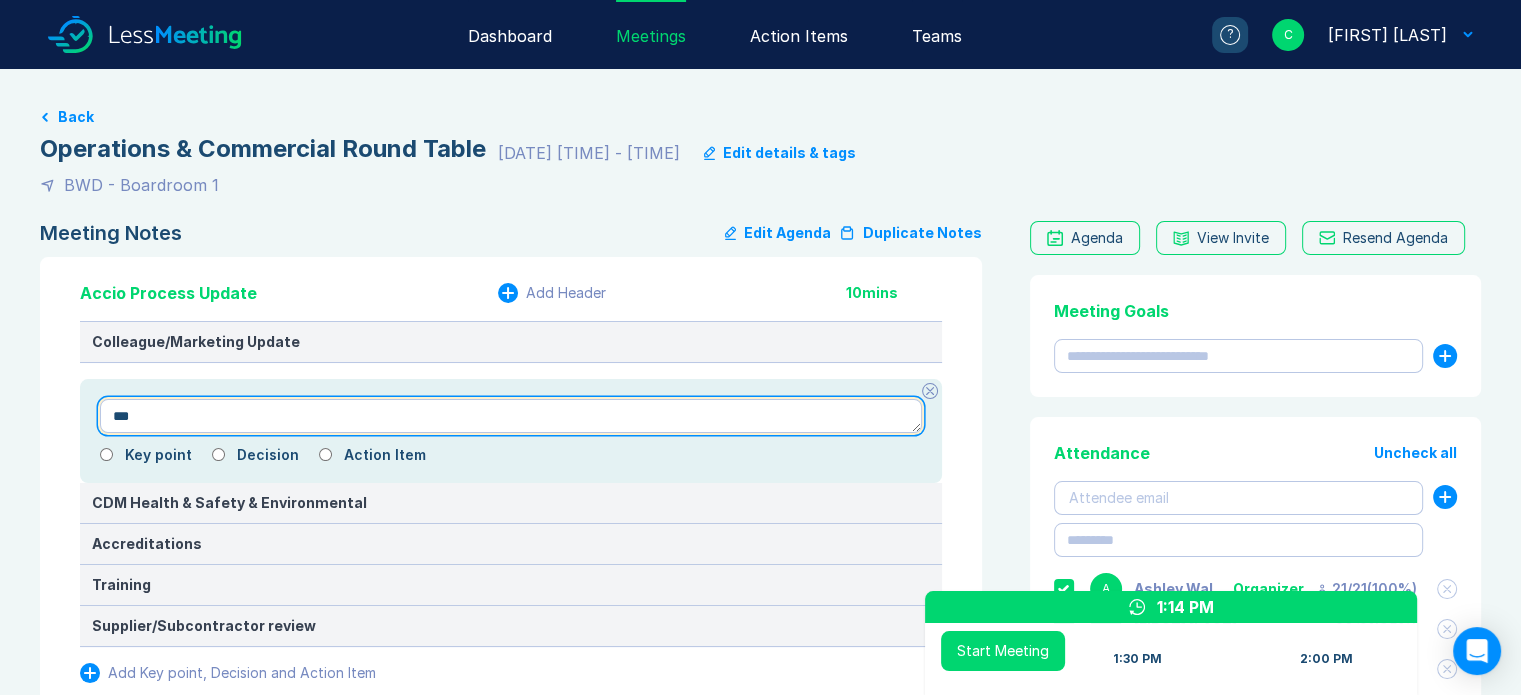 type on "*" 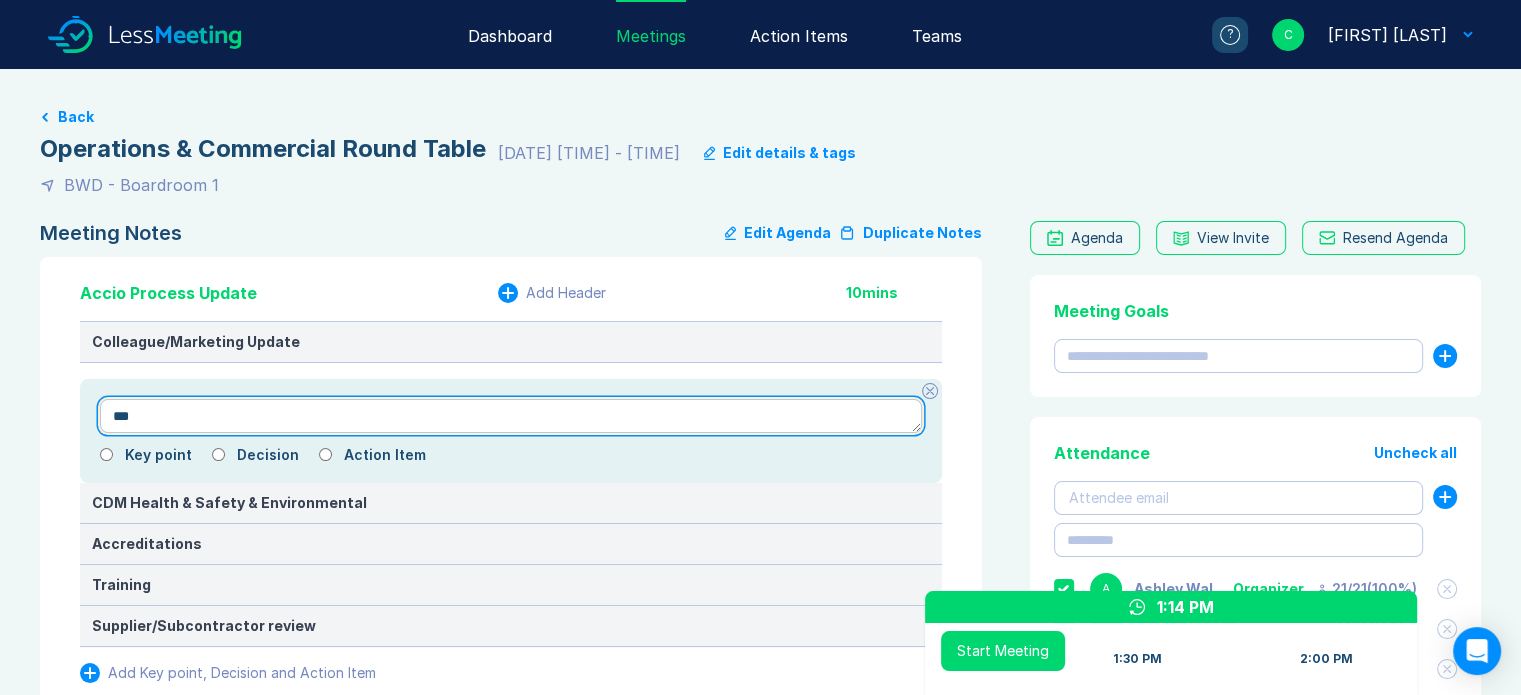 type on "***" 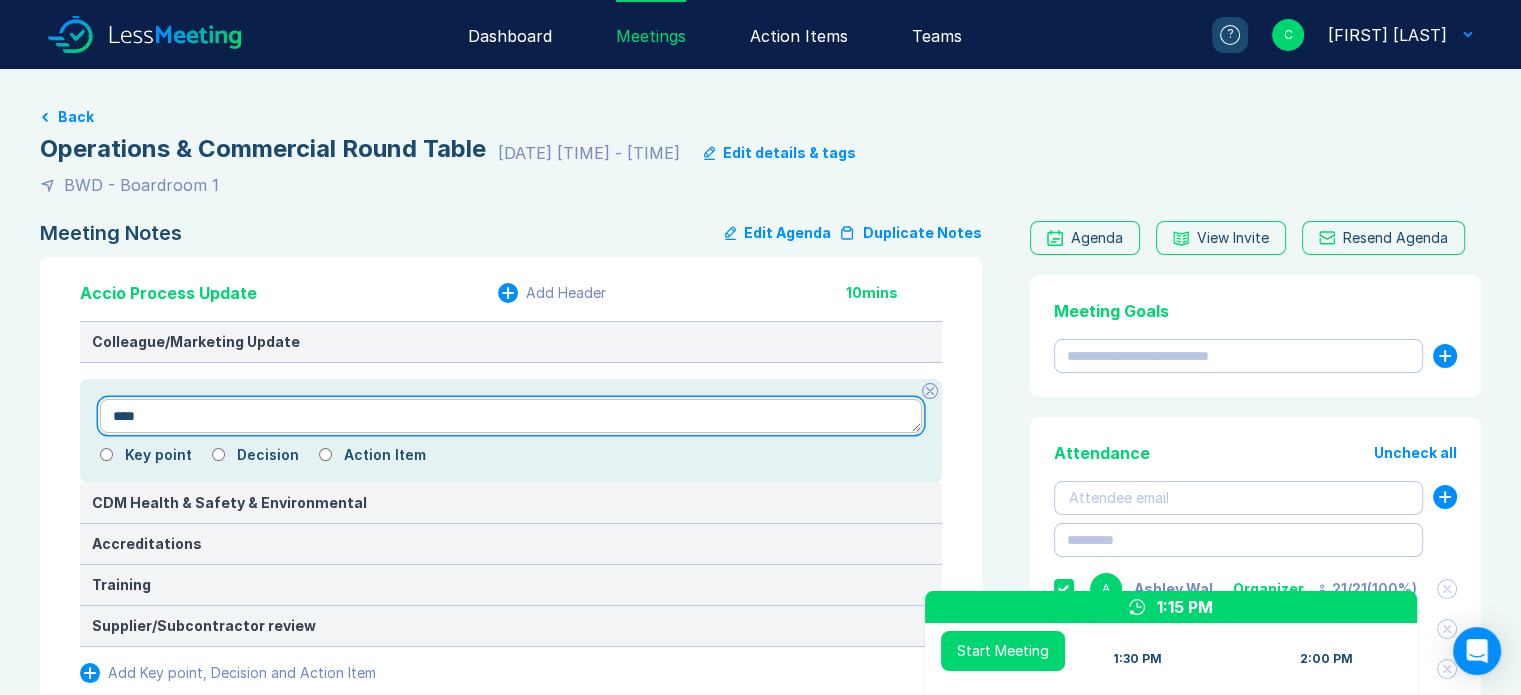type on "*" 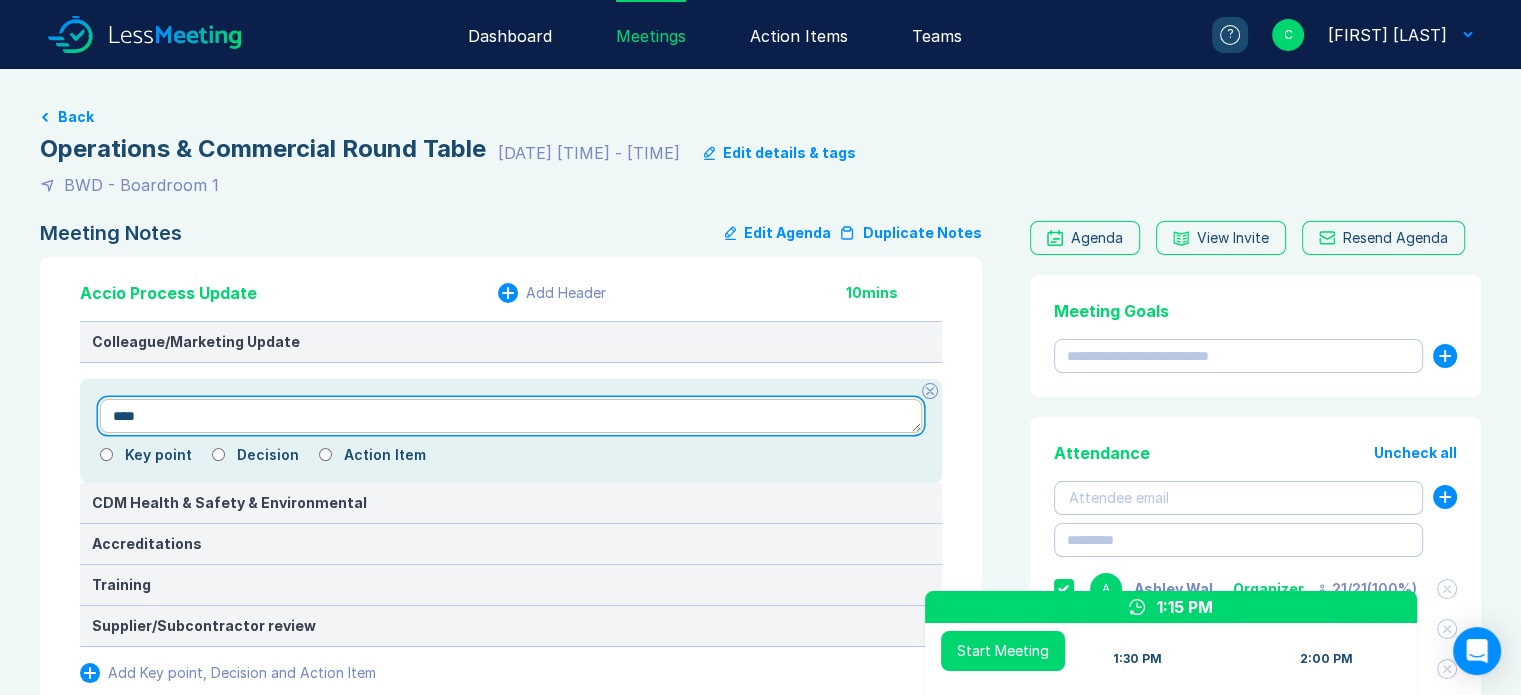 type on "***" 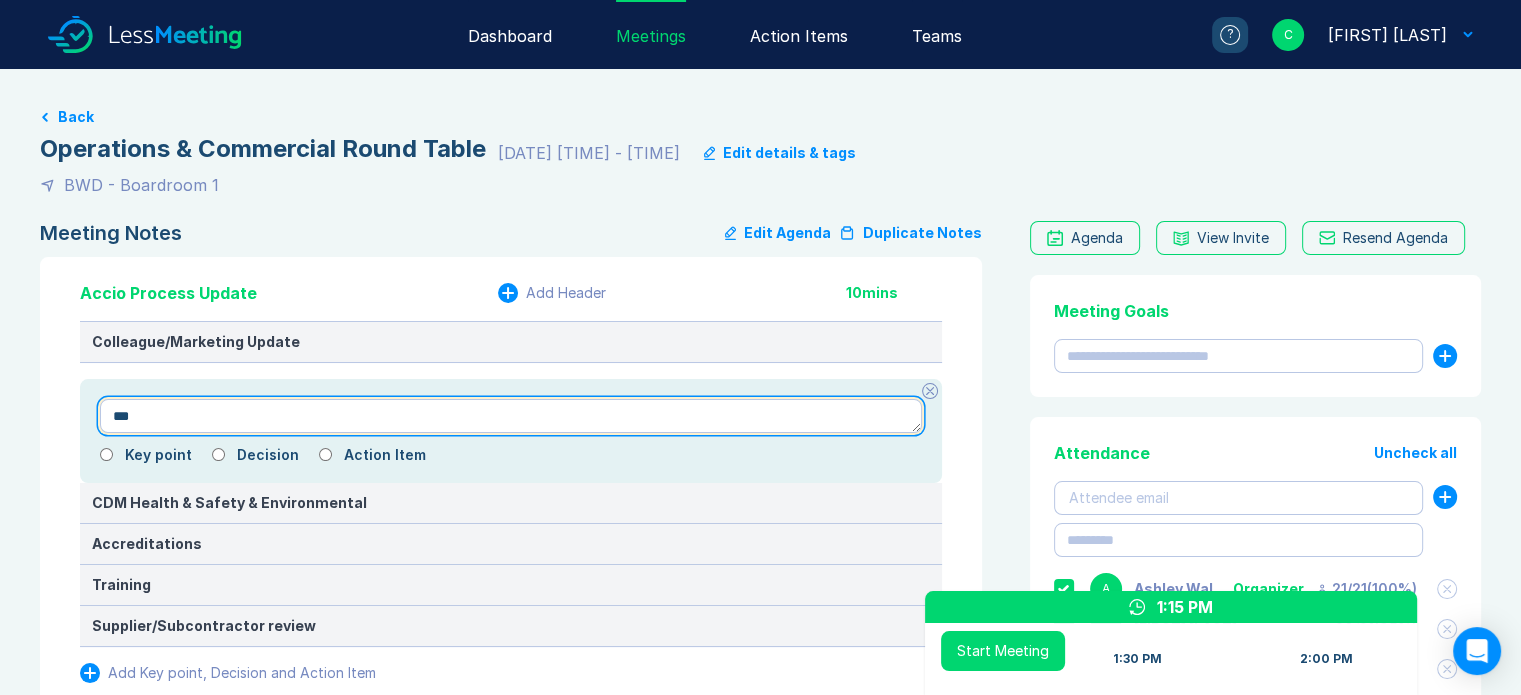 type on "*" 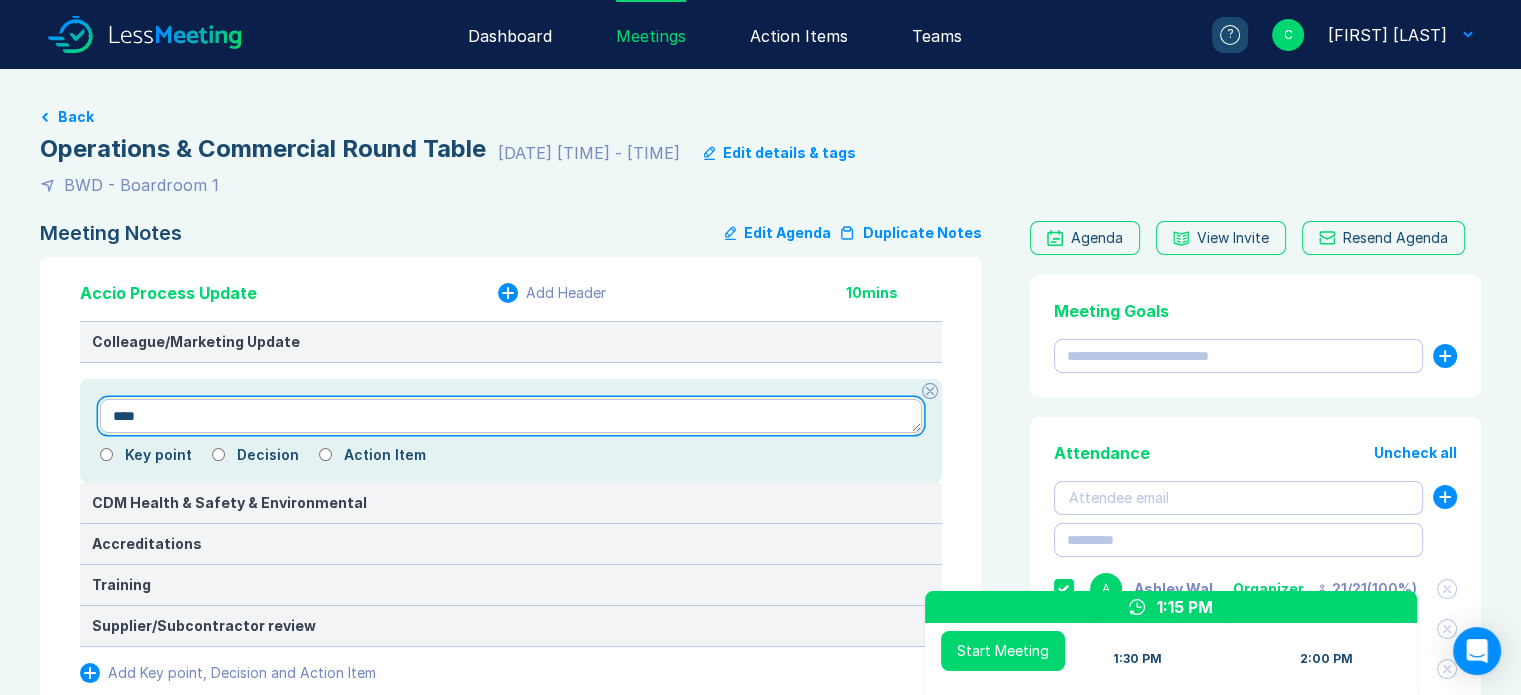 type on "*" 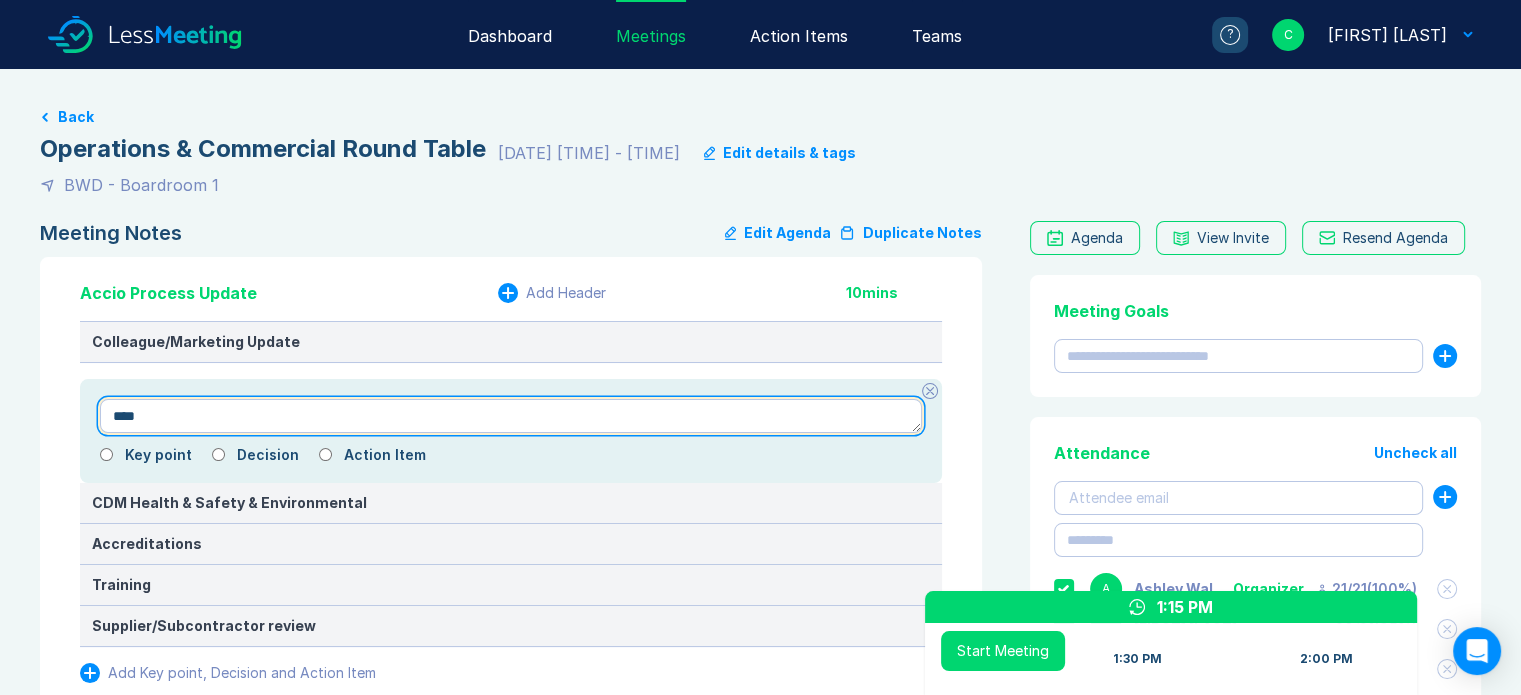 type on "***" 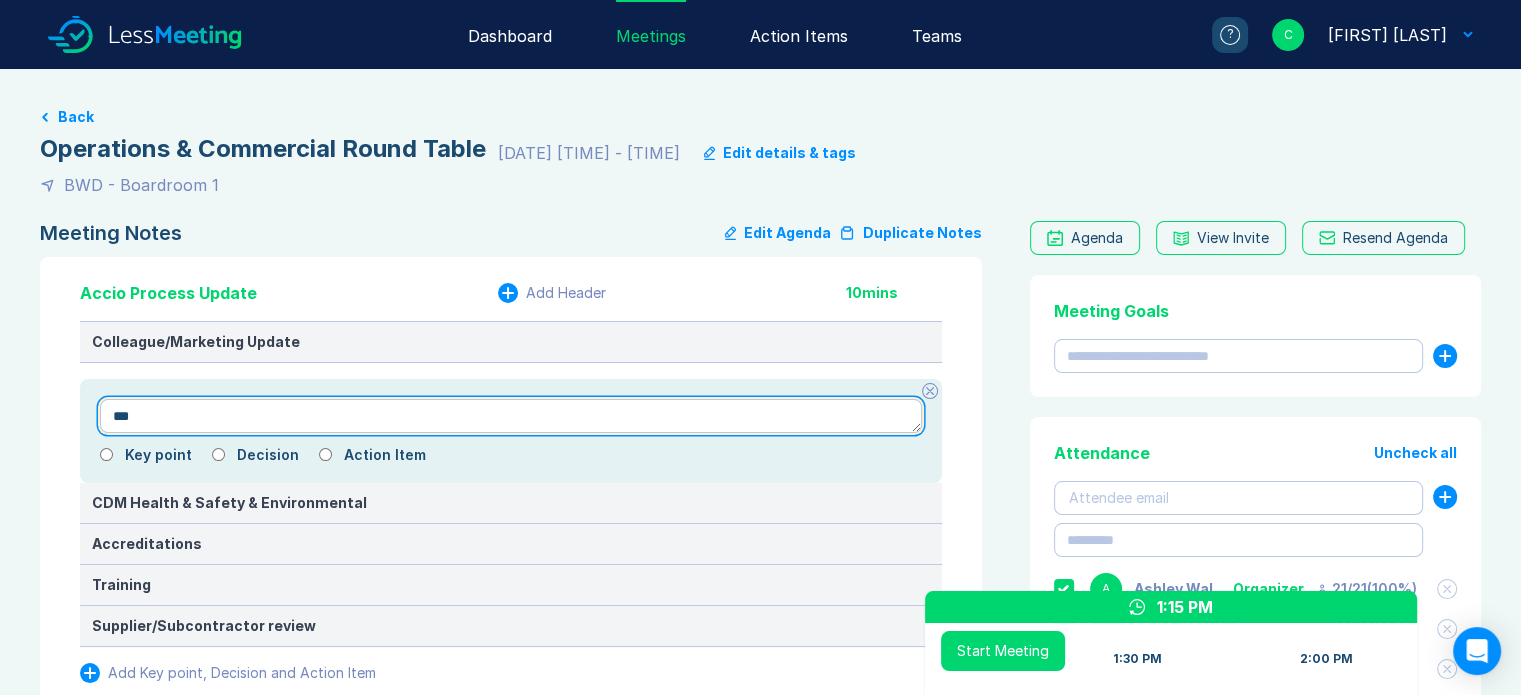 type on "*" 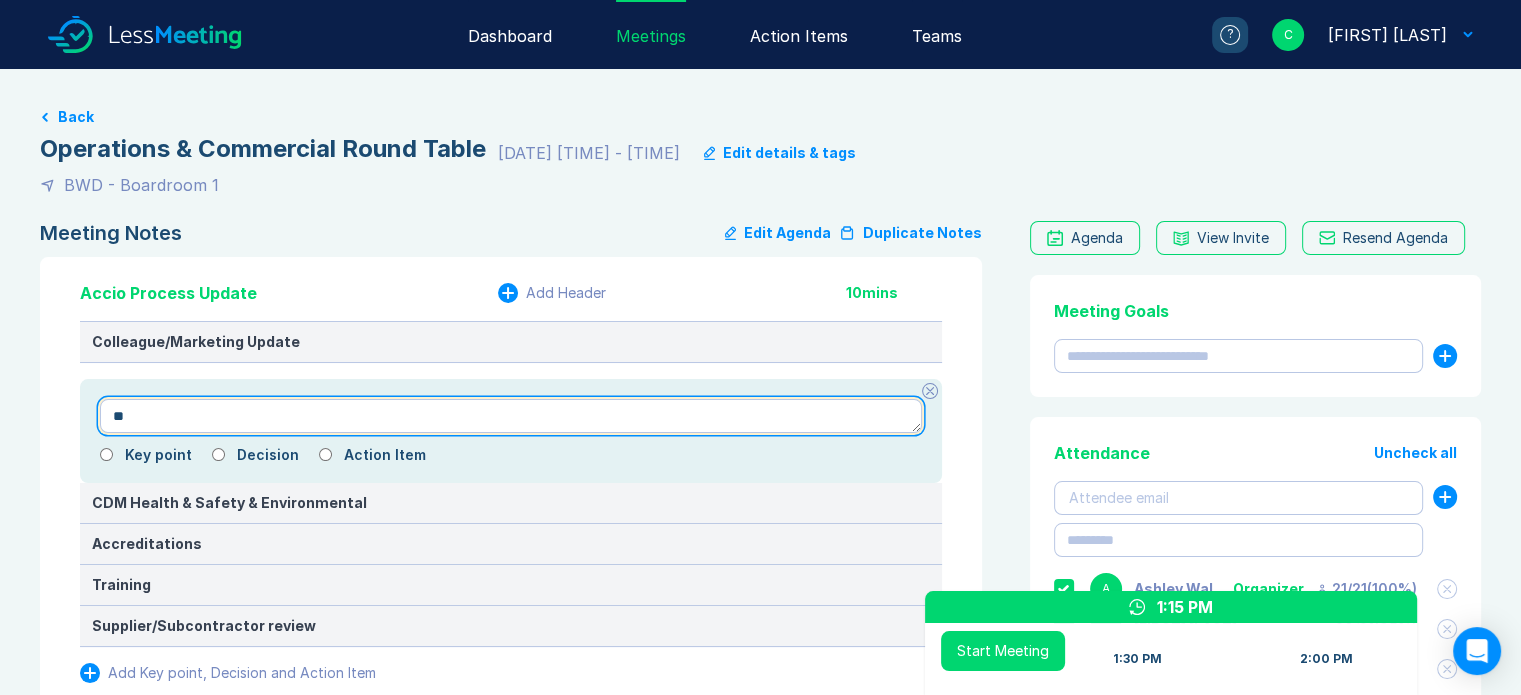 type on "*" 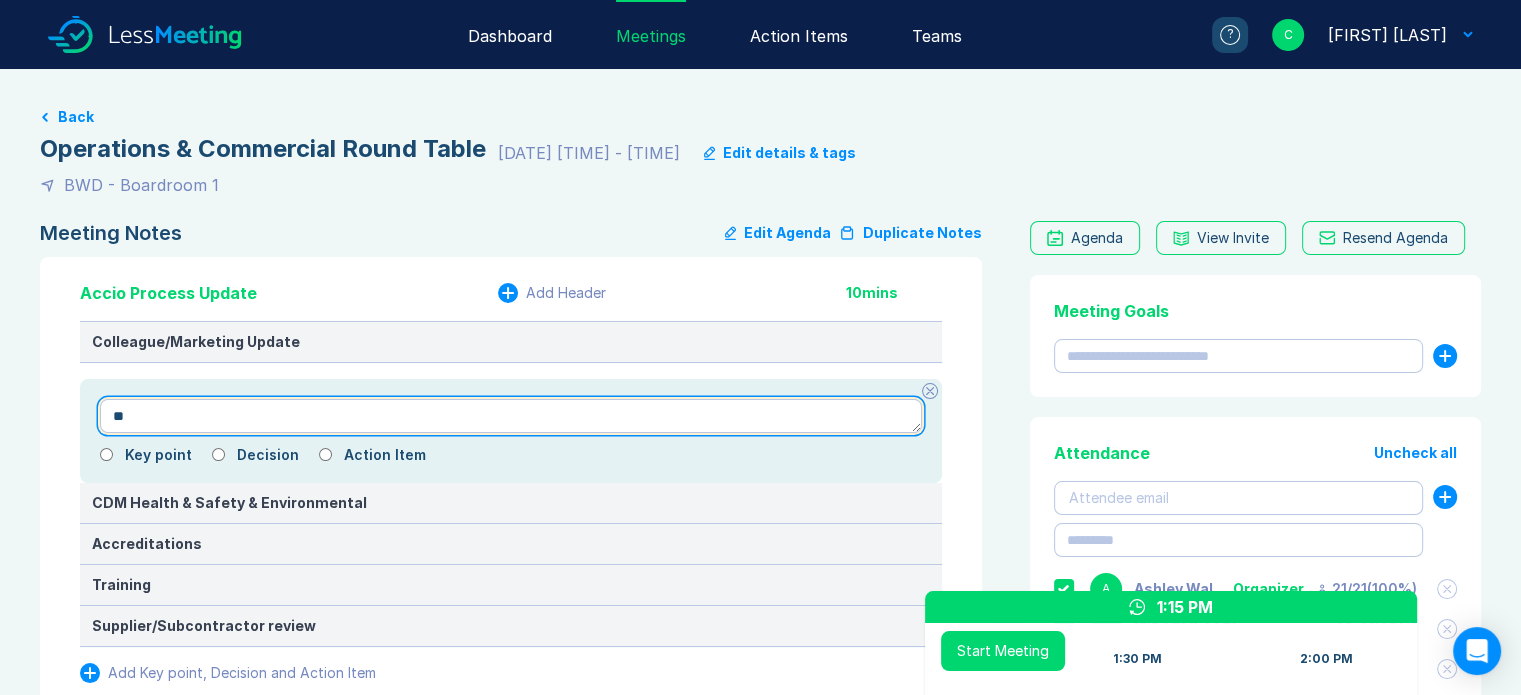 type on "***" 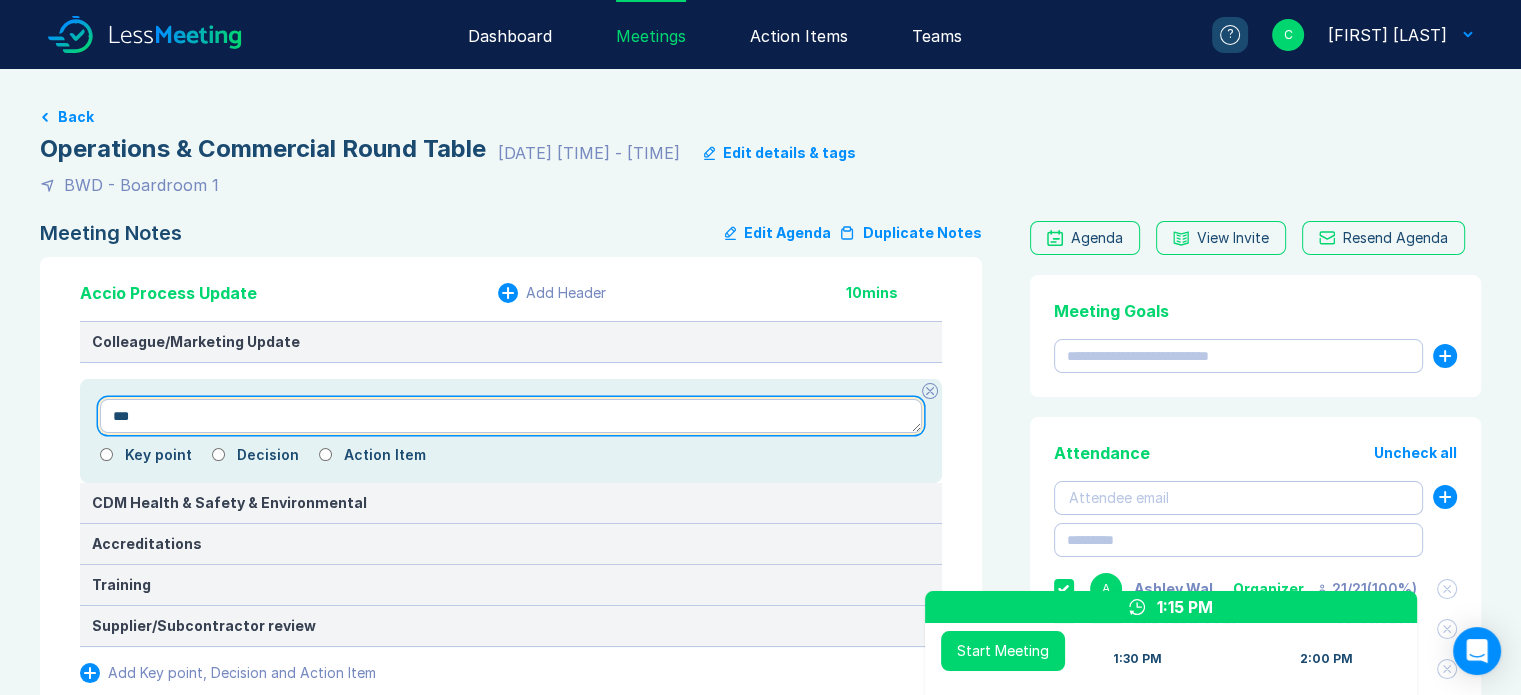 type on "*" 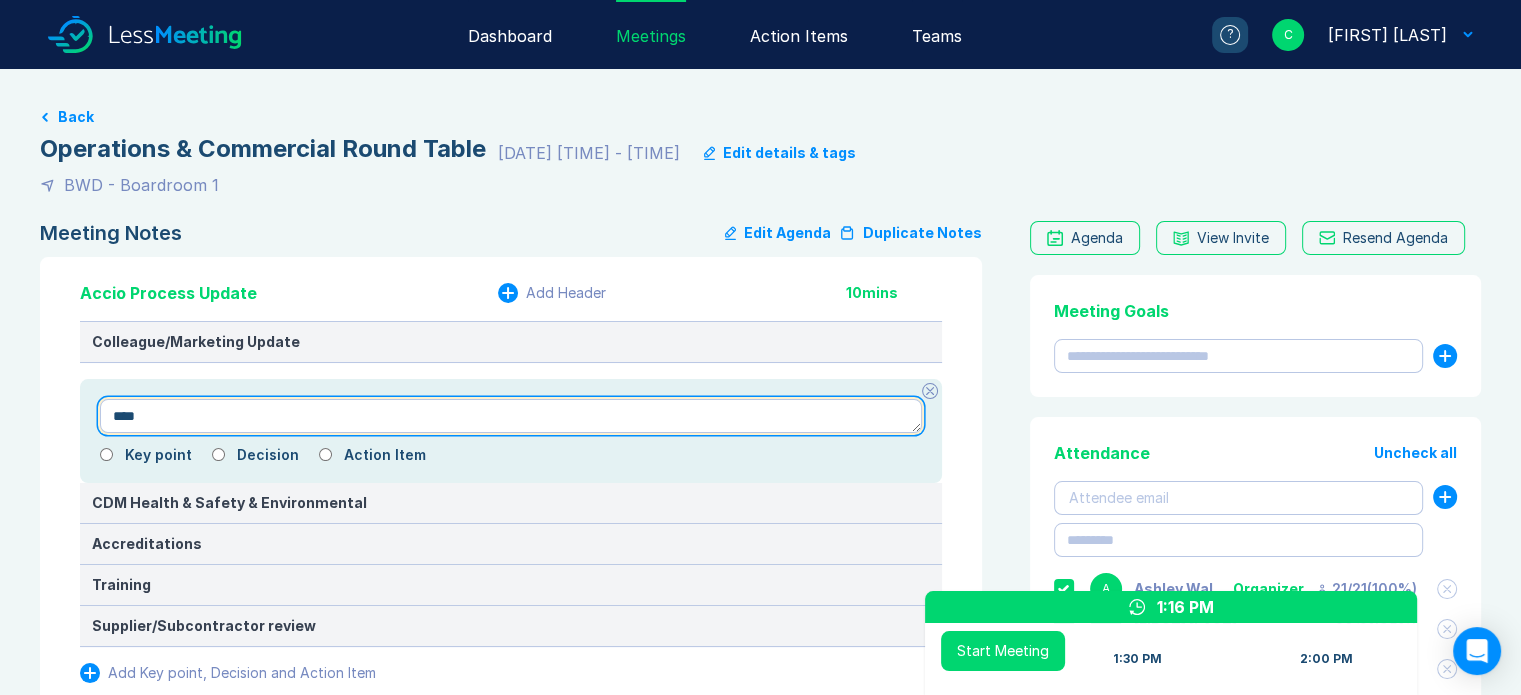 type on "*" 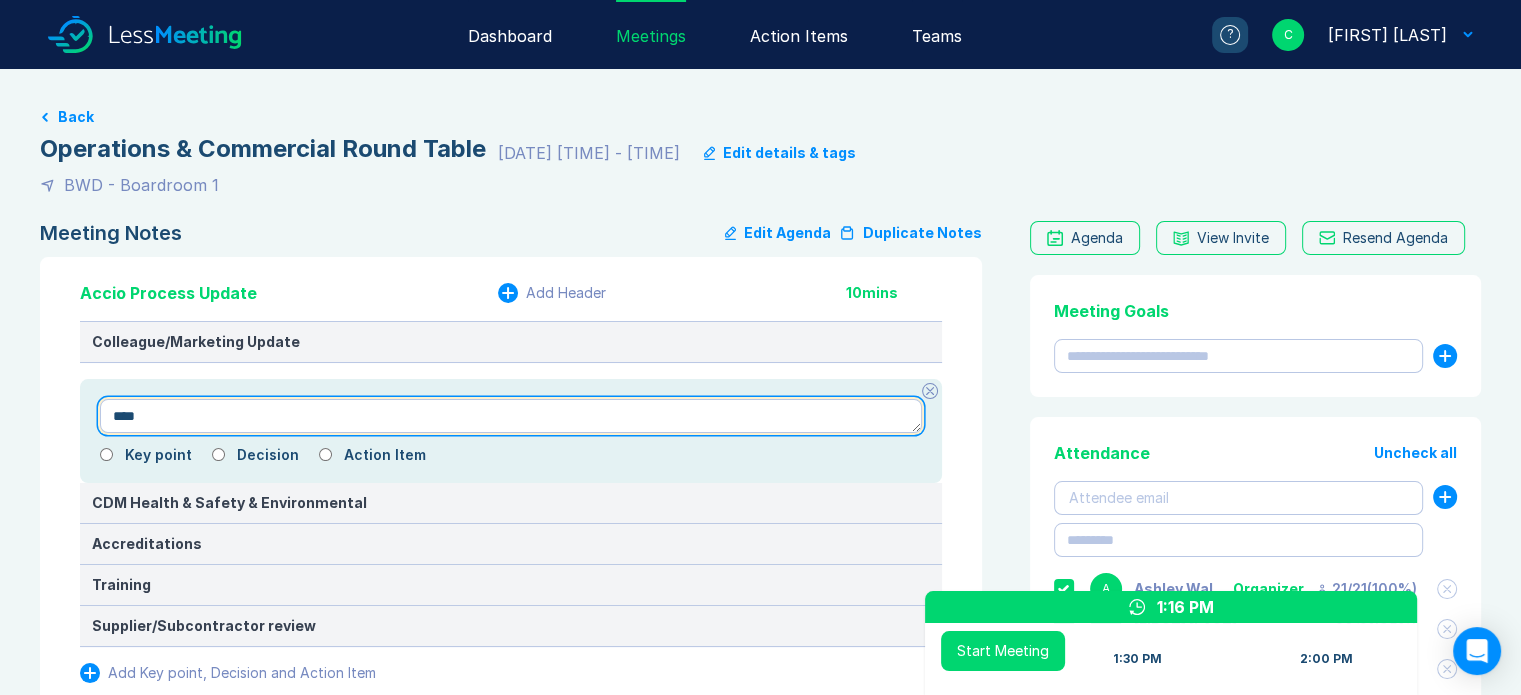 type on "***" 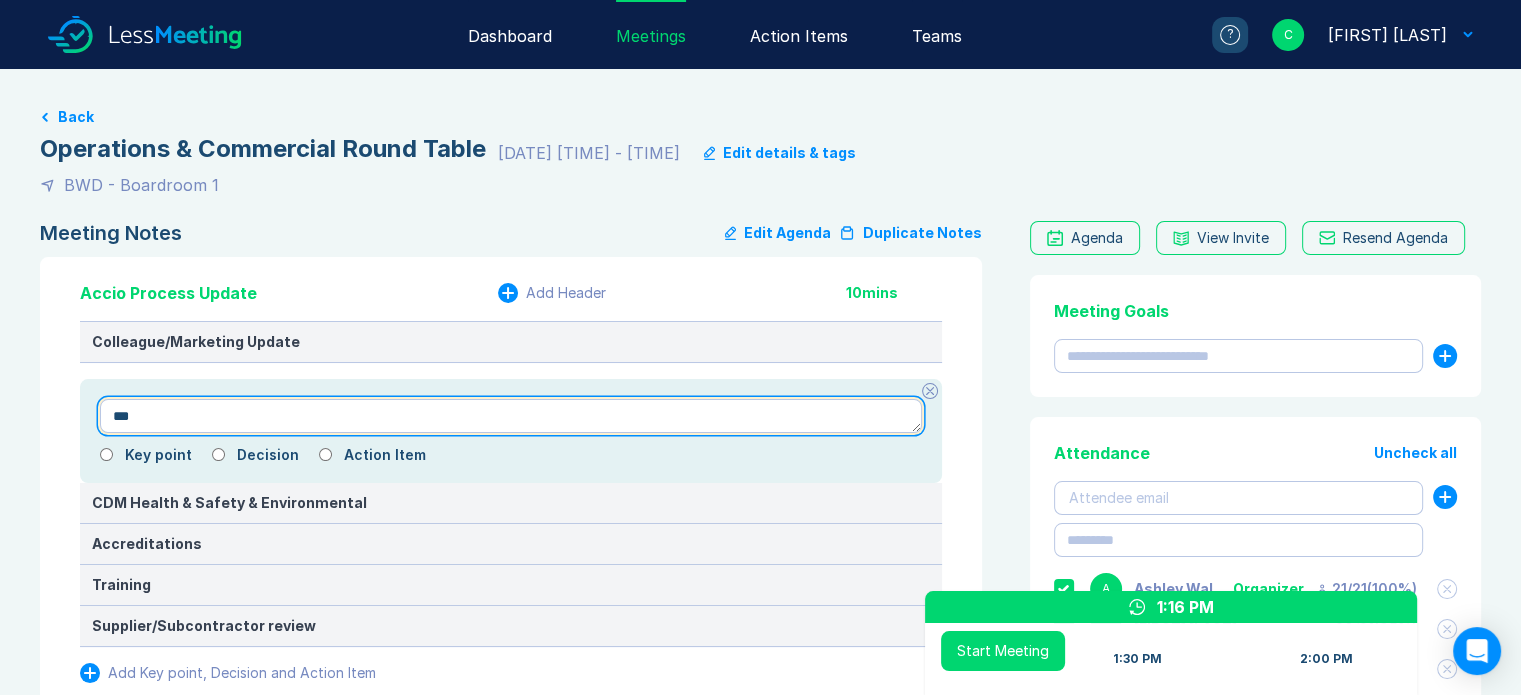 type on "*" 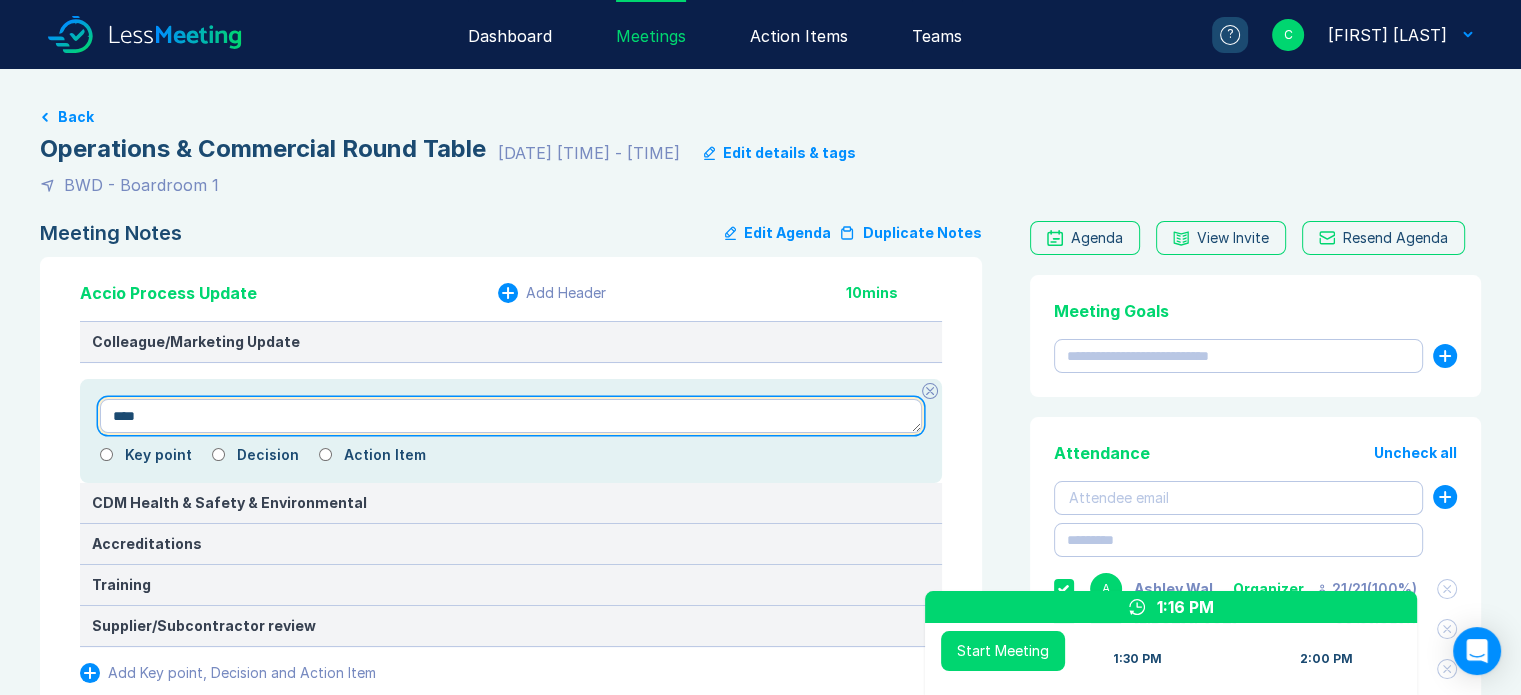 type on "*" 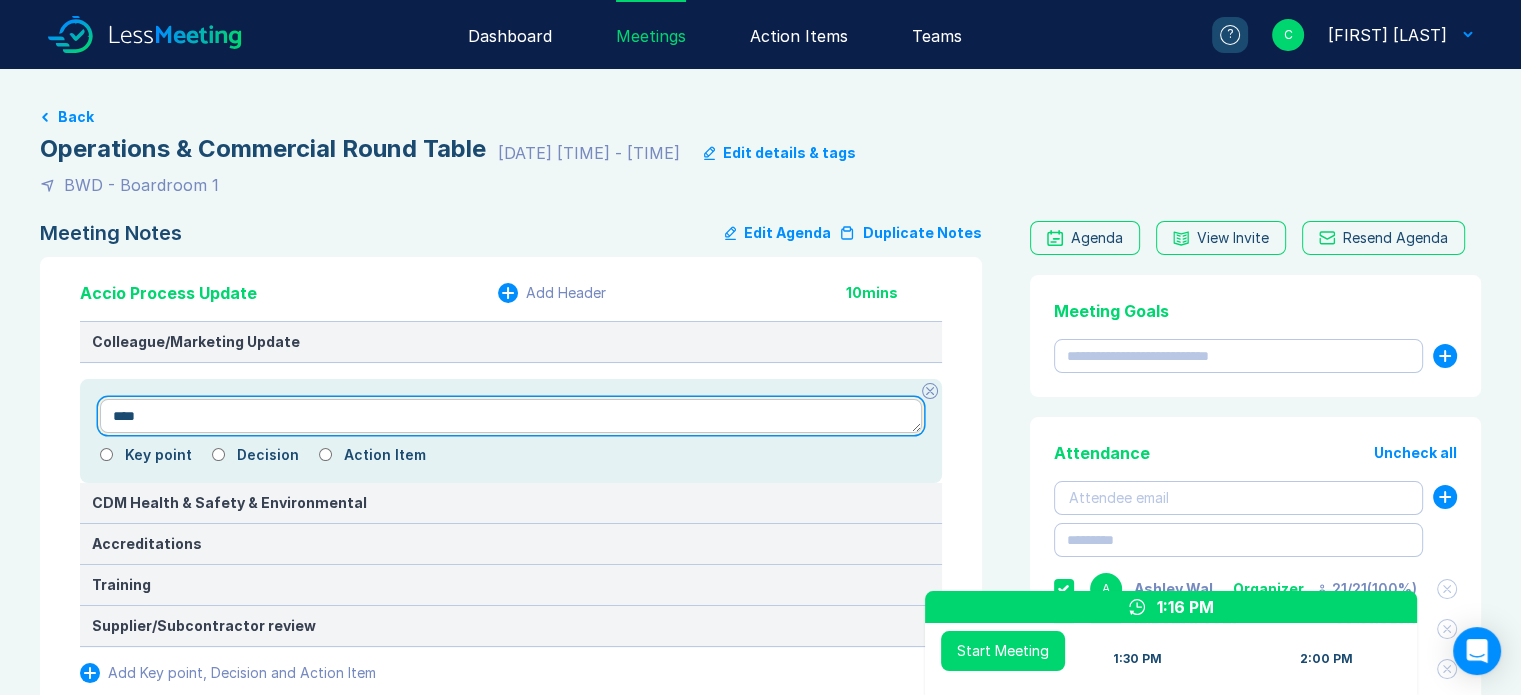 type on "***" 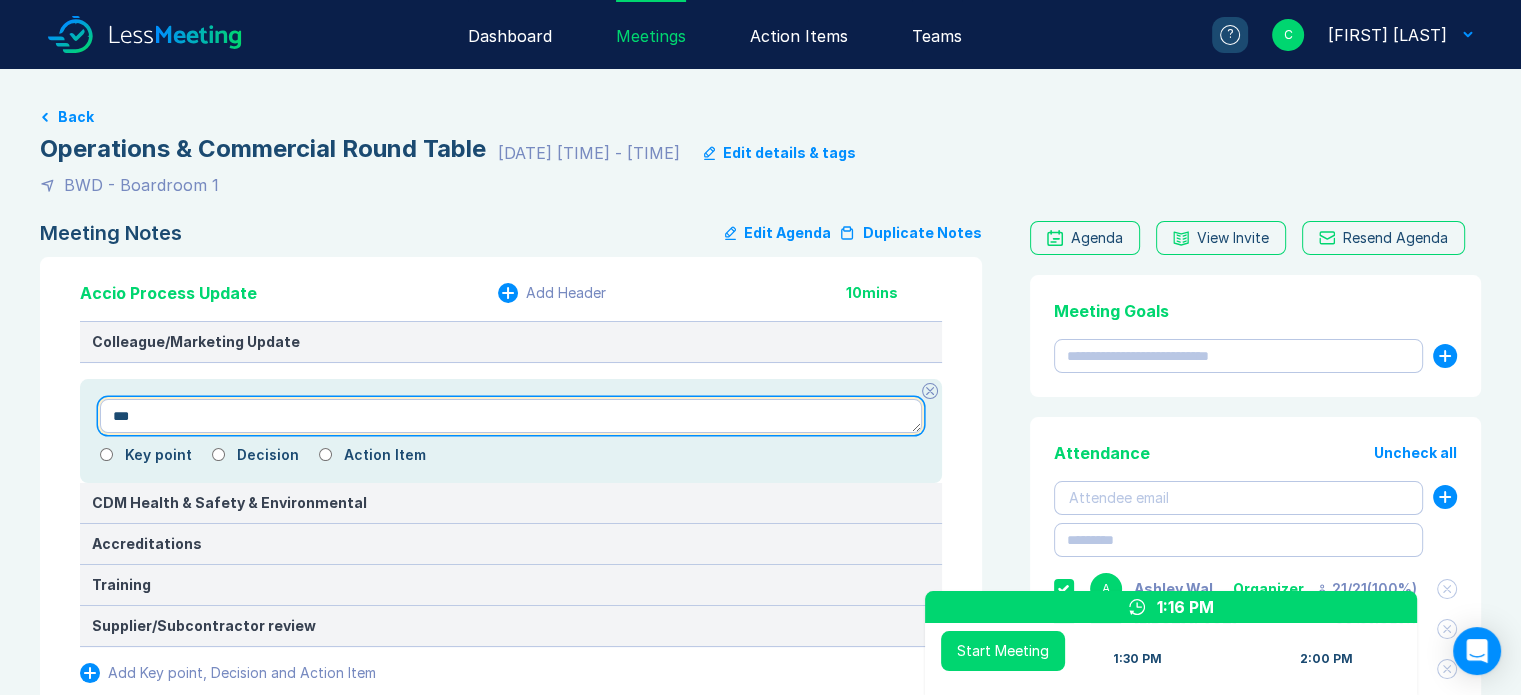 type on "*" 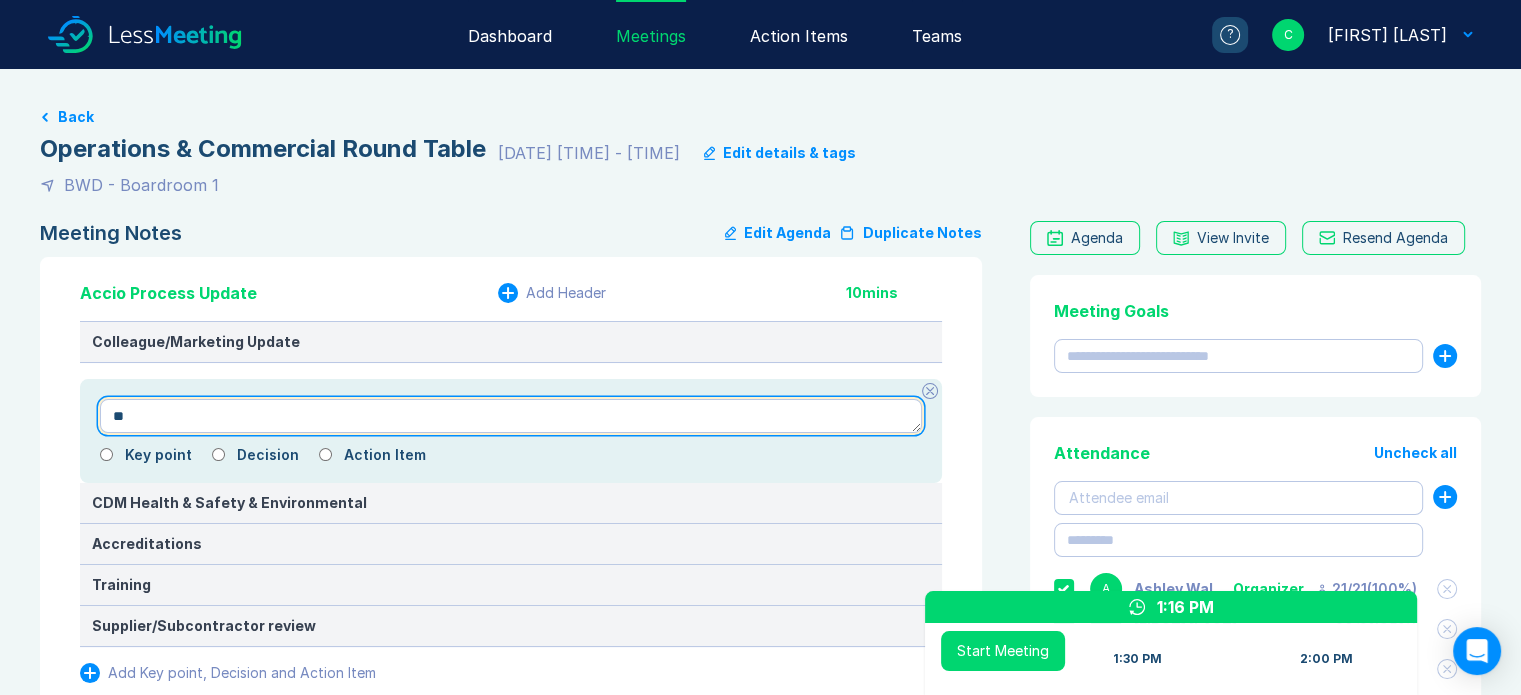 type on "*" 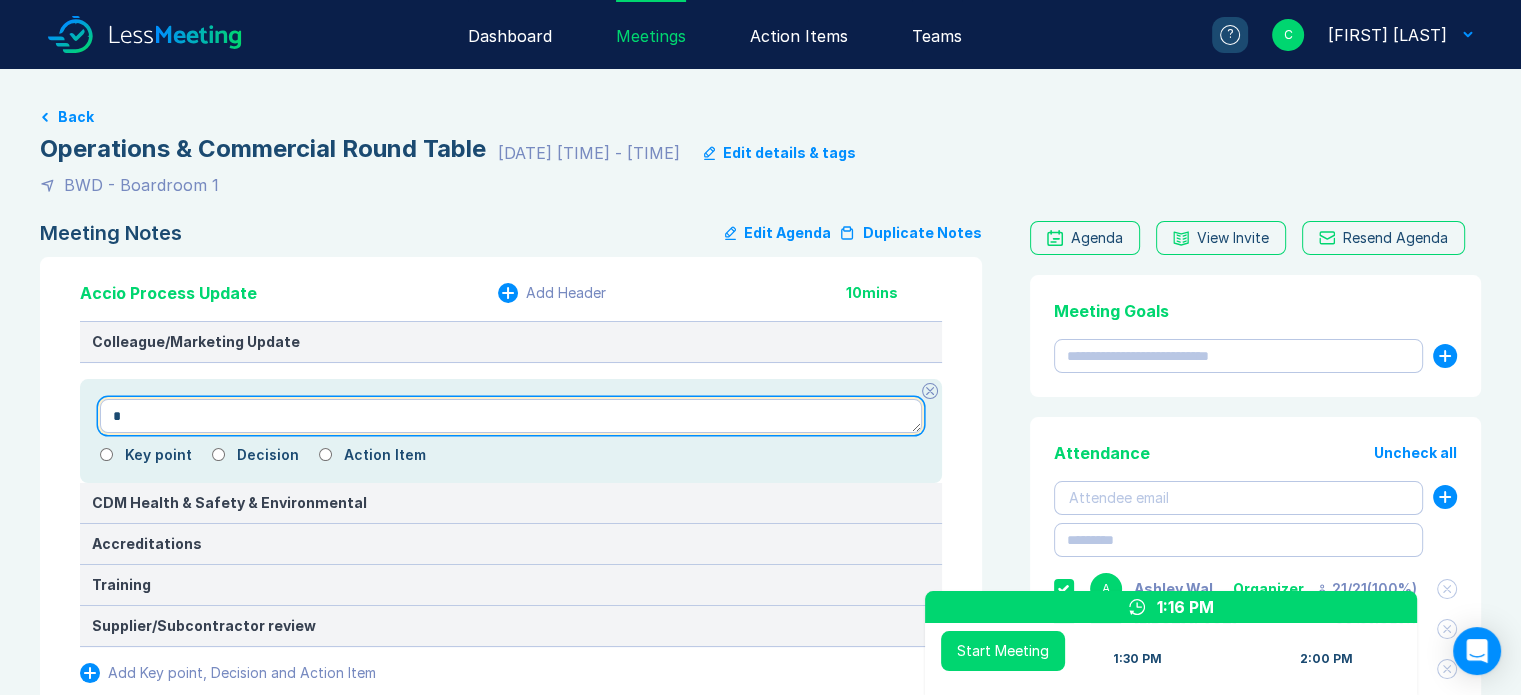 type 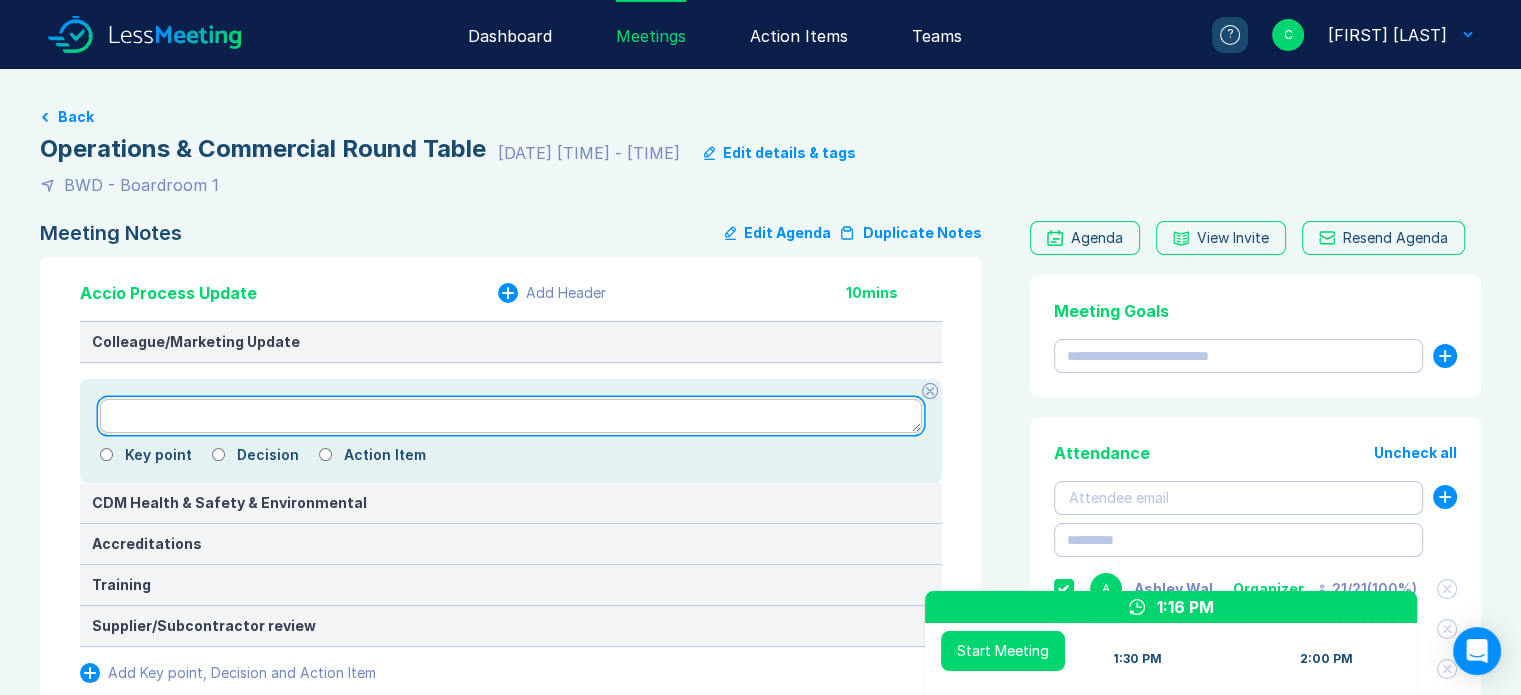 type on "*" 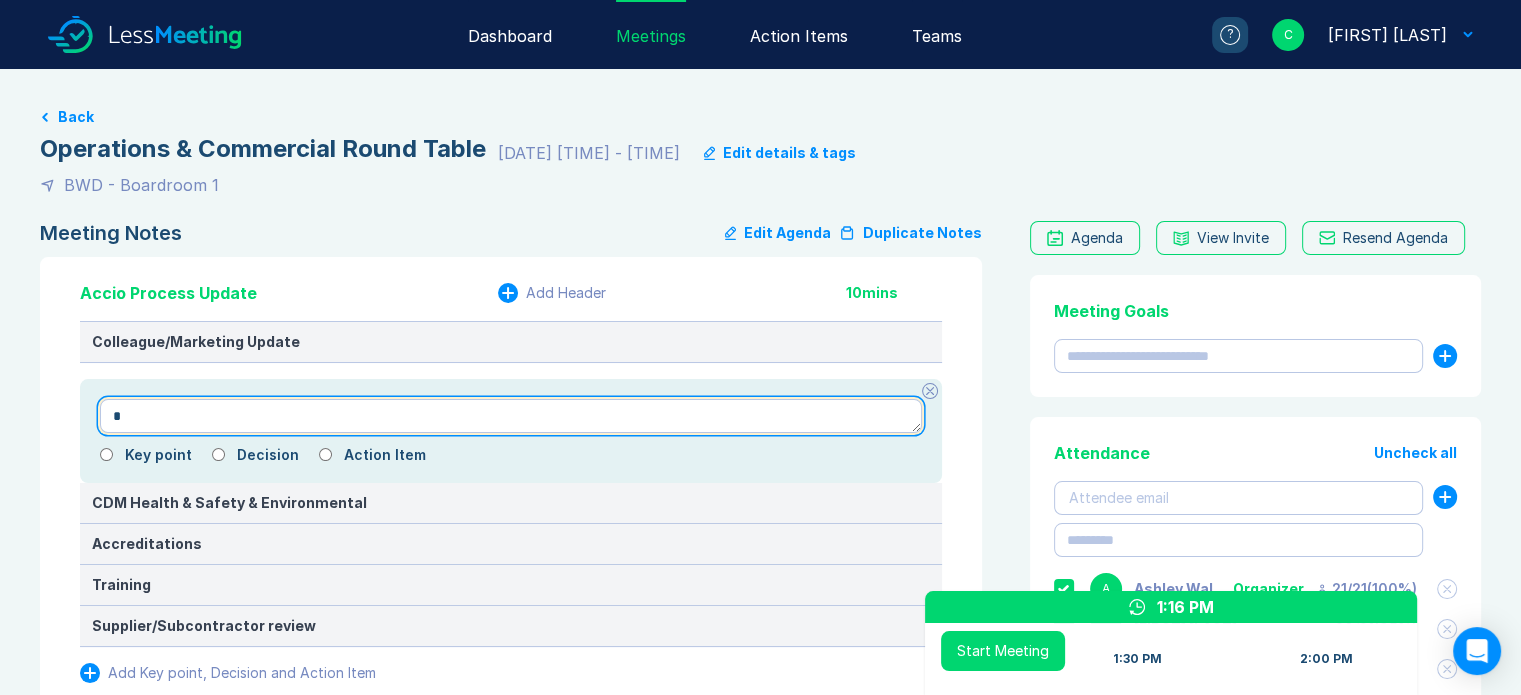 type on "*" 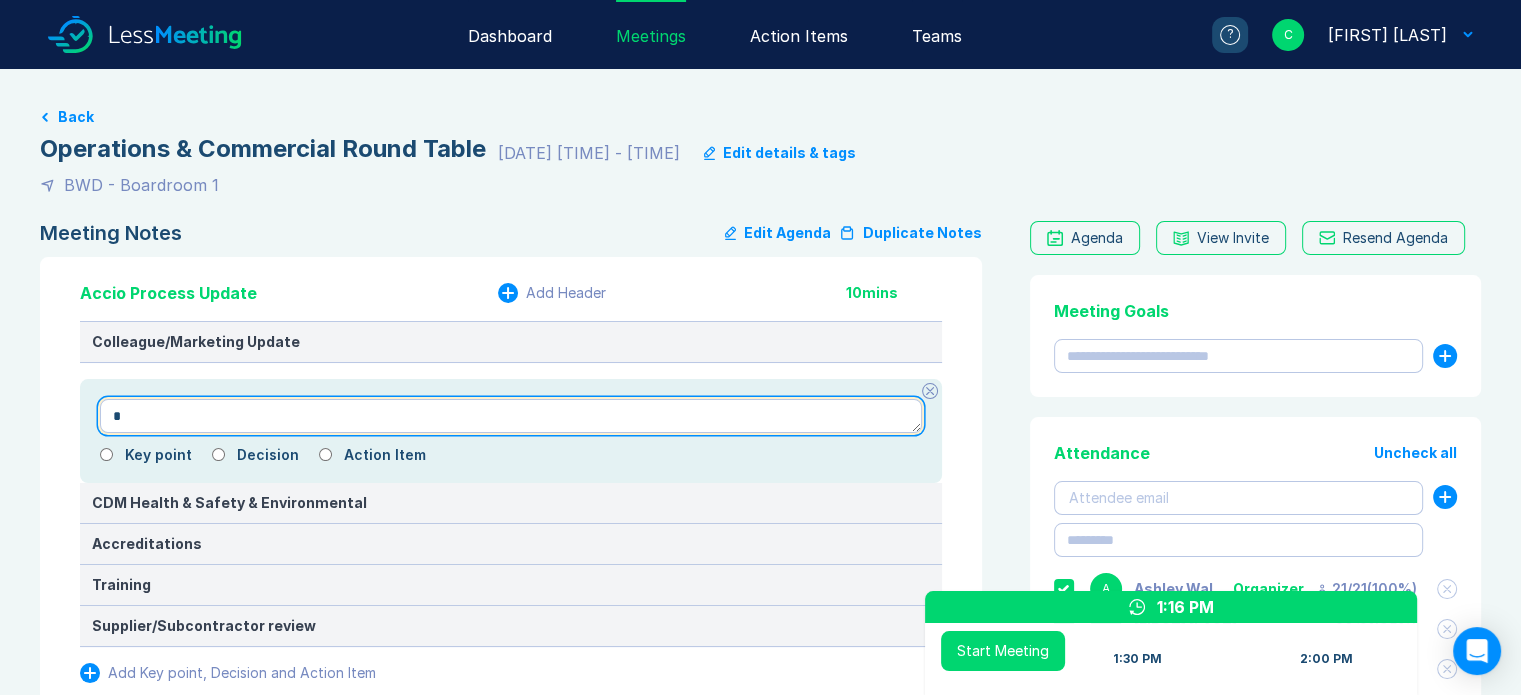 type on "**" 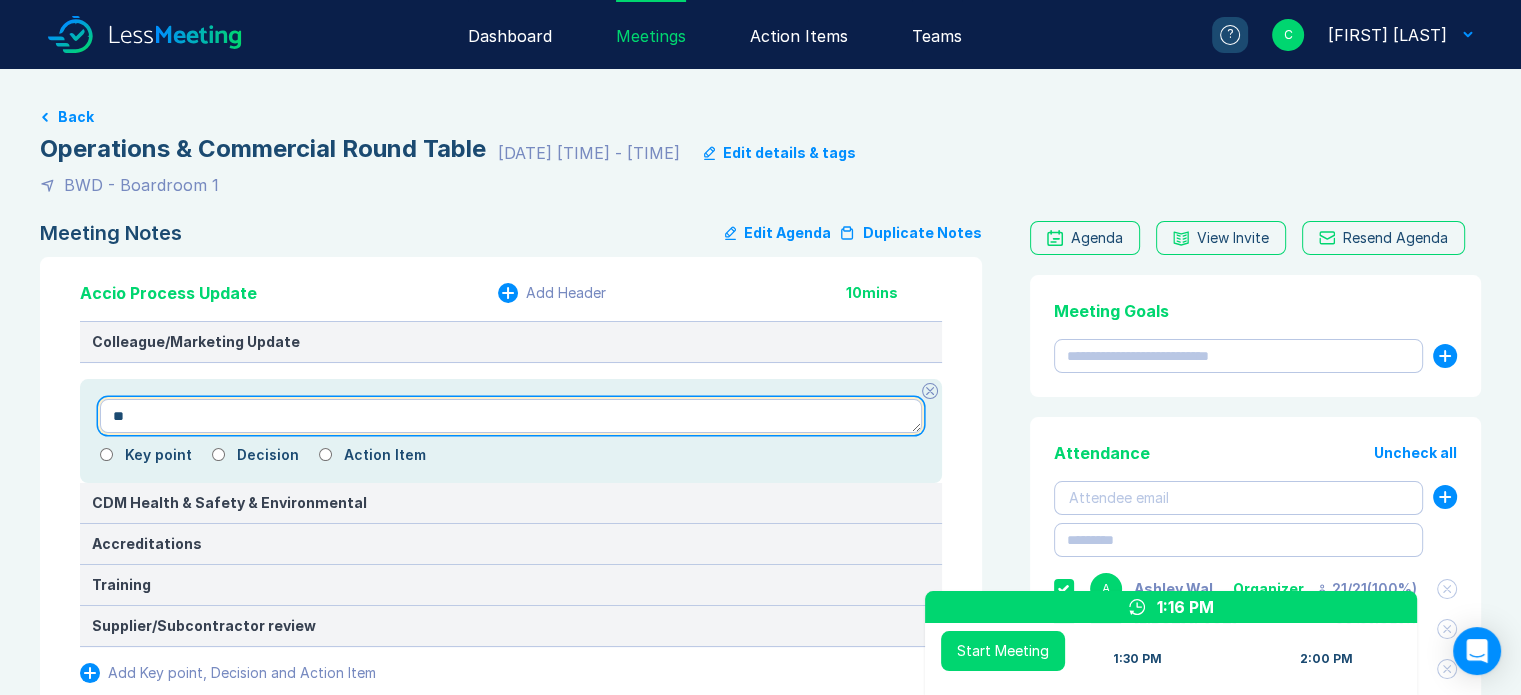 type on "*" 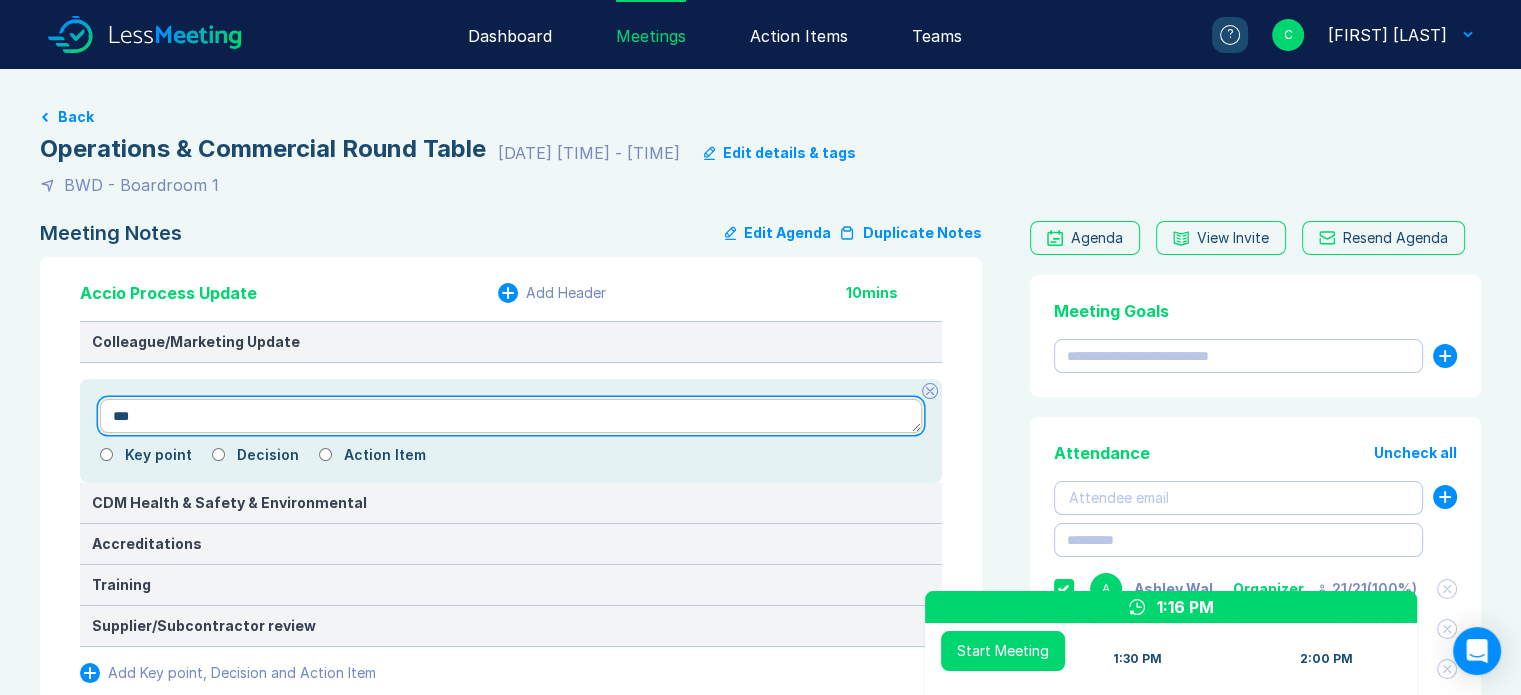 type on "*" 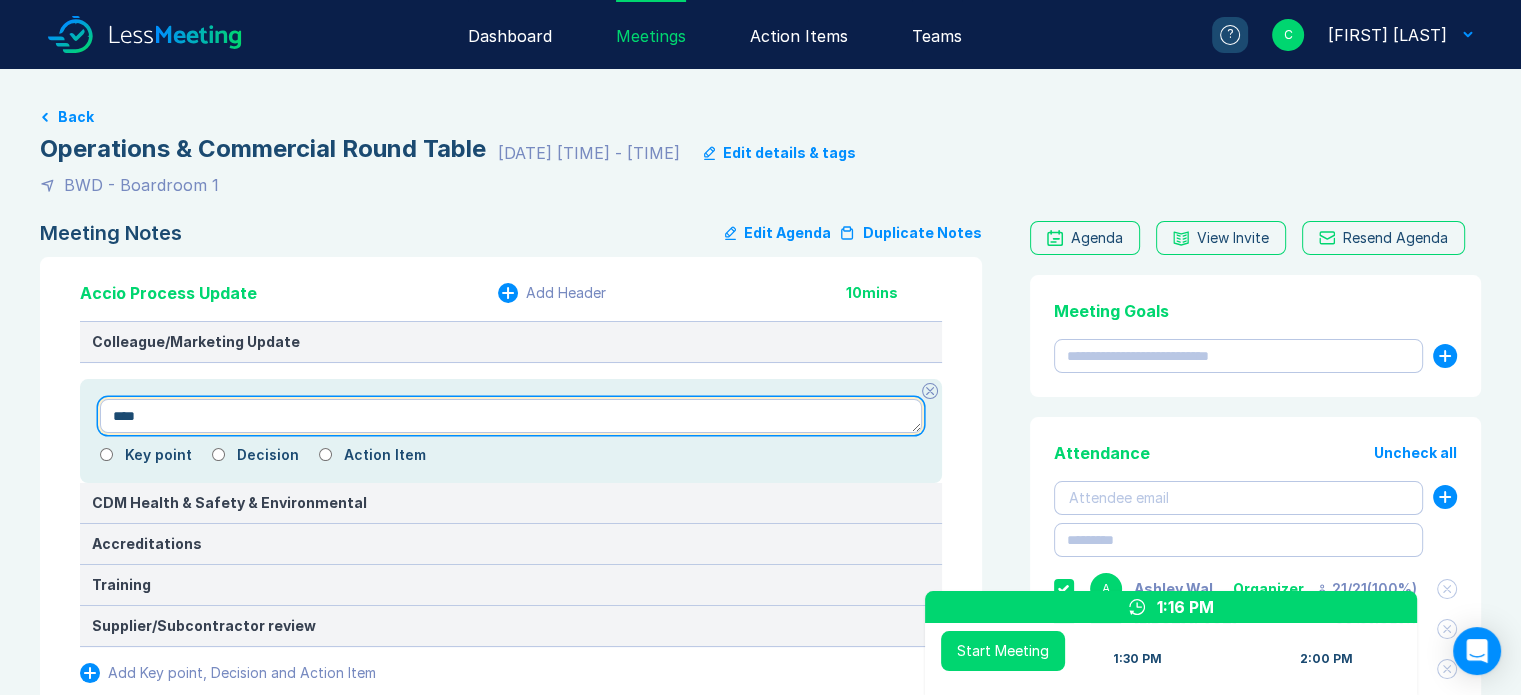 type on "*" 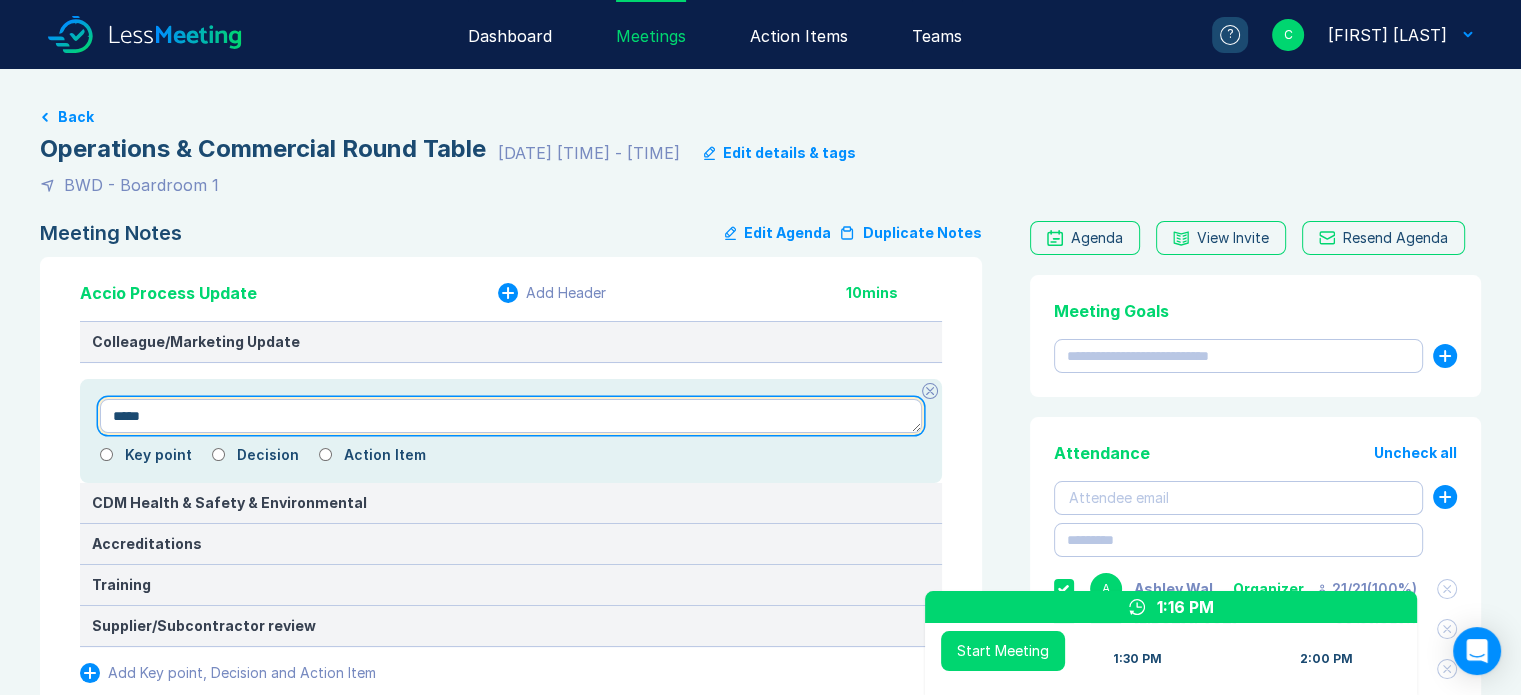 type on "*" 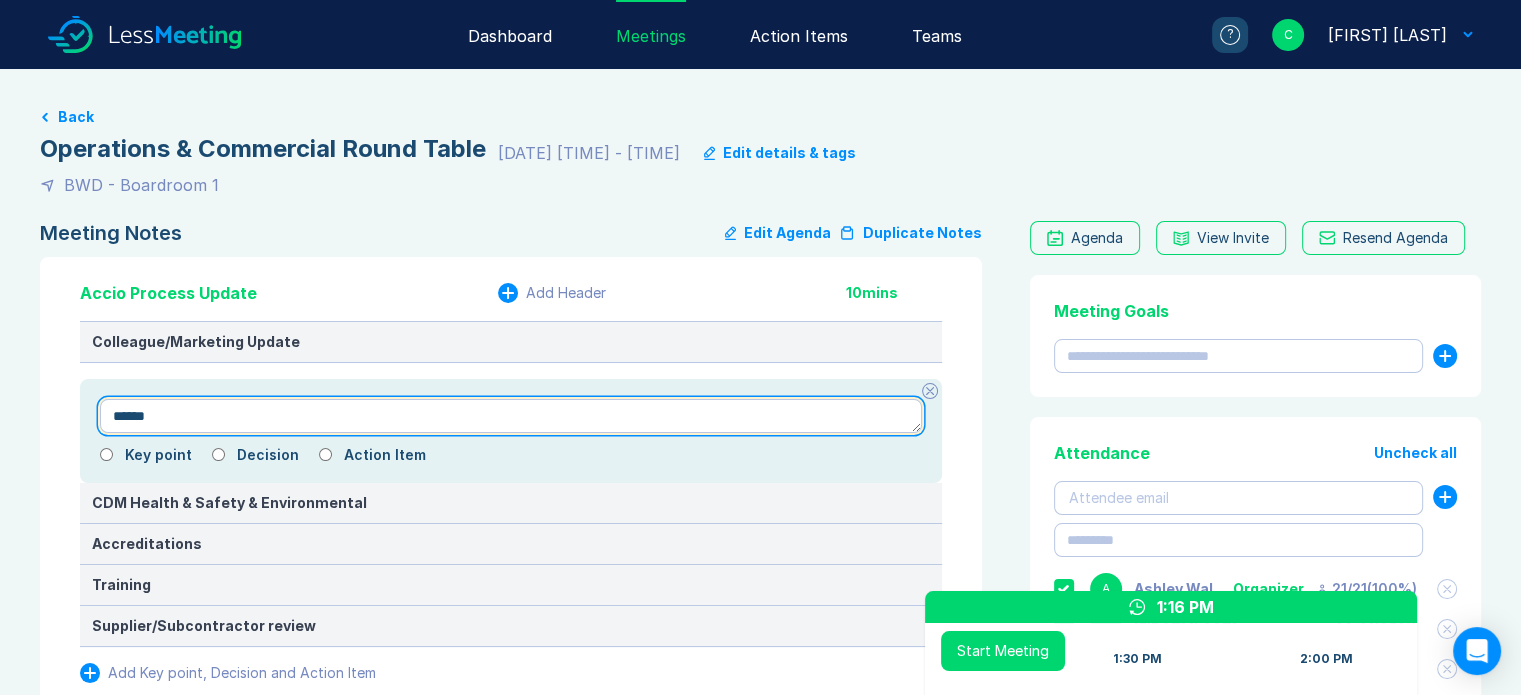 type on "*" 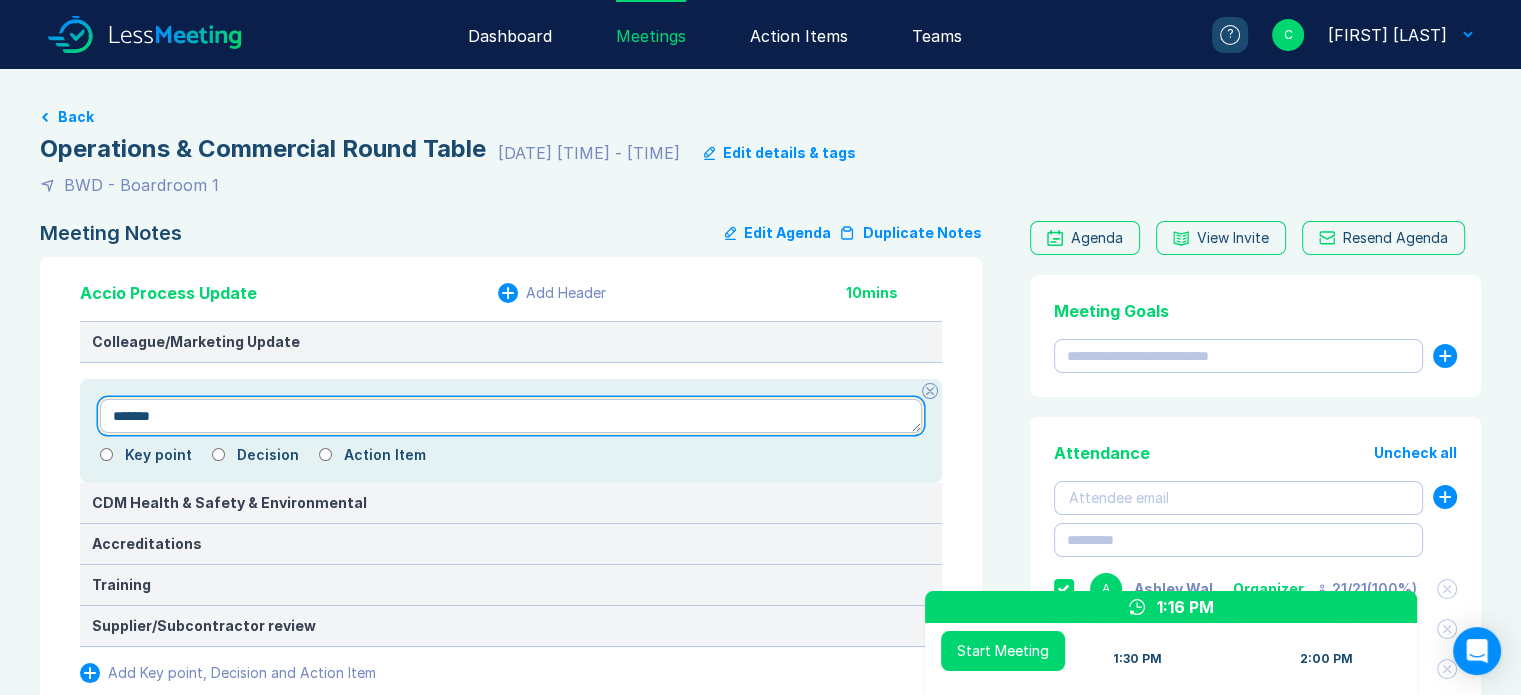 type on "*" 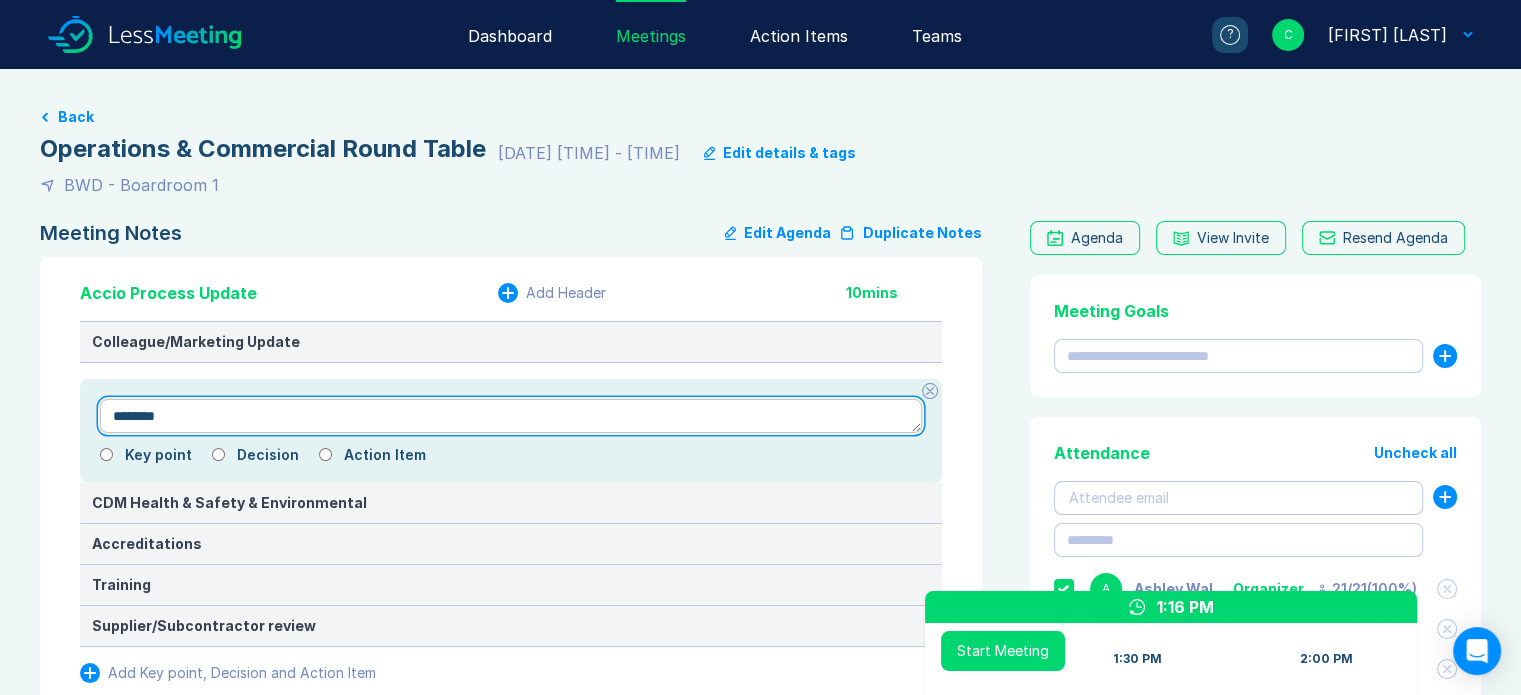 type on "*" 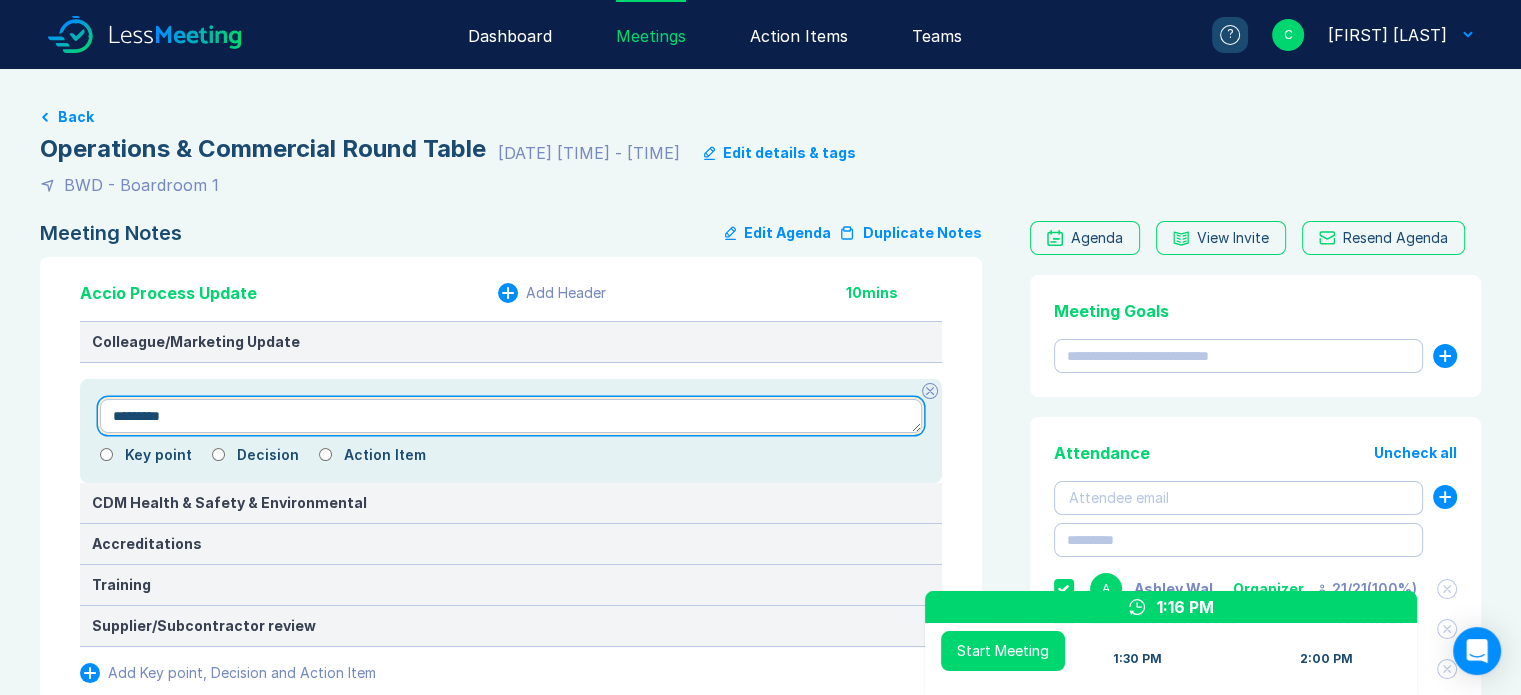 type on "*" 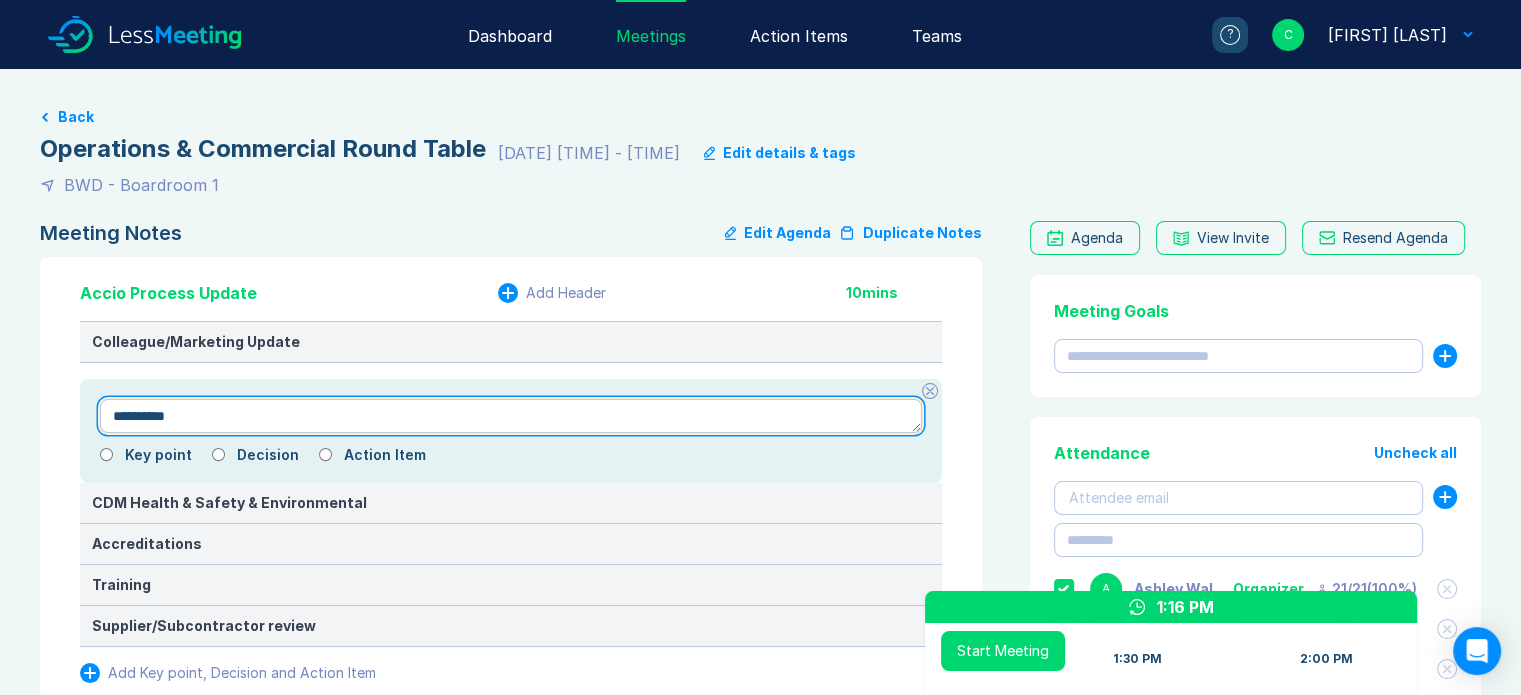 type on "*" 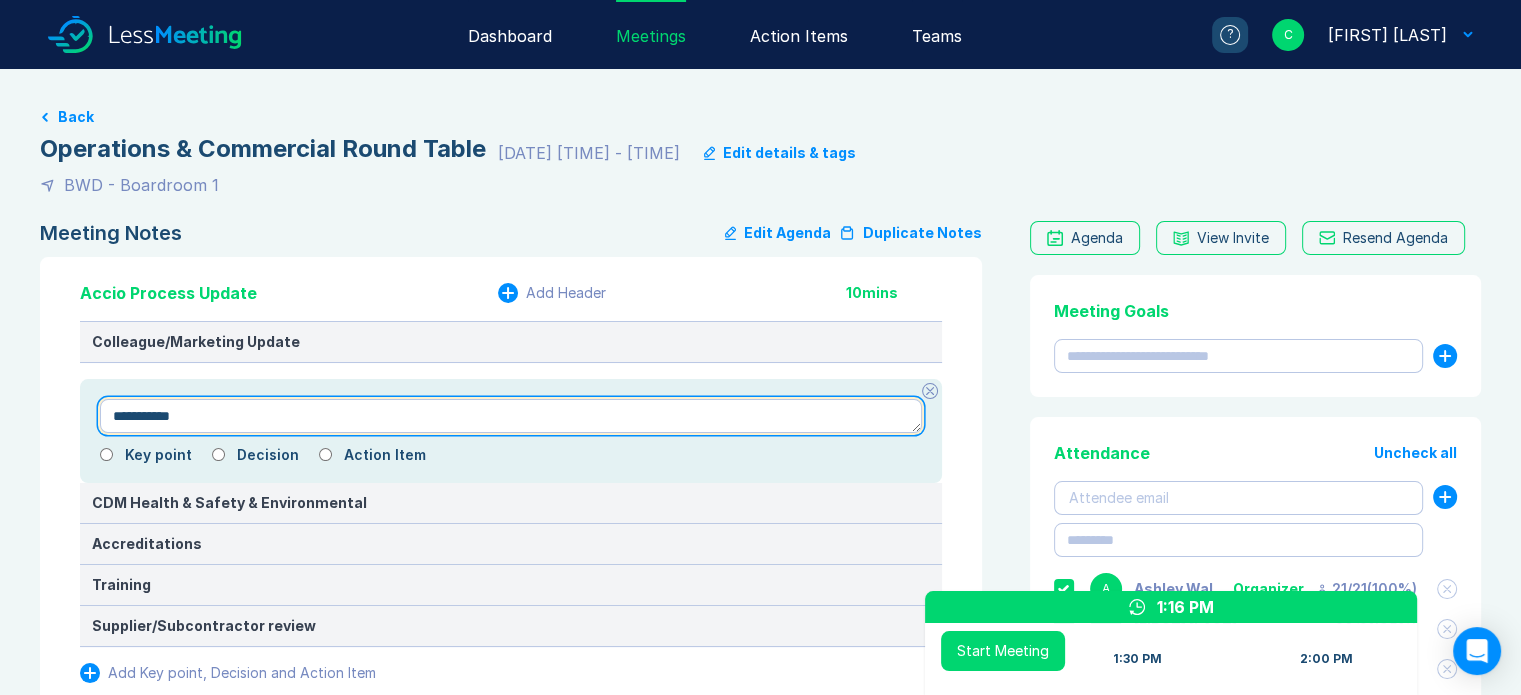 type on "*" 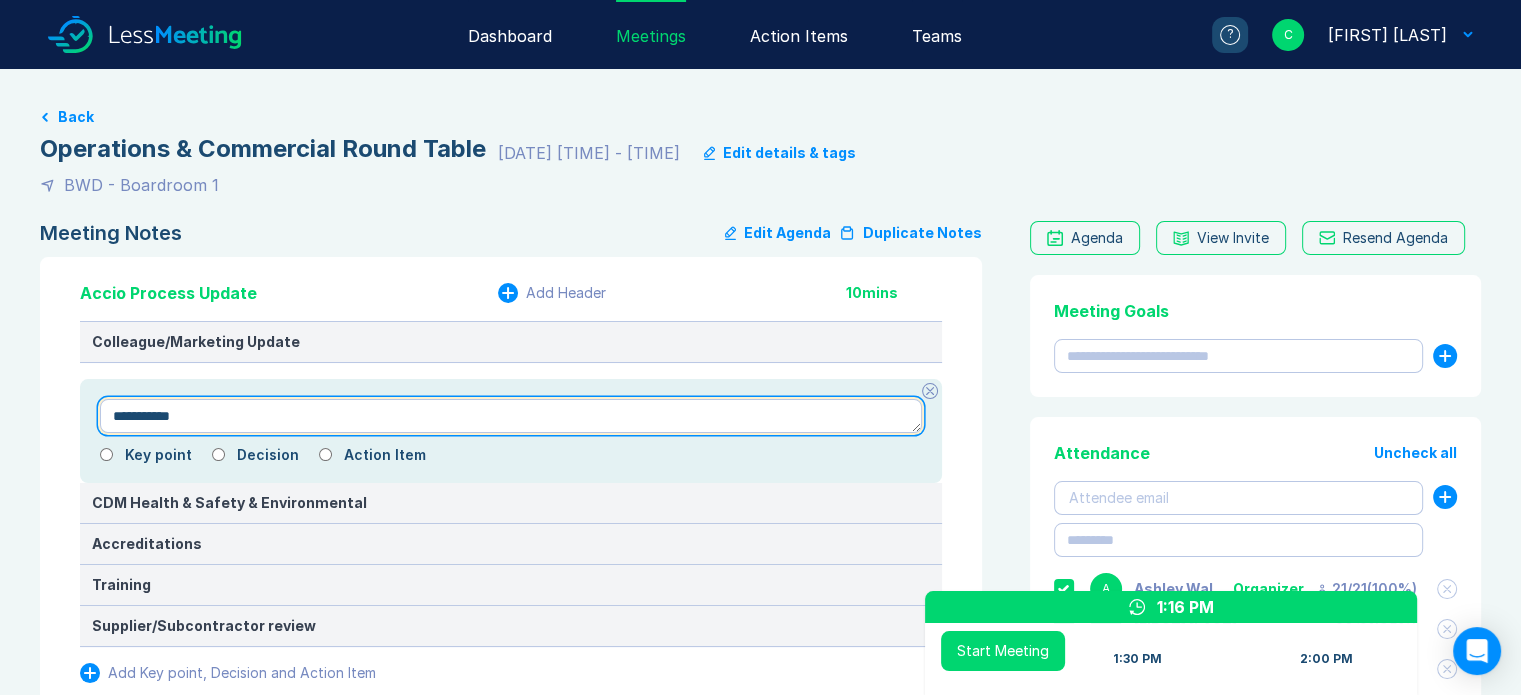 type on "**********" 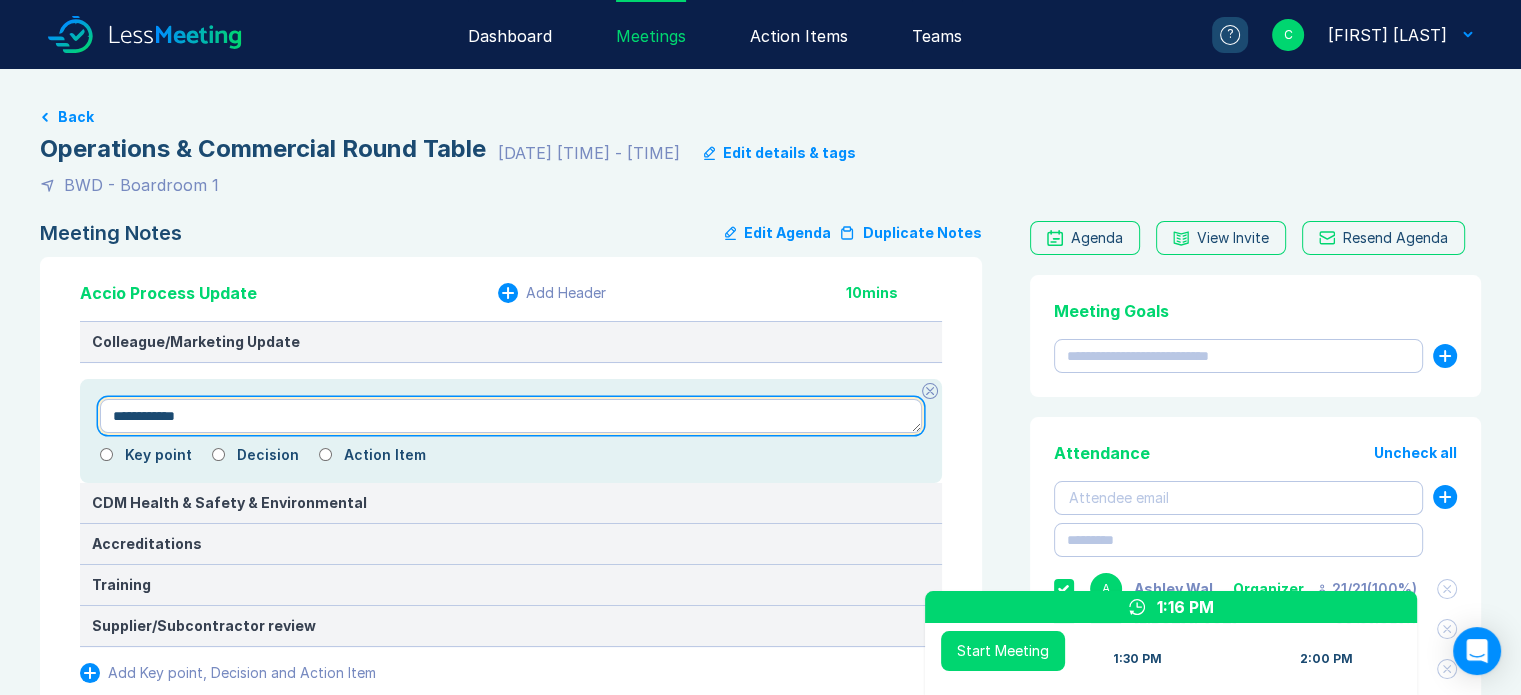 type on "*" 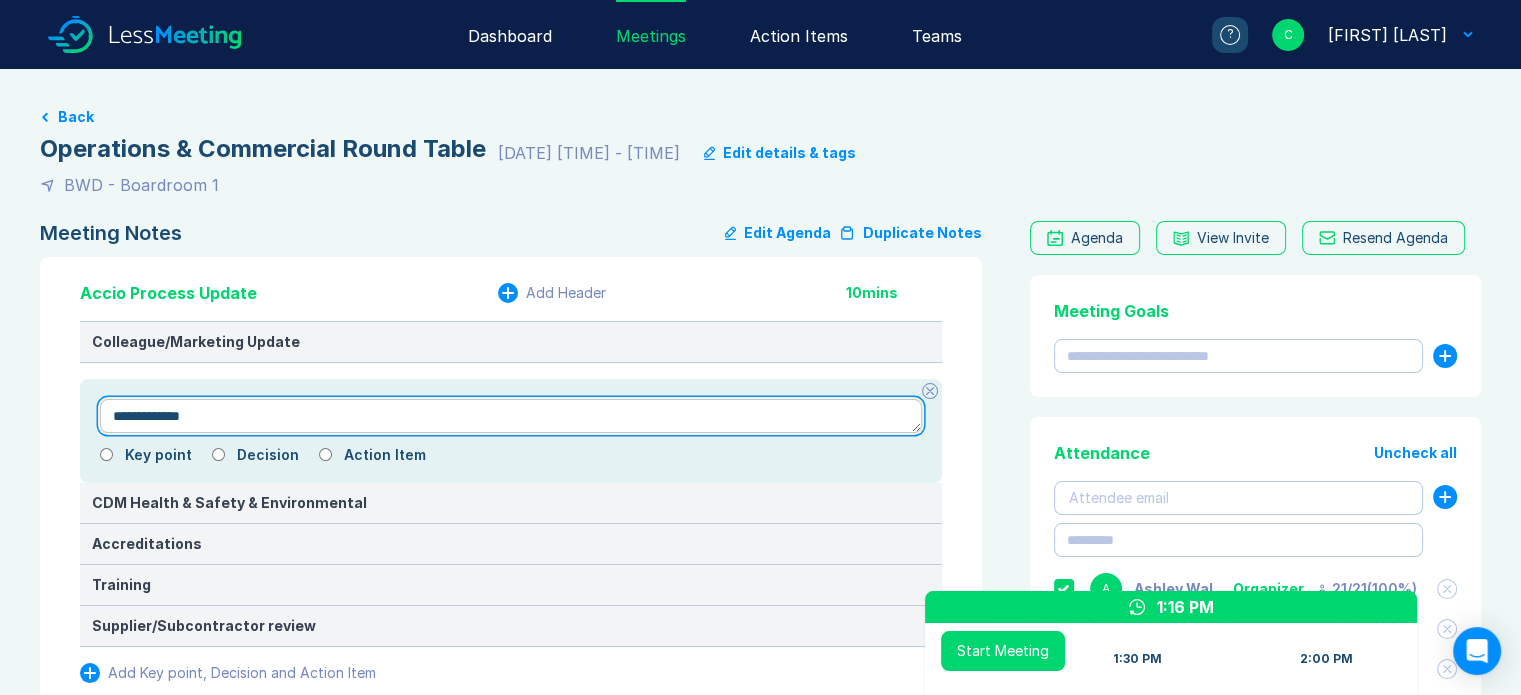 type on "*" 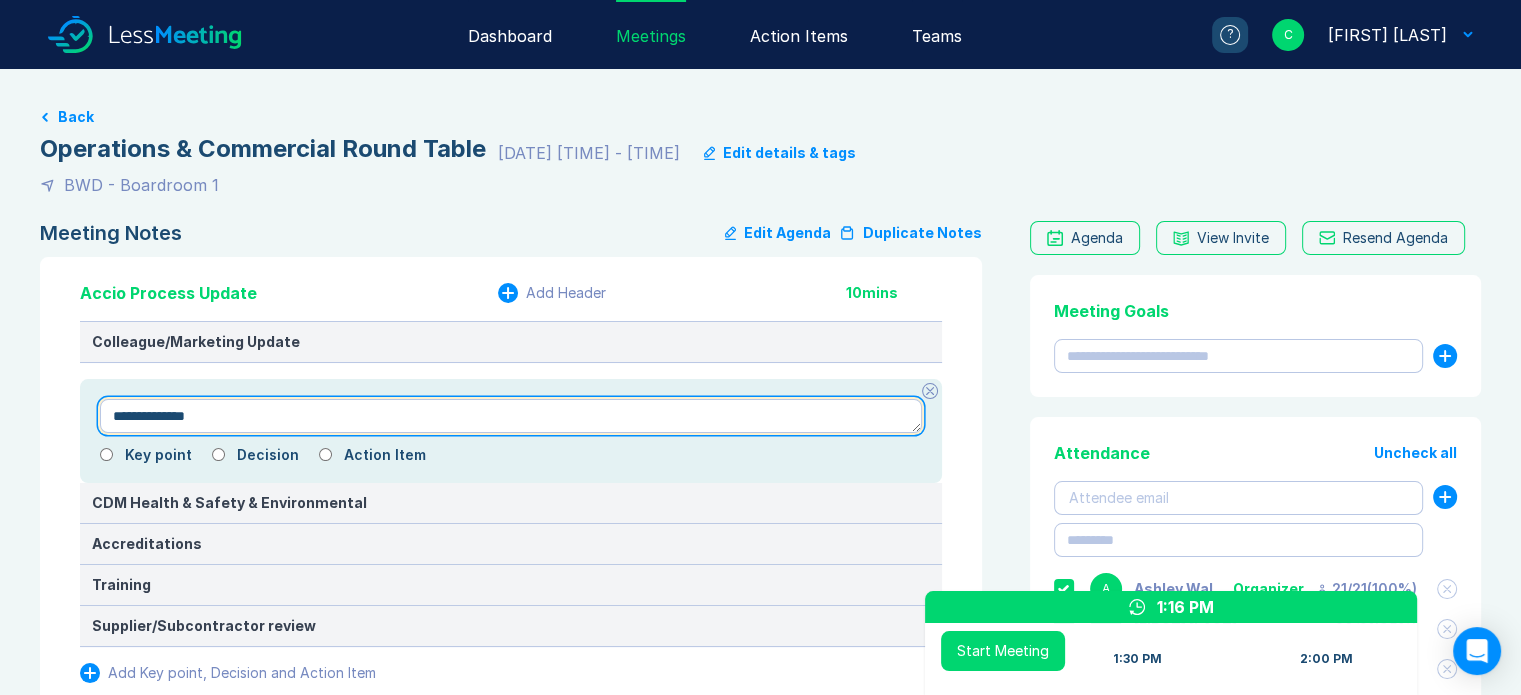 type on "*" 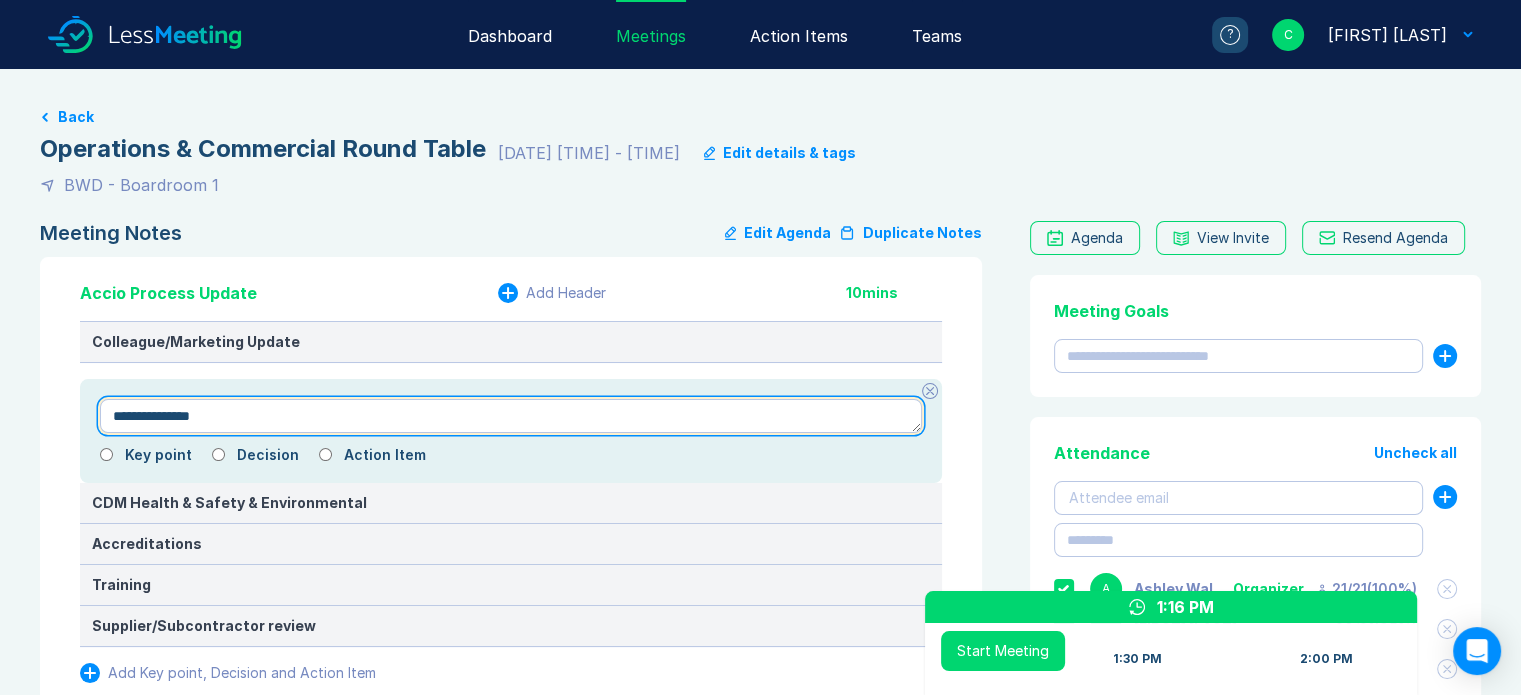 type on "*" 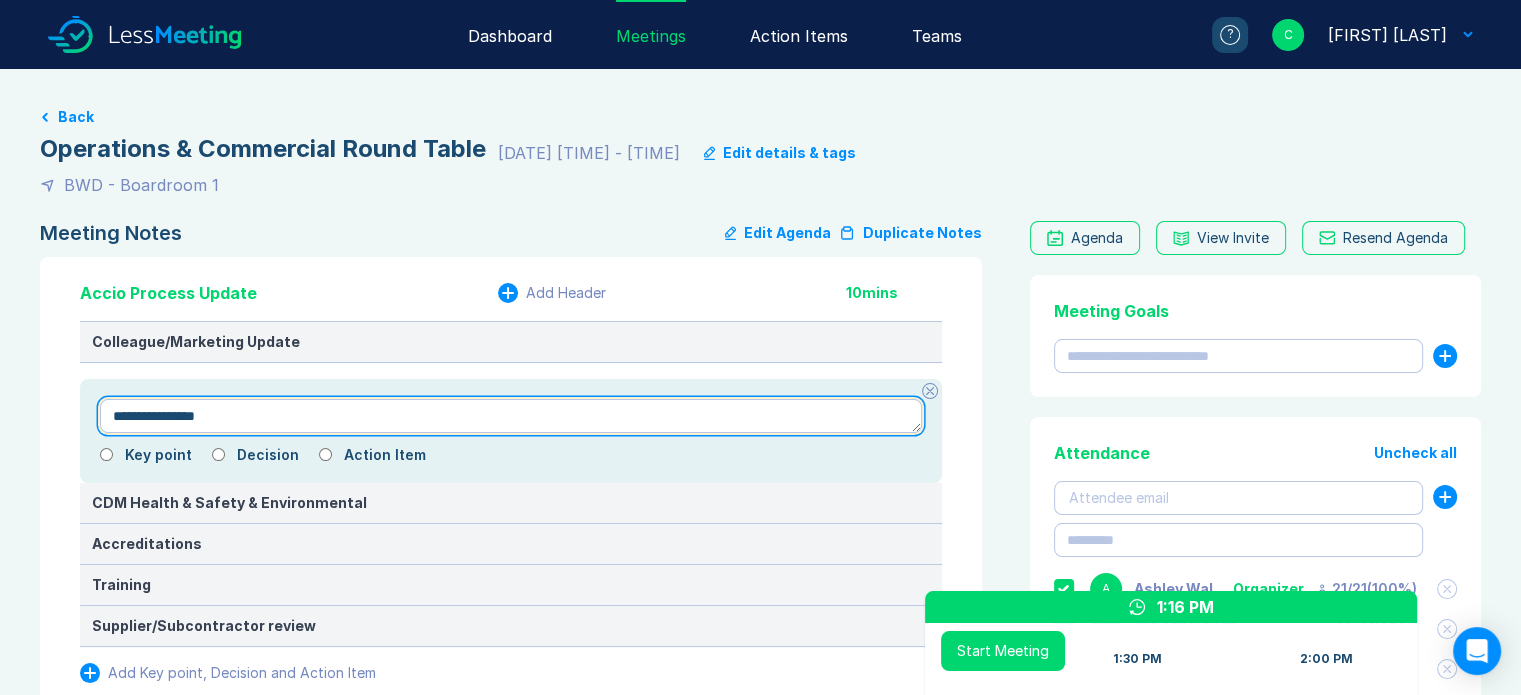 type on "*" 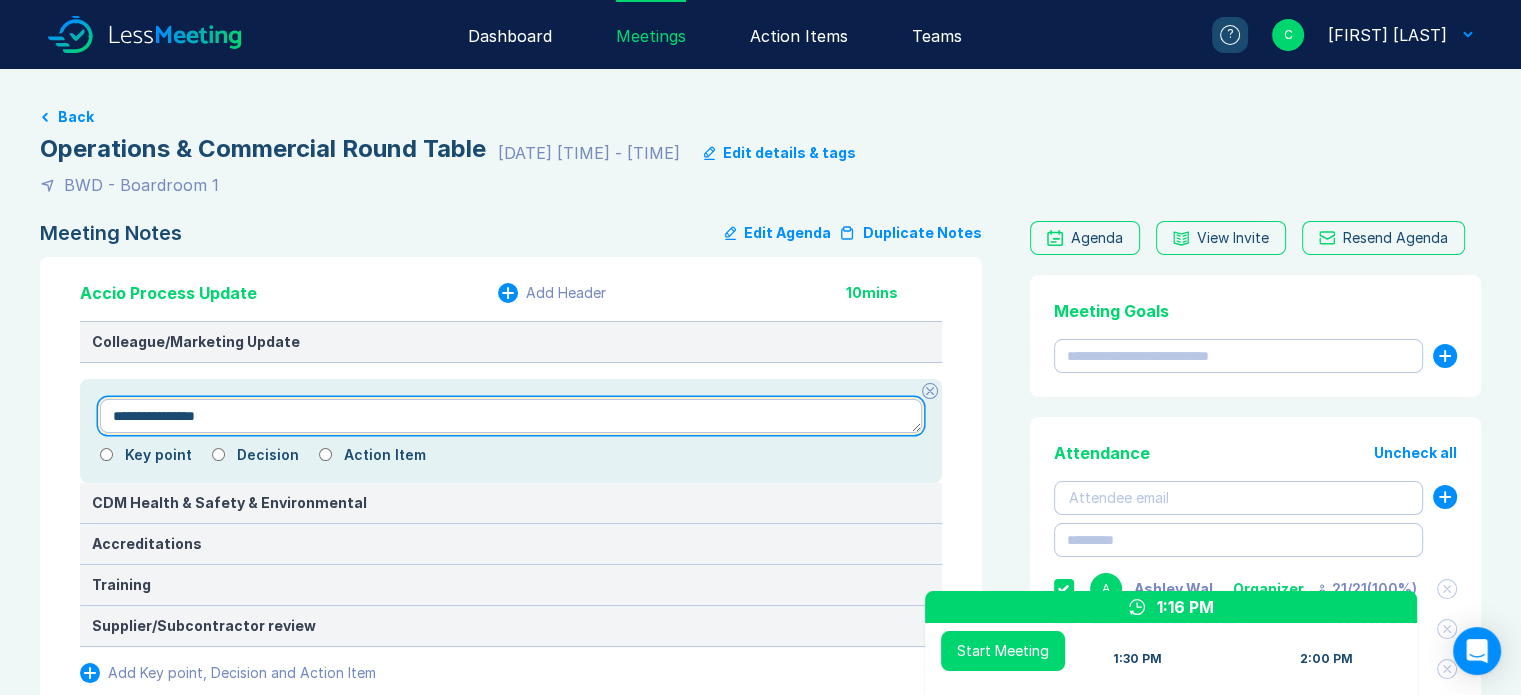 type on "**********" 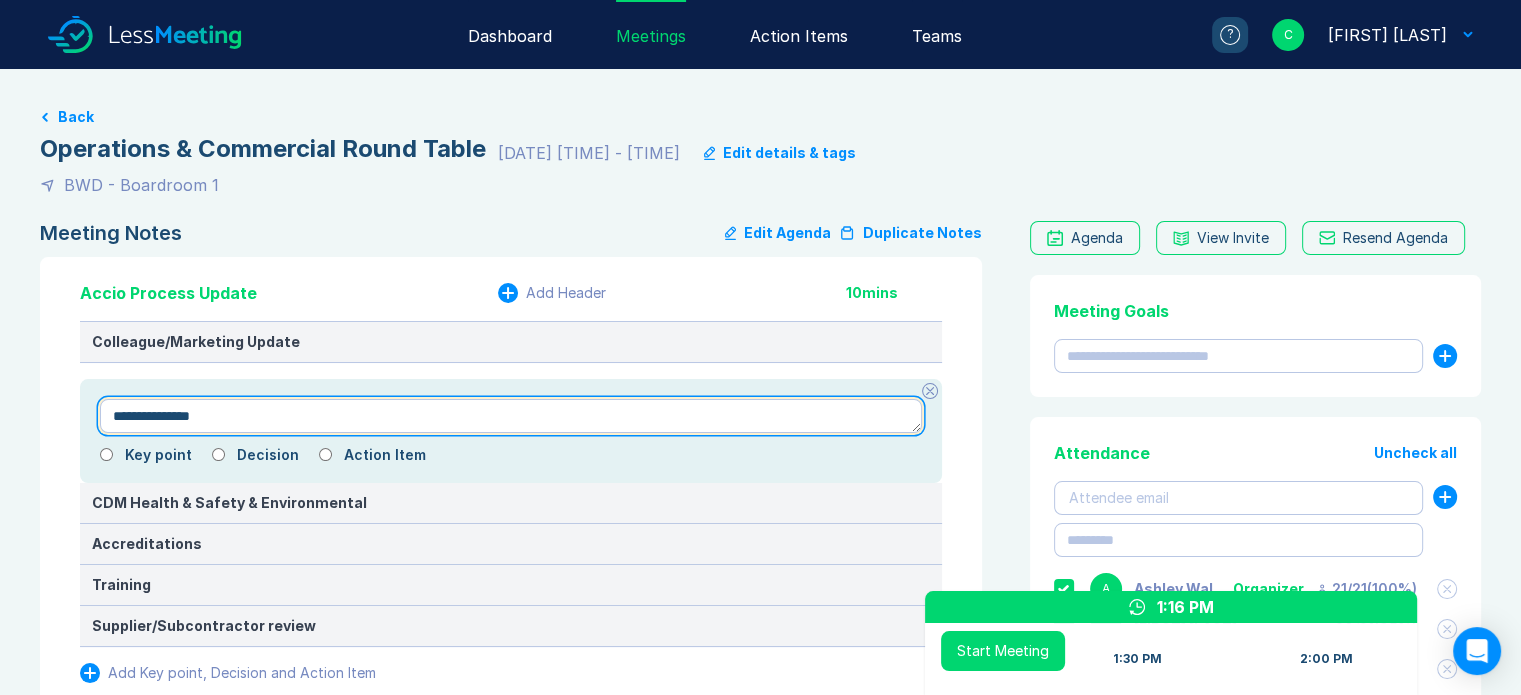 type on "*" 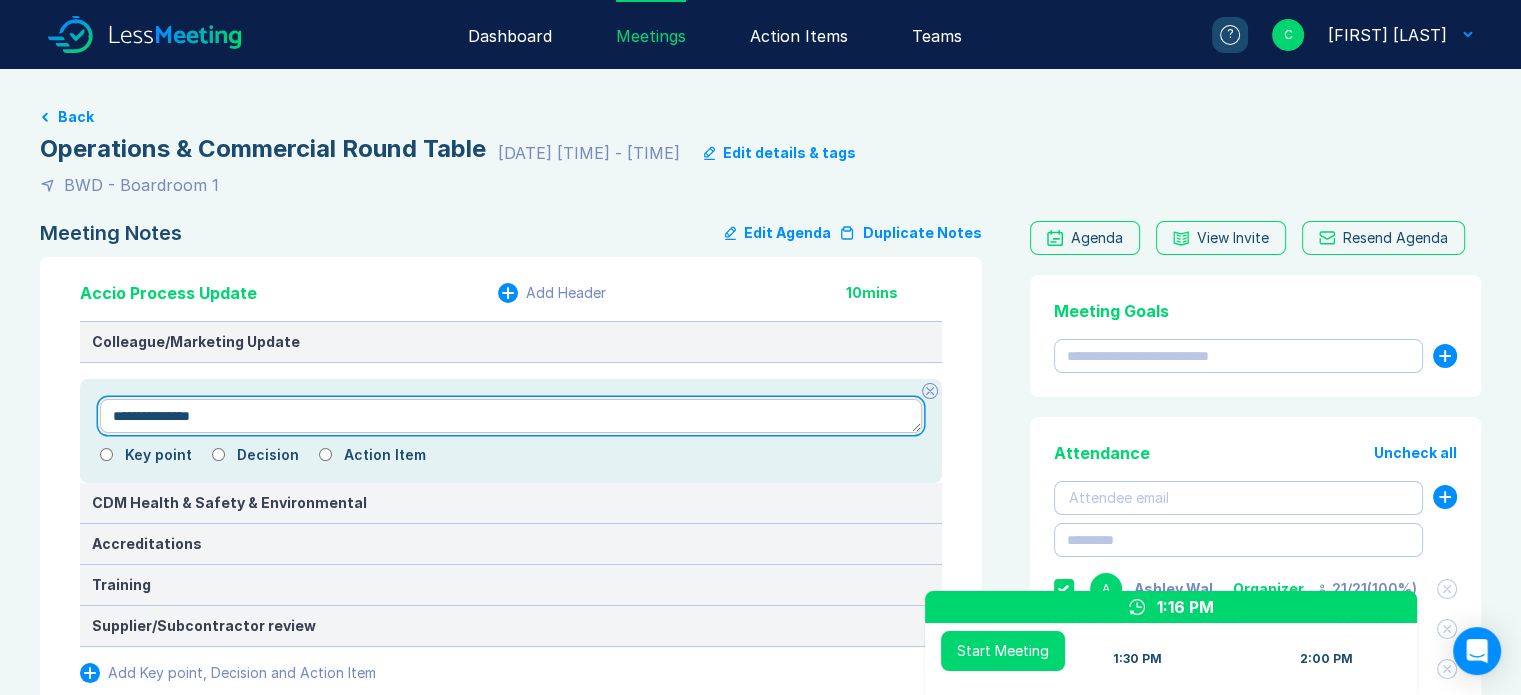 type on "**********" 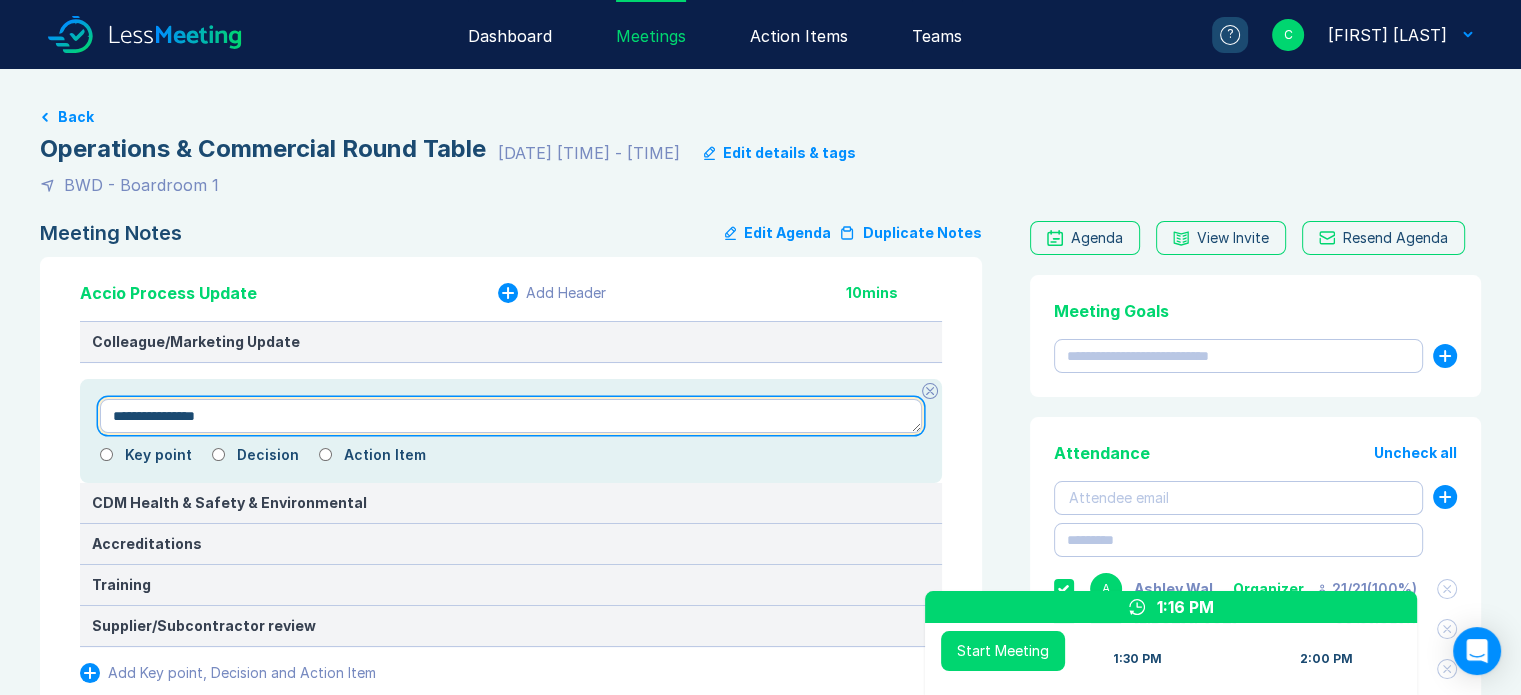 type on "*" 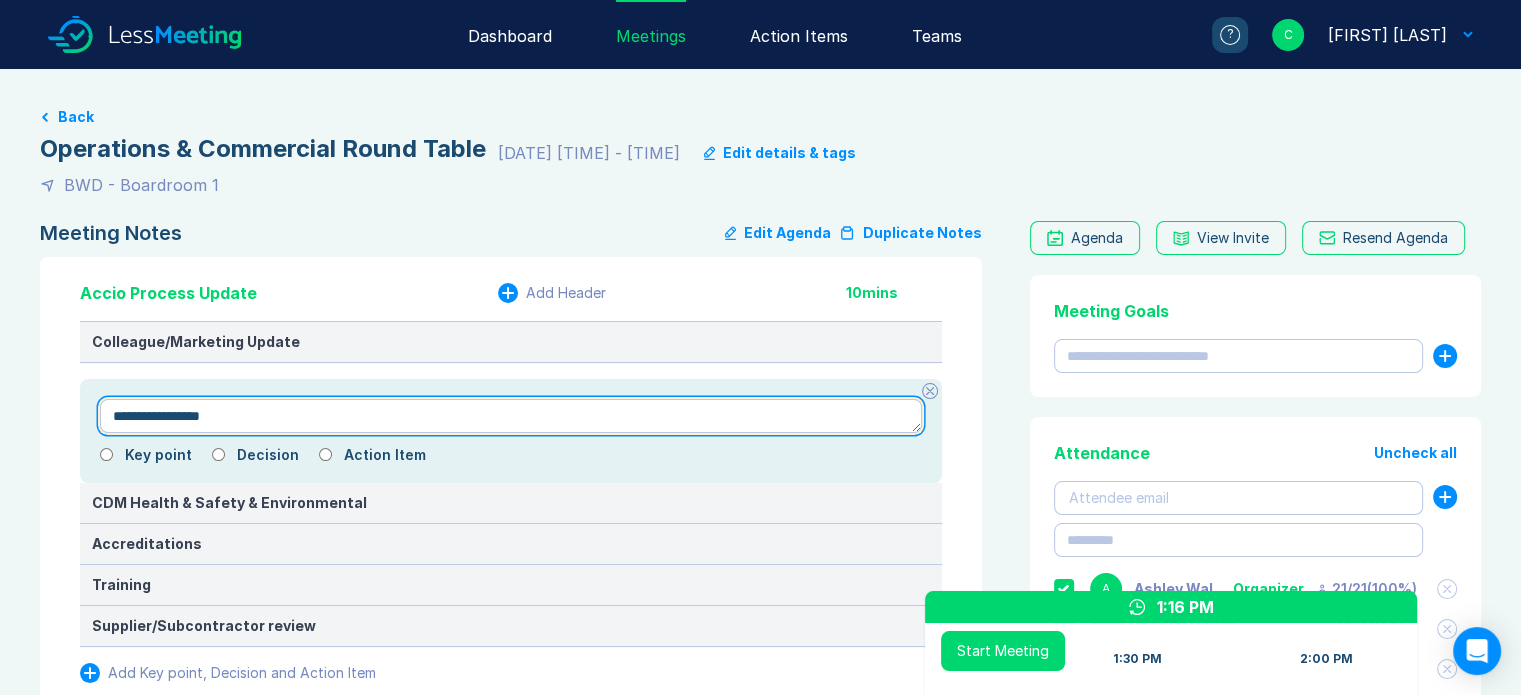 type on "*" 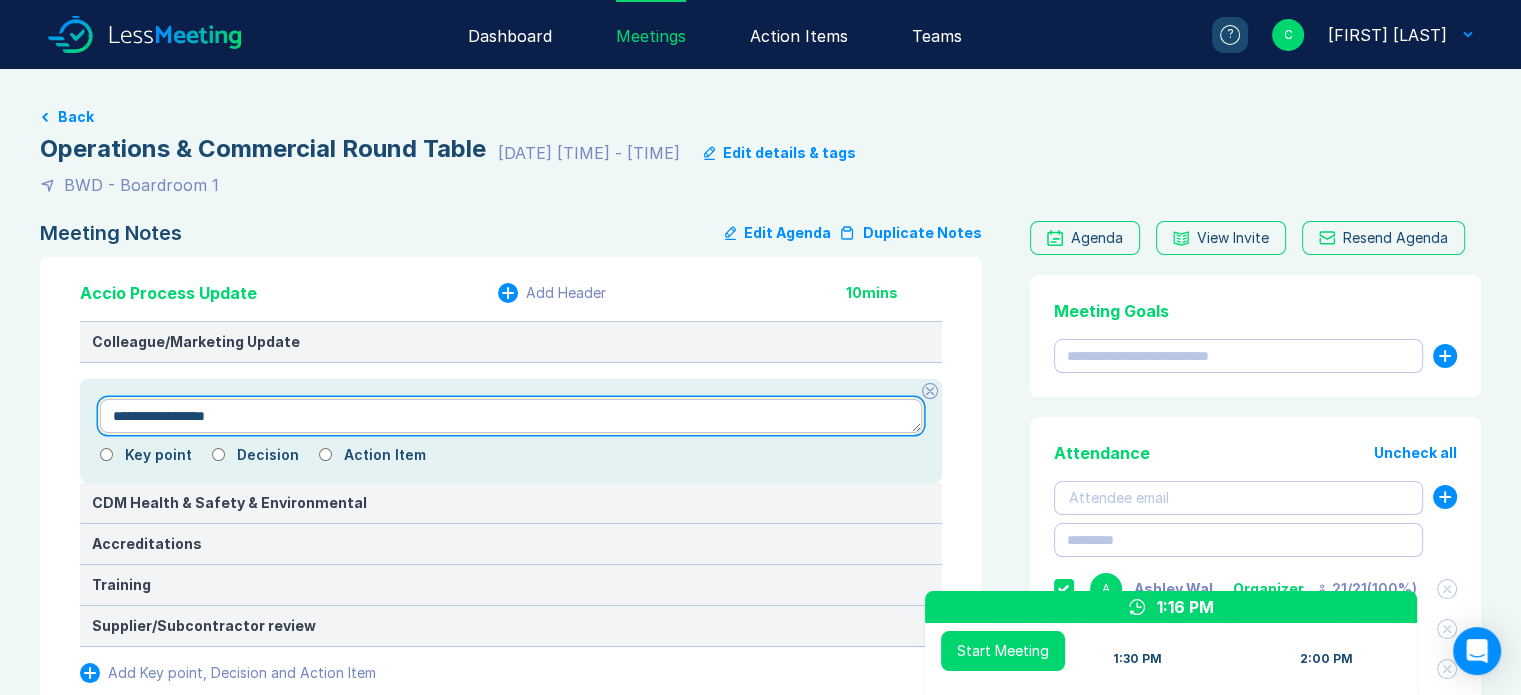 type on "*" 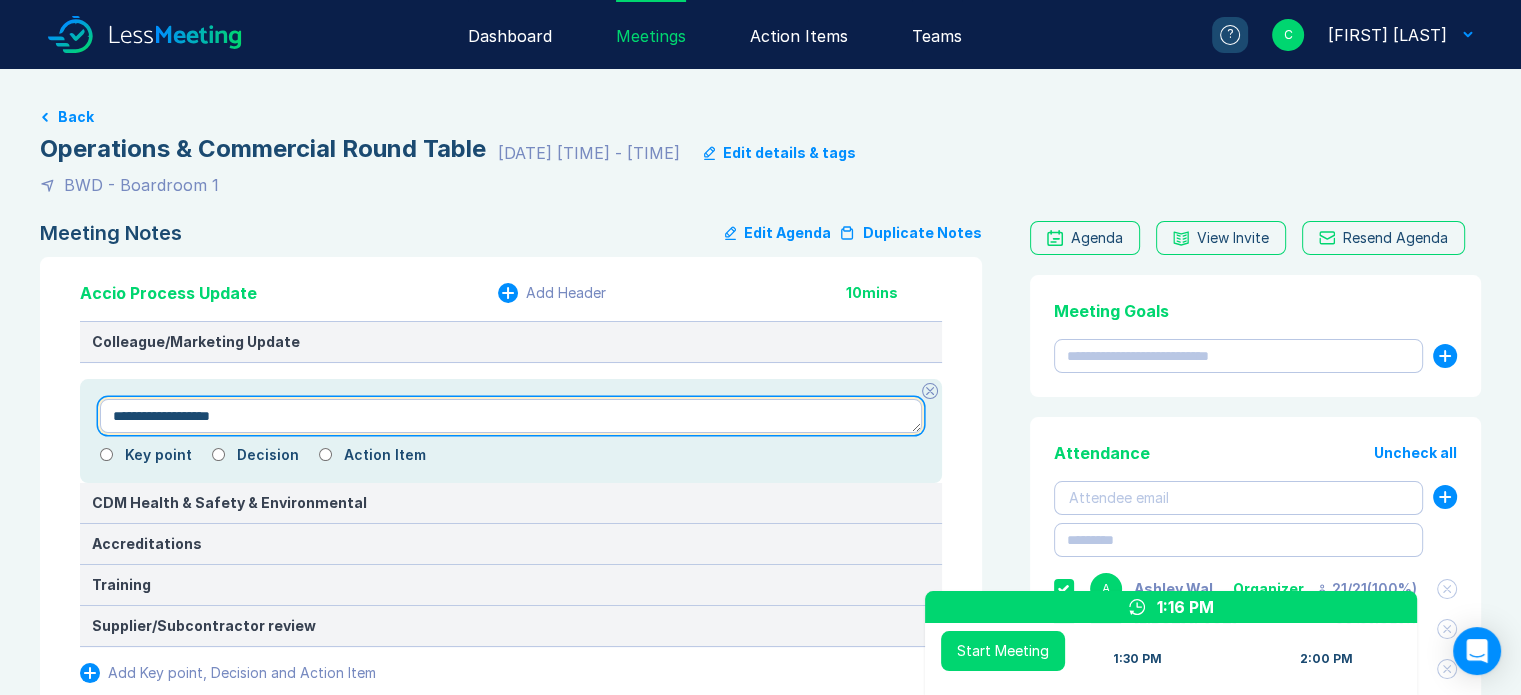 type on "*" 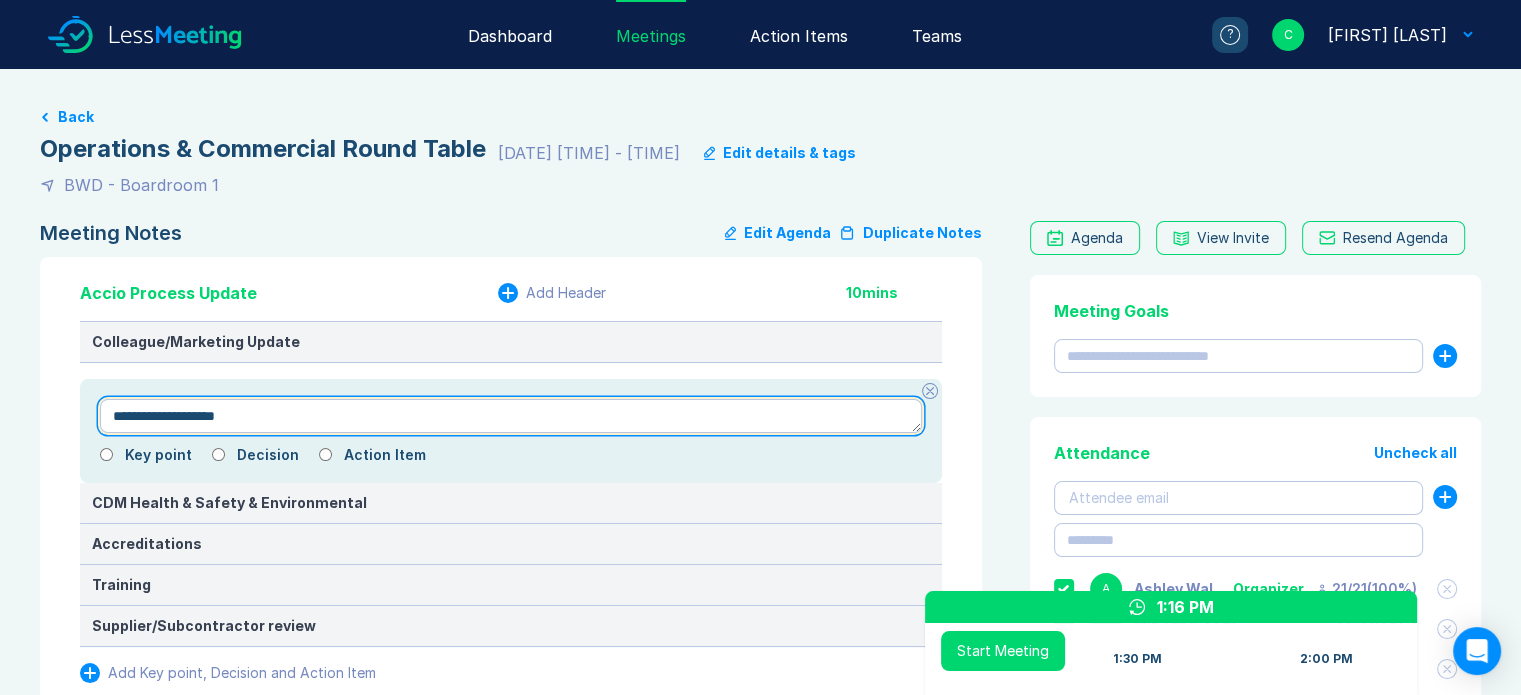 type on "*" 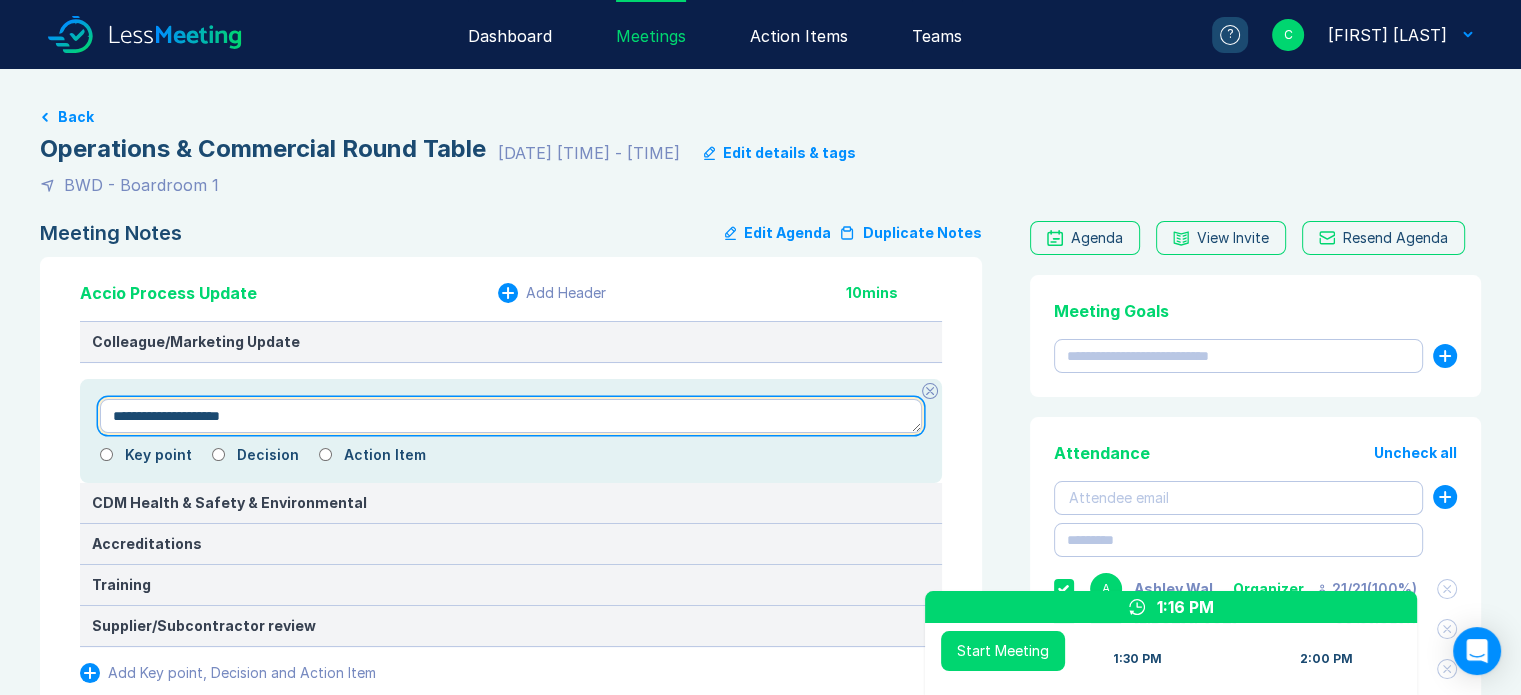 type on "*" 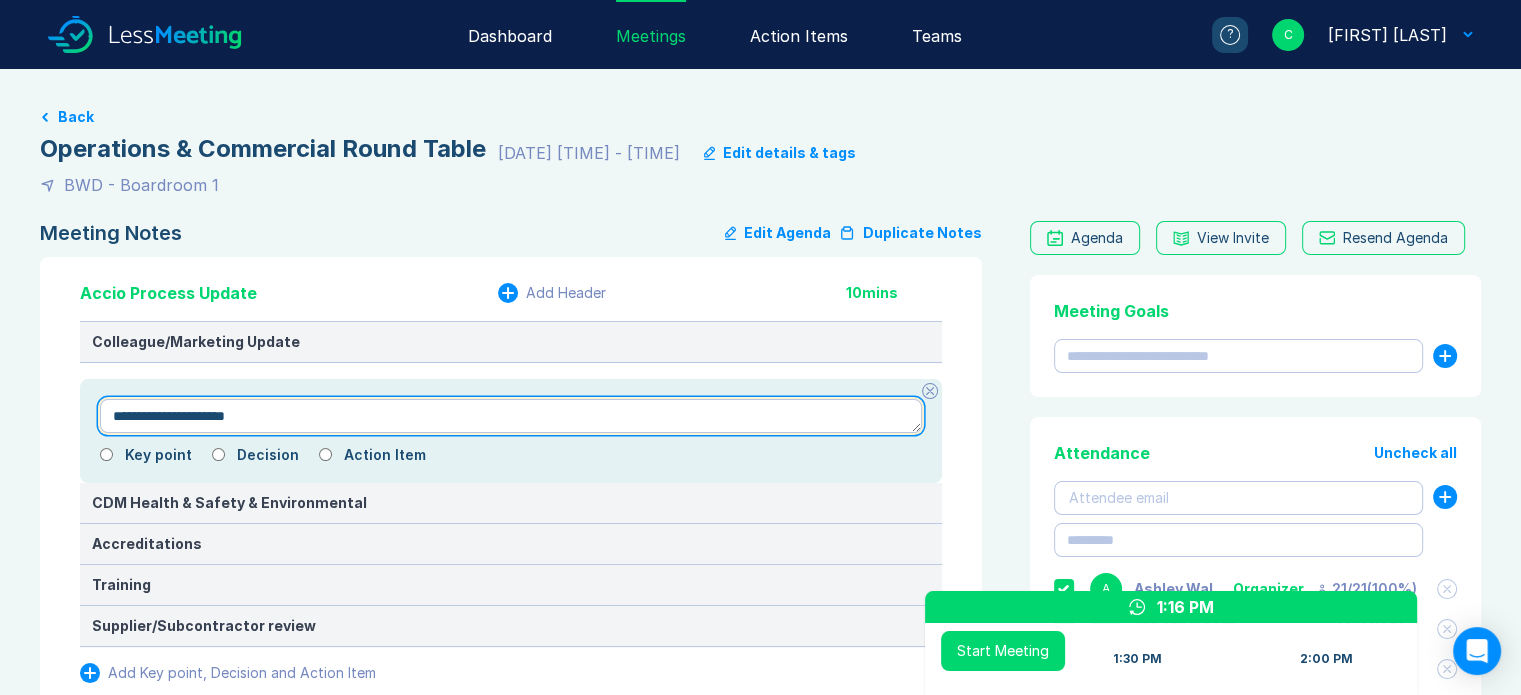 type on "*" 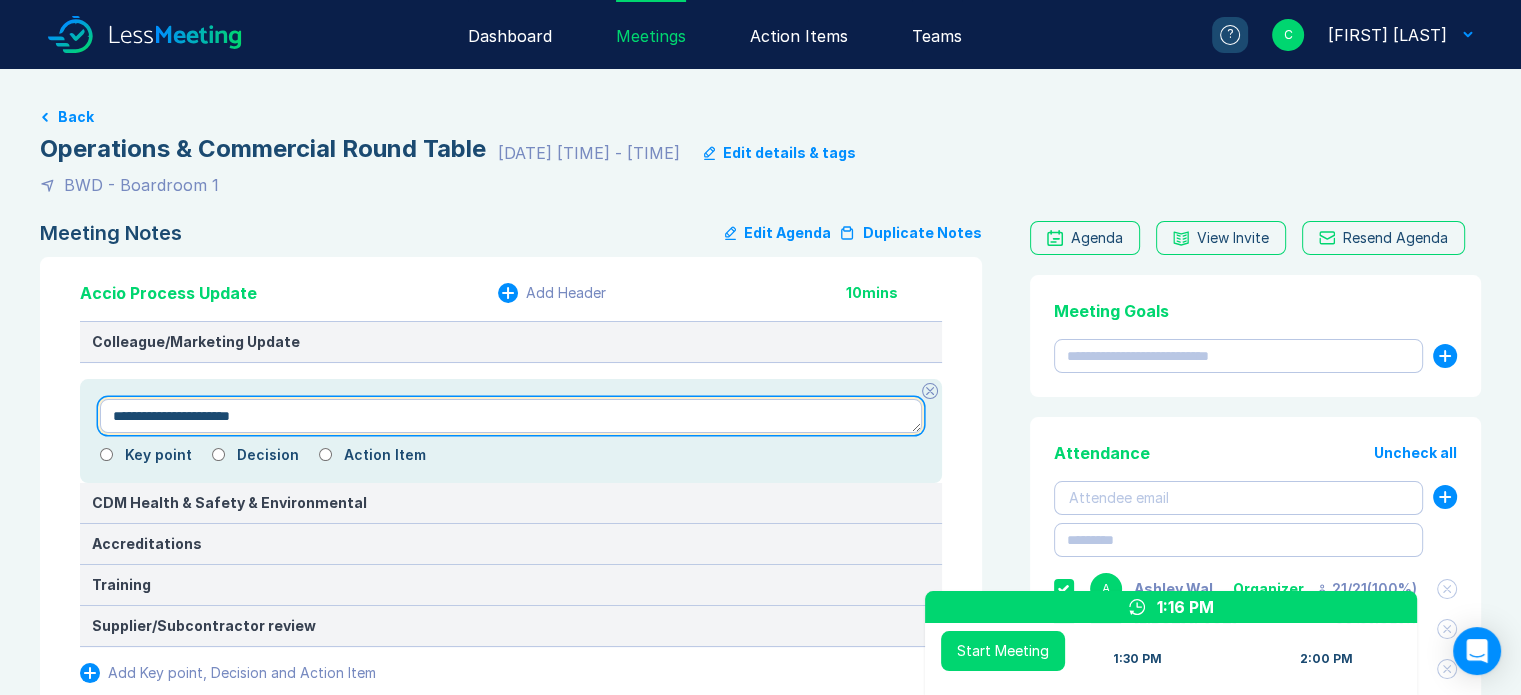 type on "*" 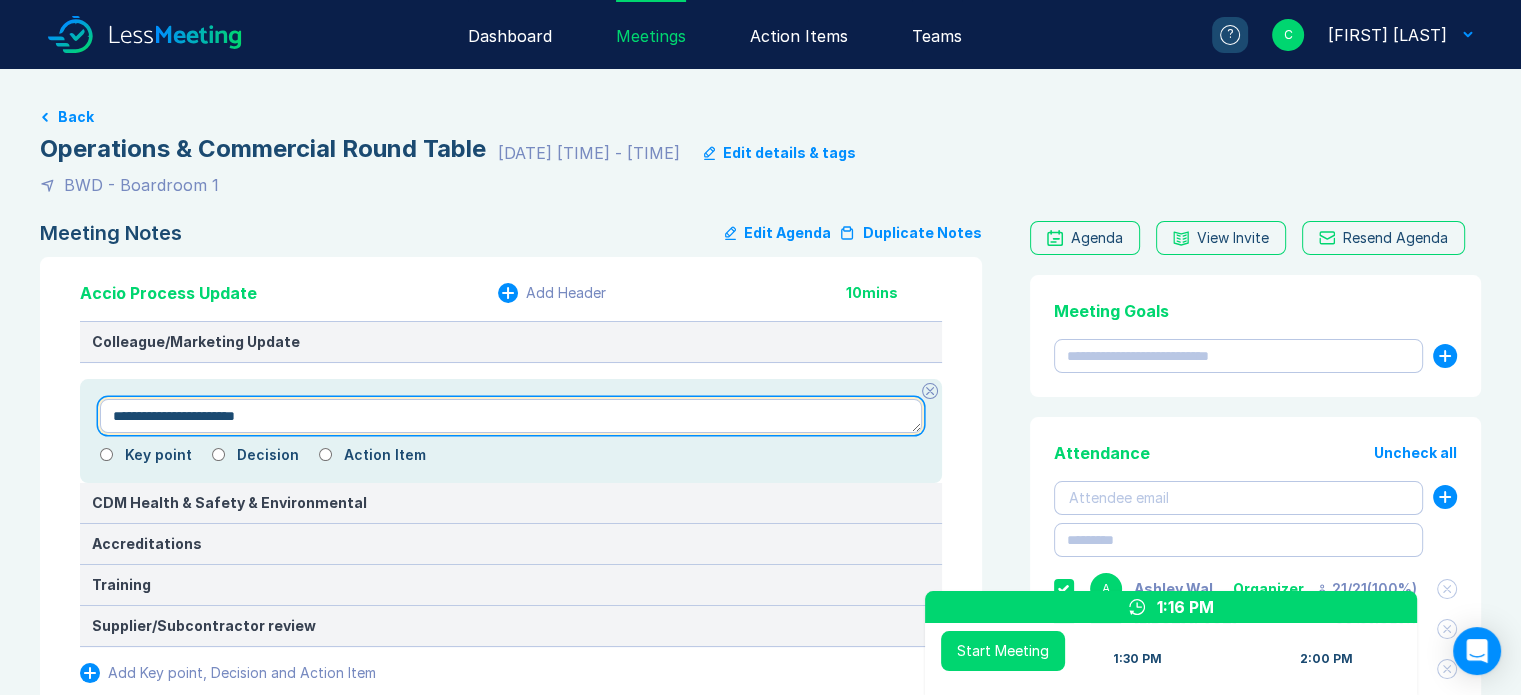type on "*" 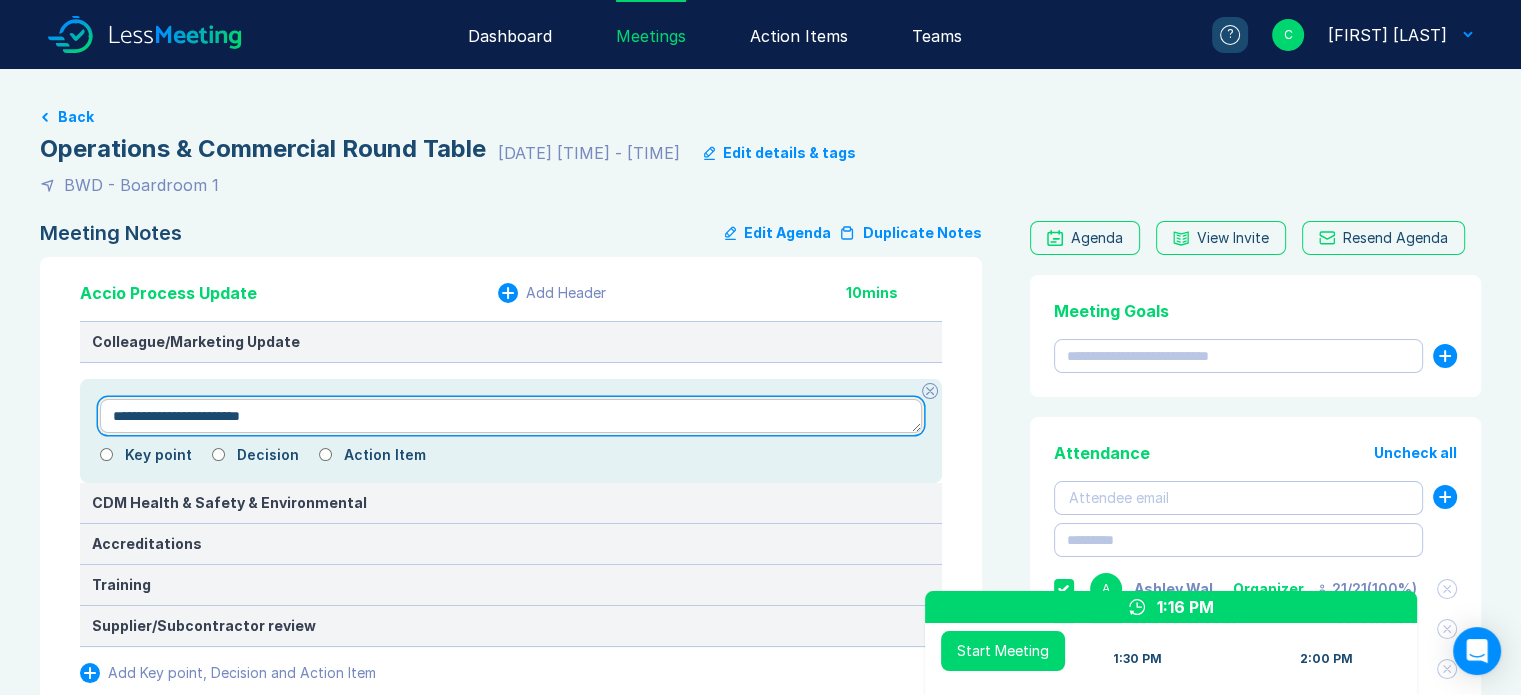 type on "*" 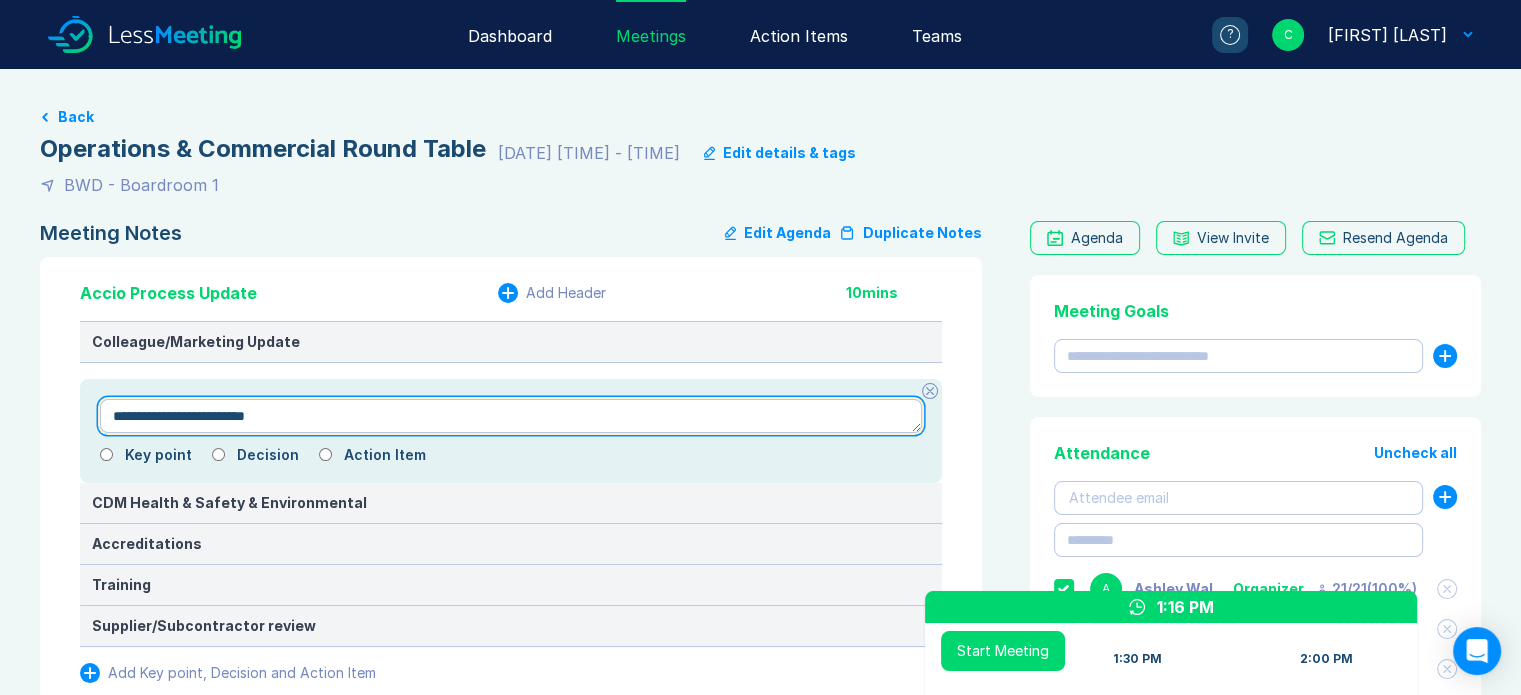 type on "*" 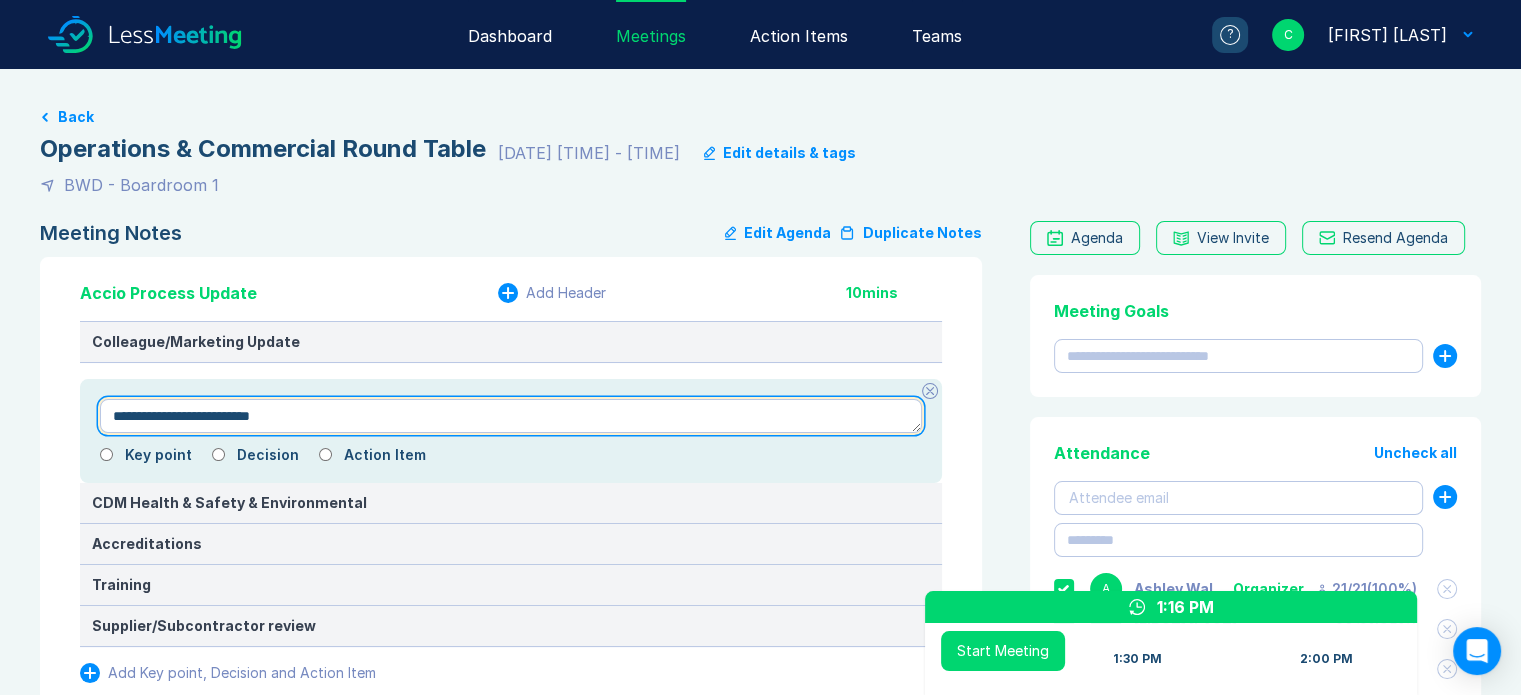 type on "*" 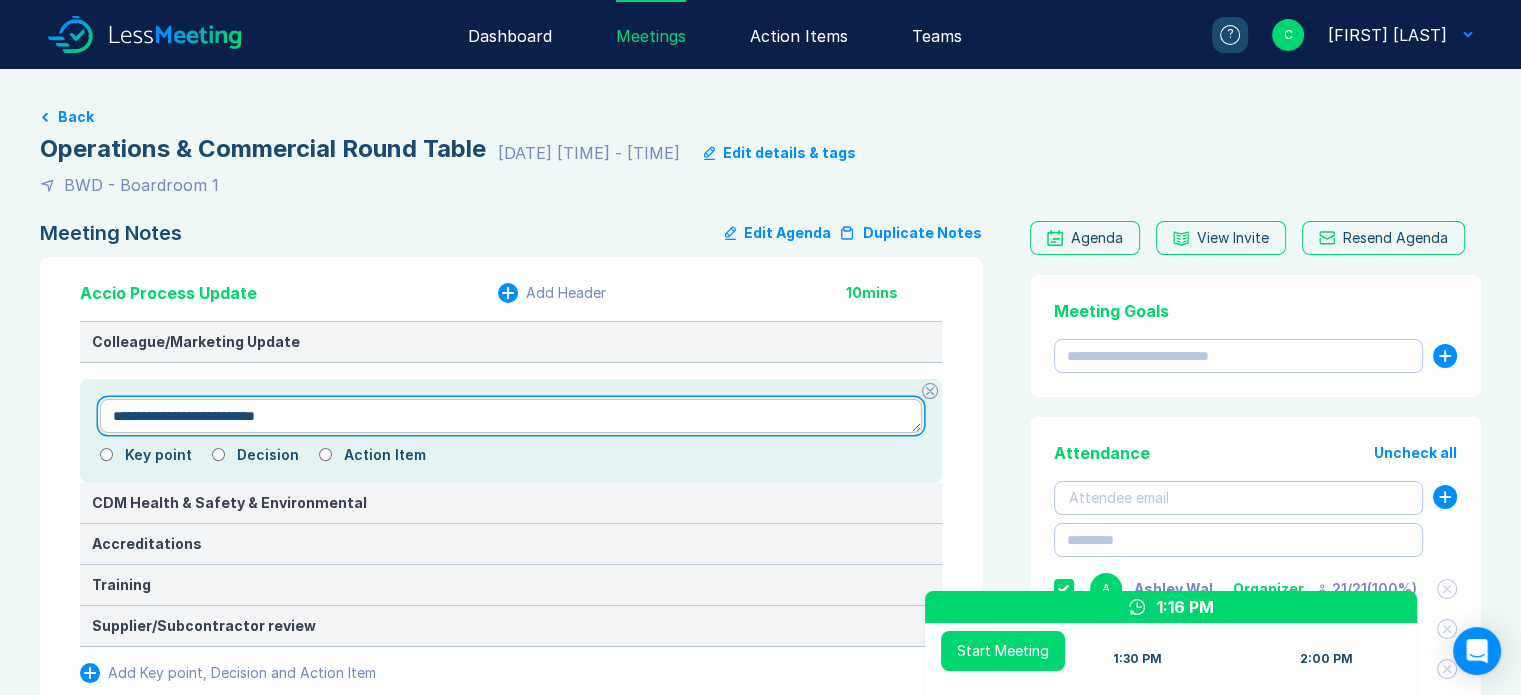 type on "*" 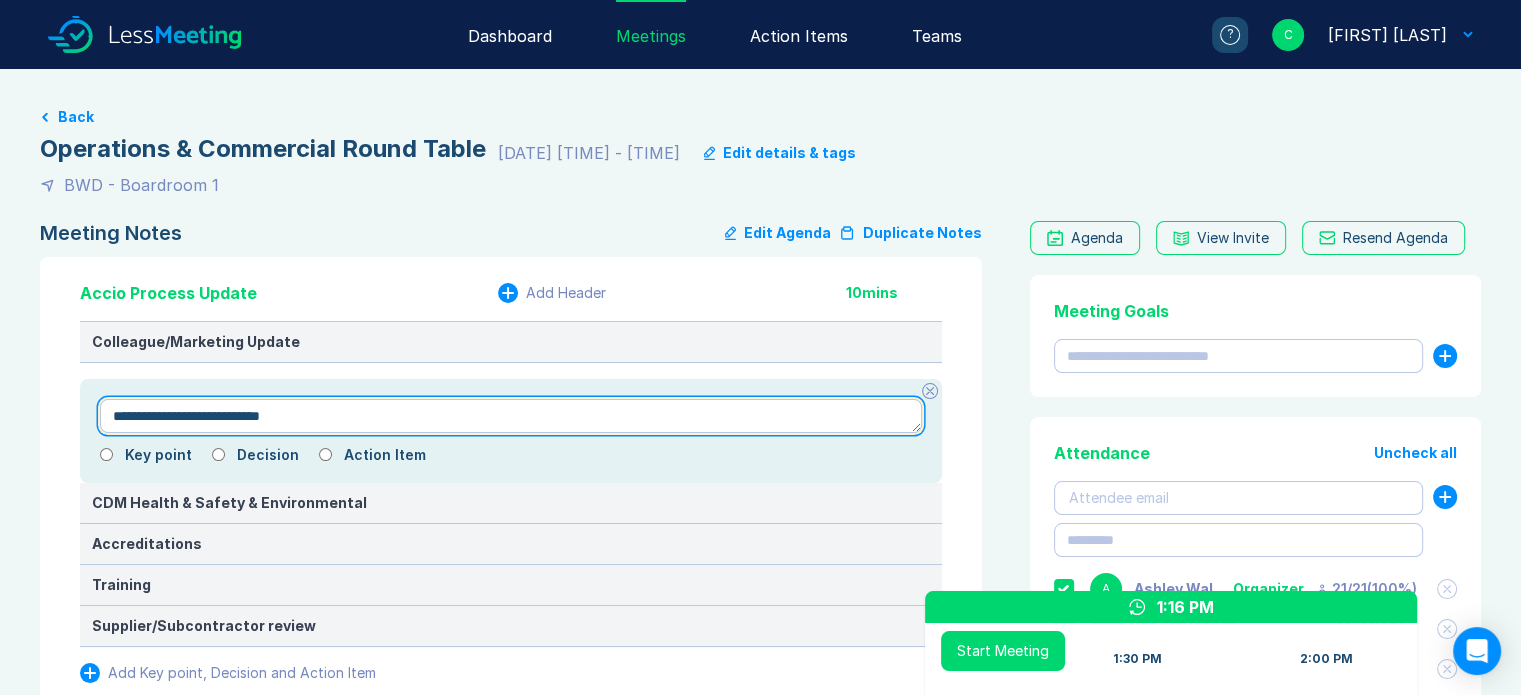type on "*" 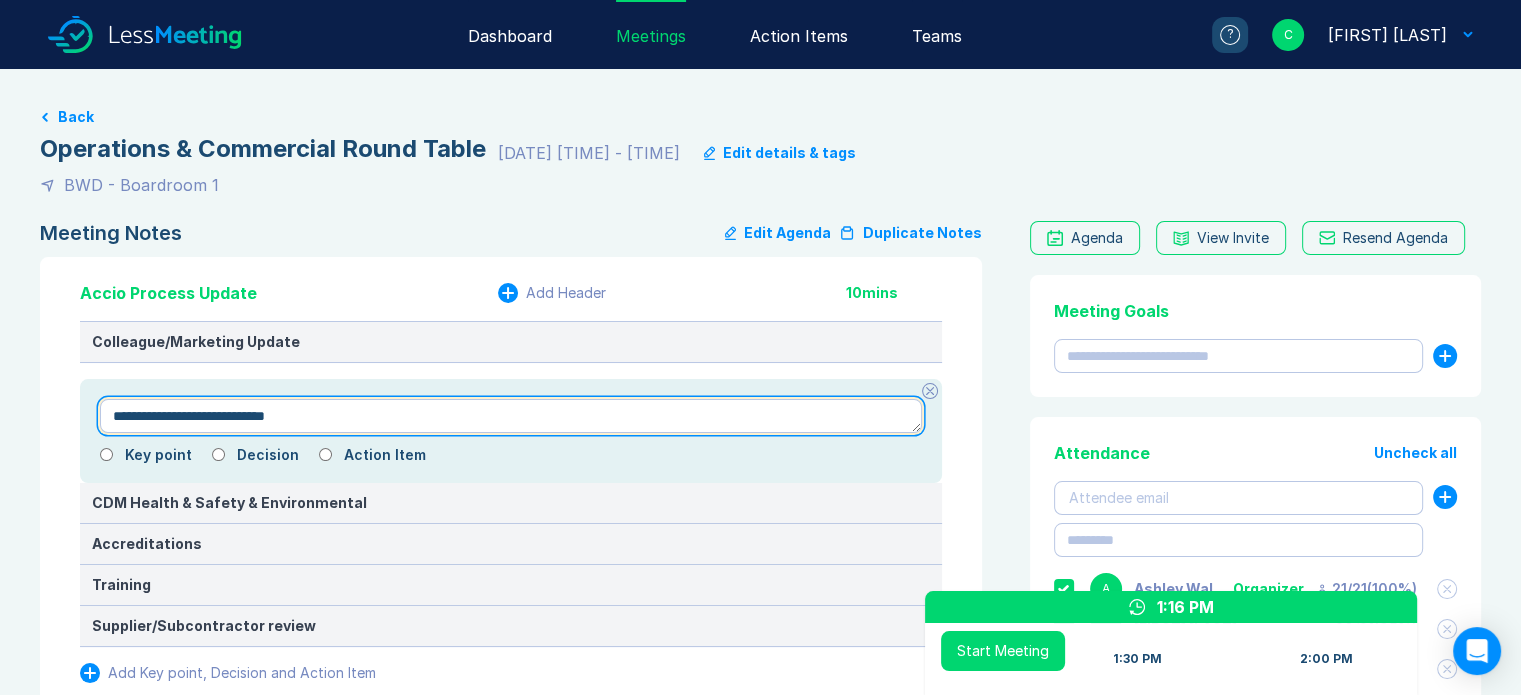 type on "*" 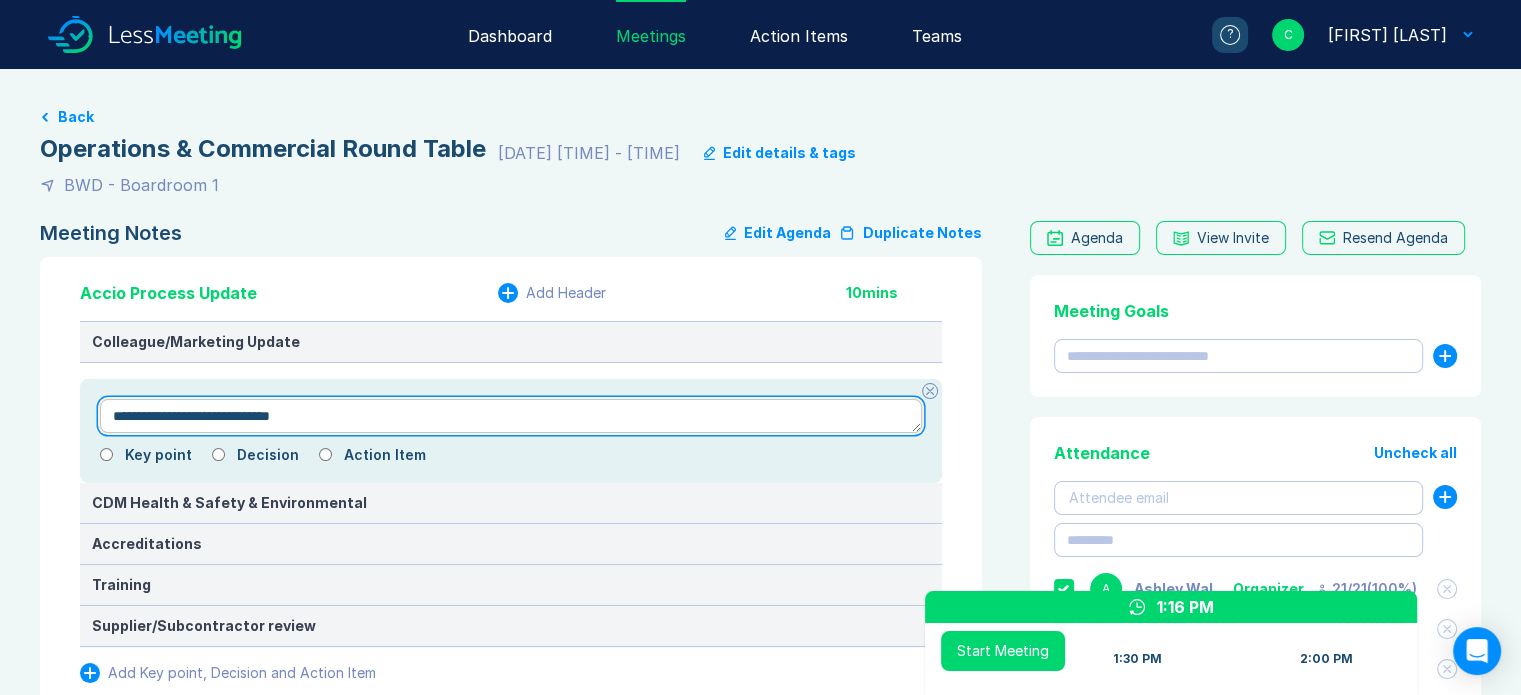 type on "*" 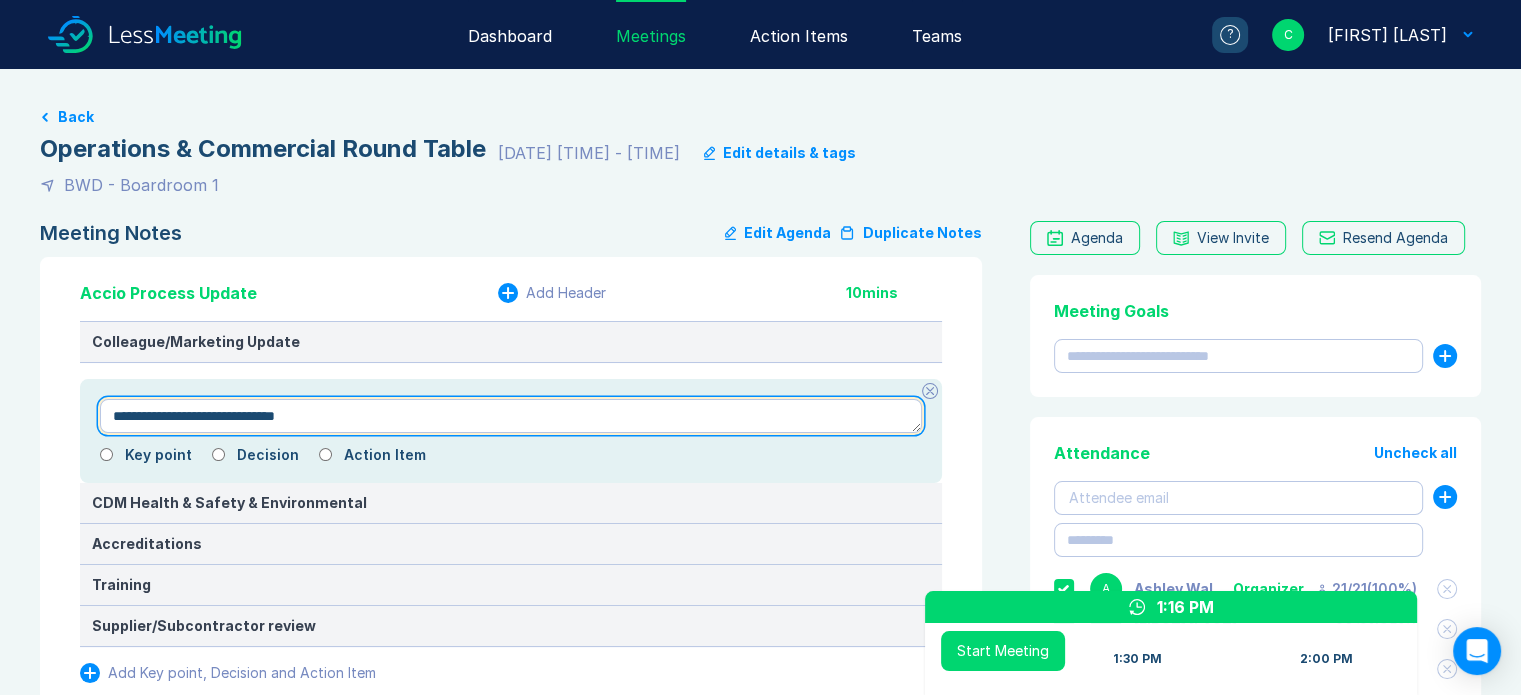 type on "*" 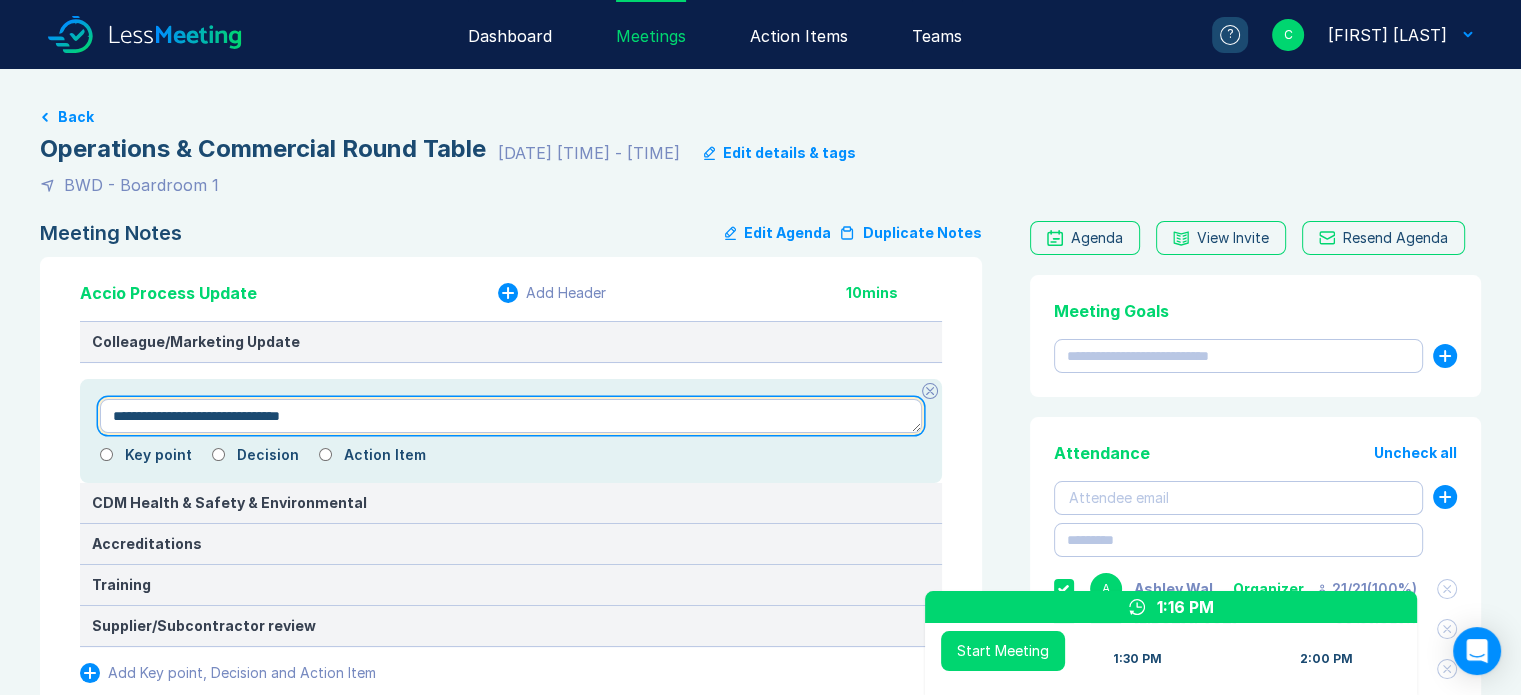 type on "*" 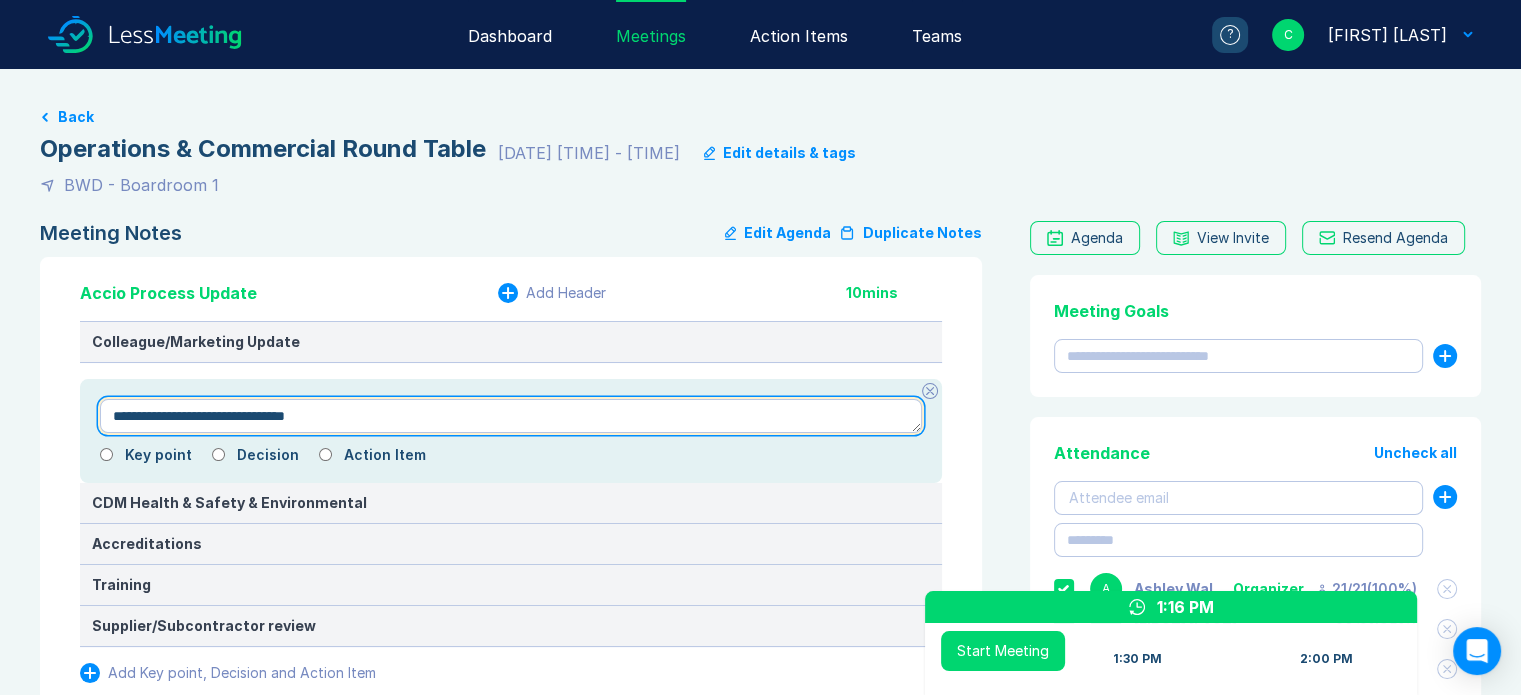type on "*" 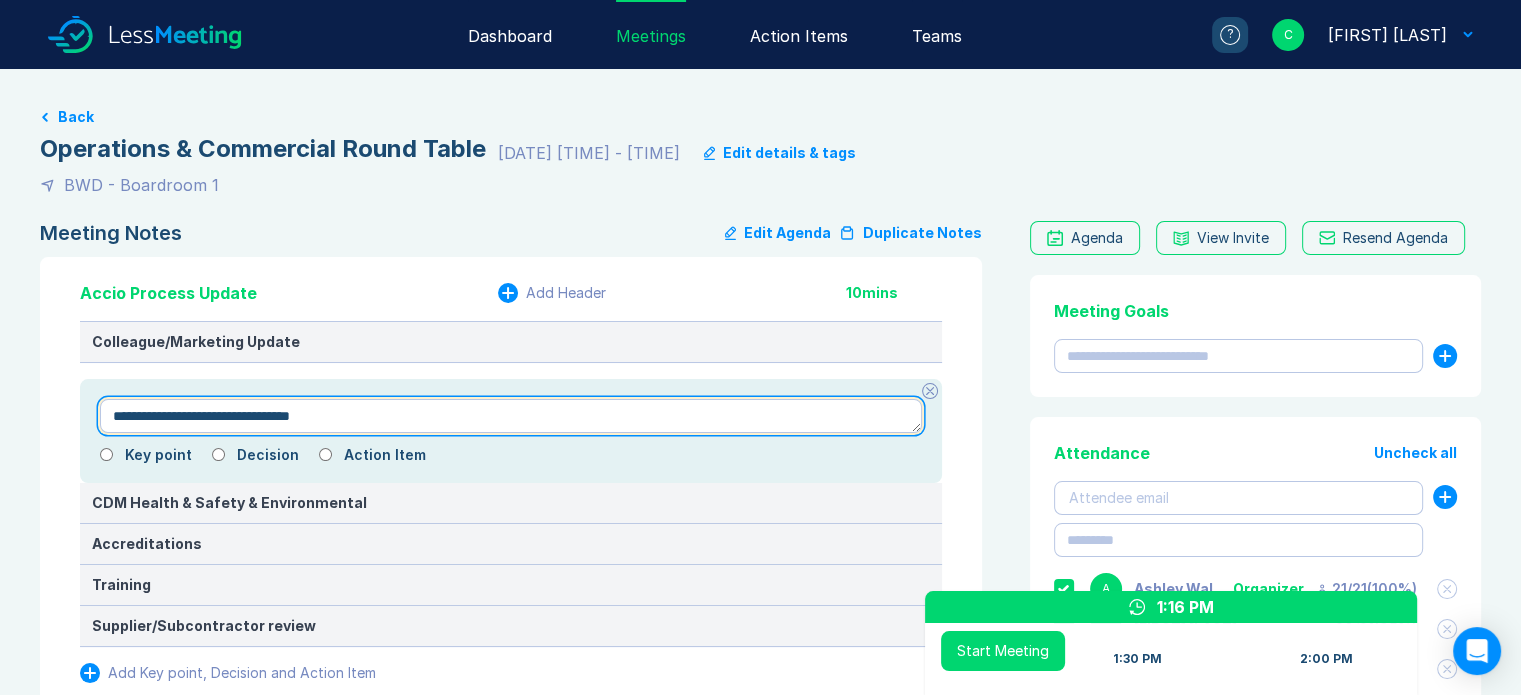 type on "*" 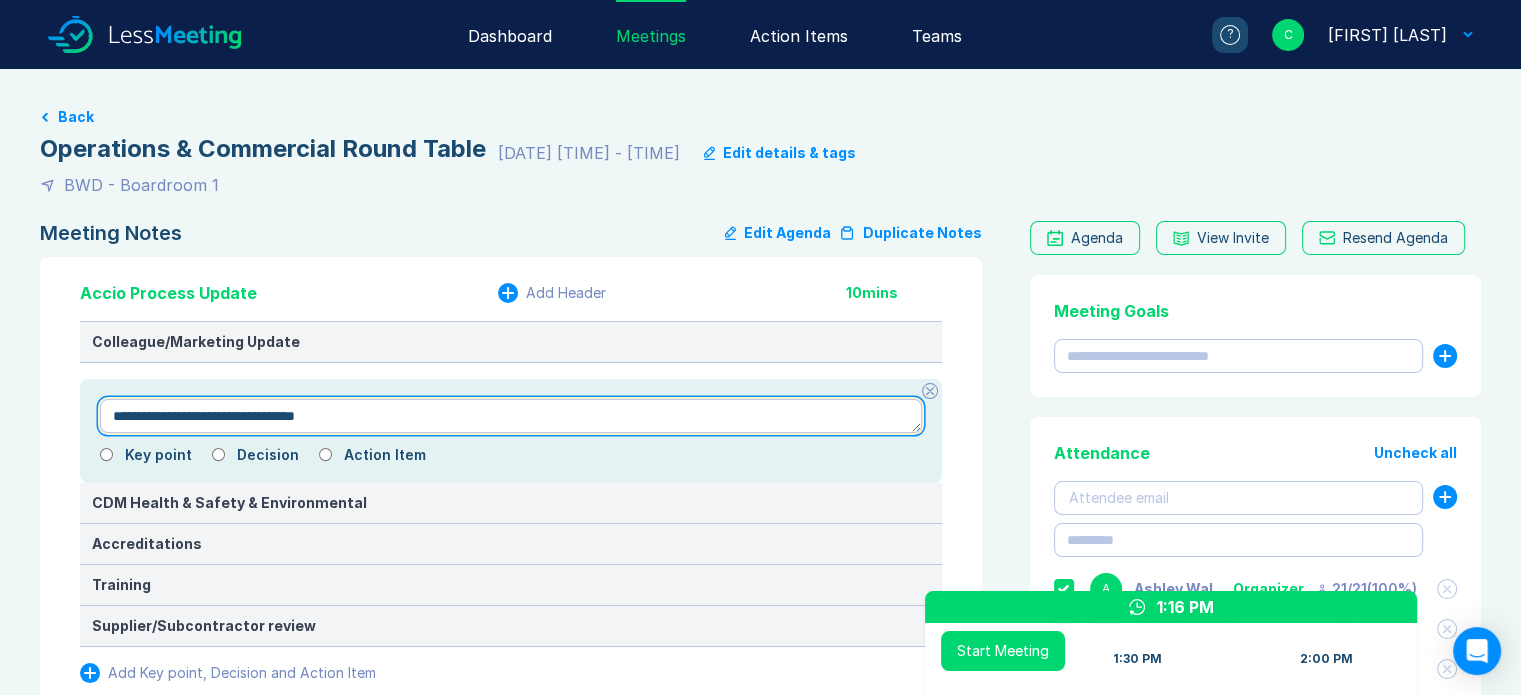 type on "*" 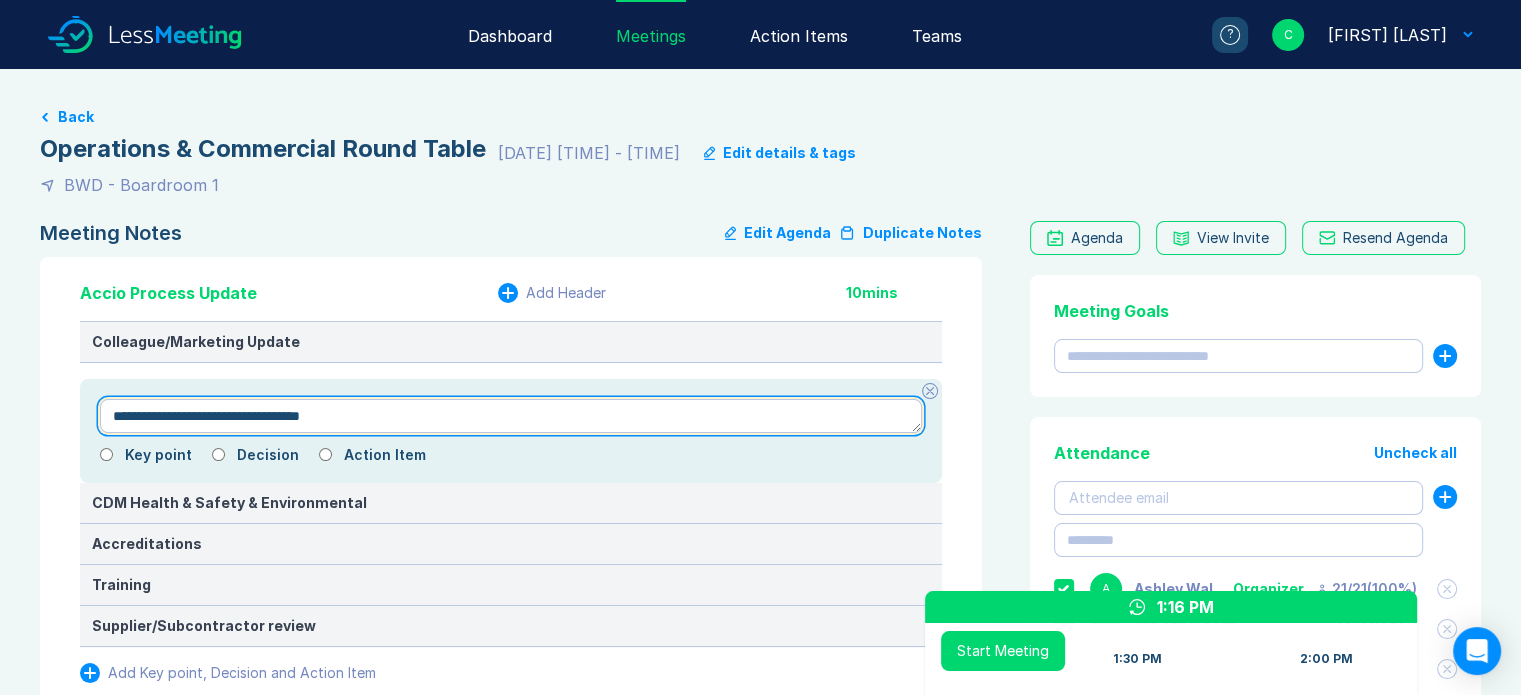 type on "*" 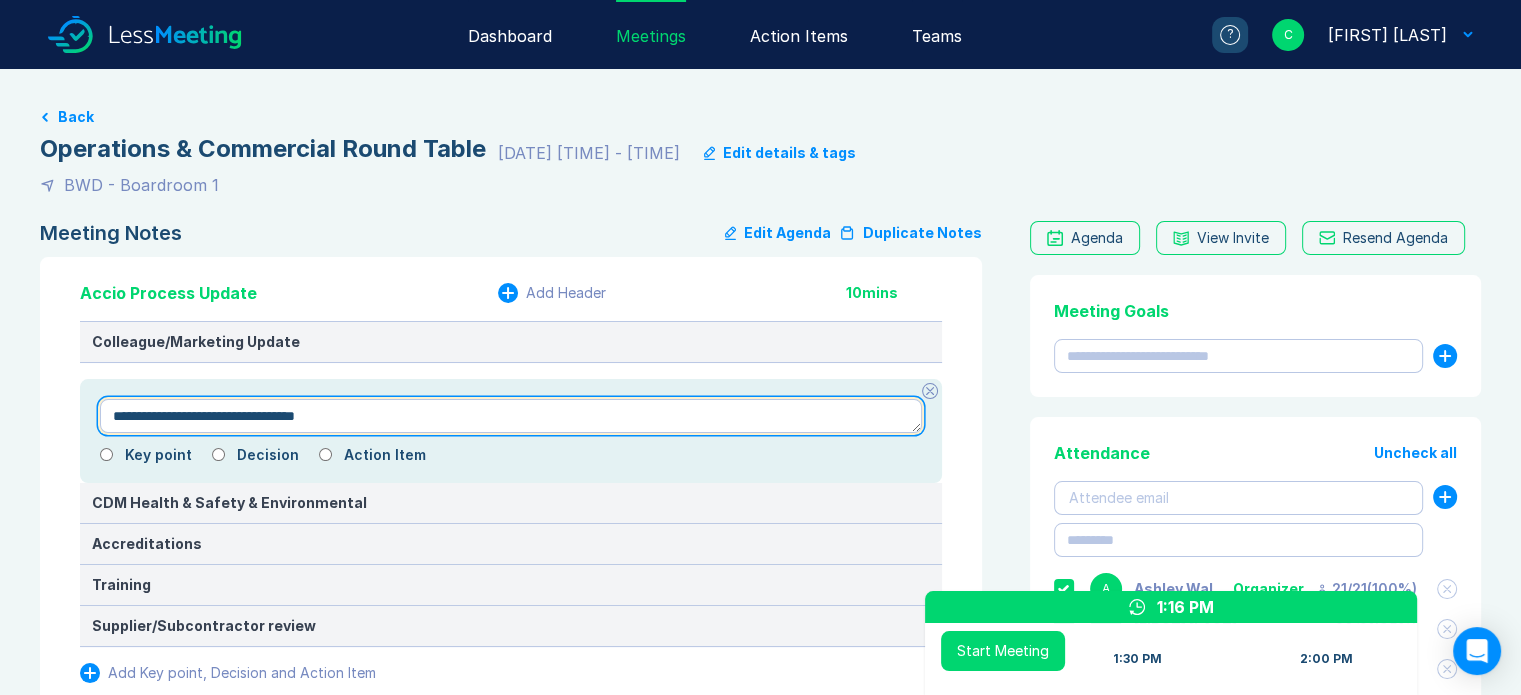 type on "*" 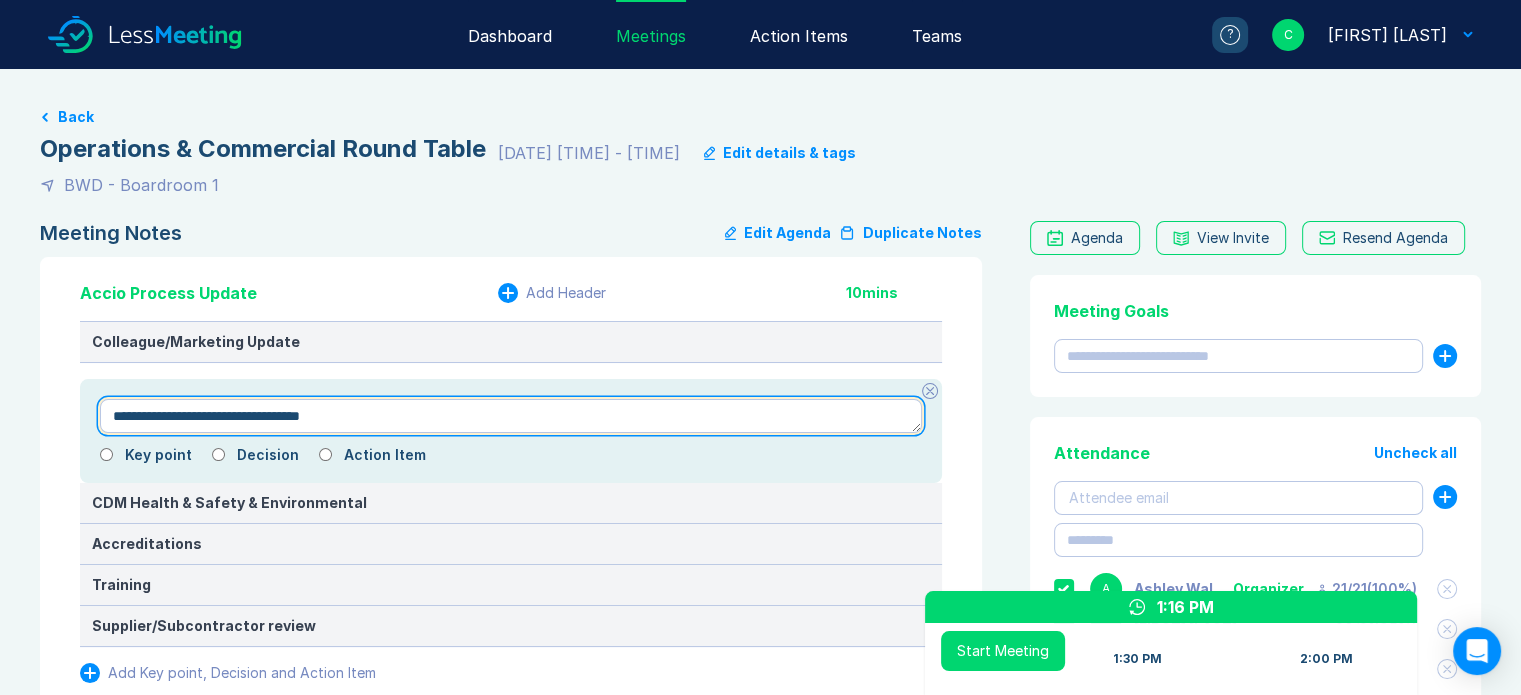 type on "*" 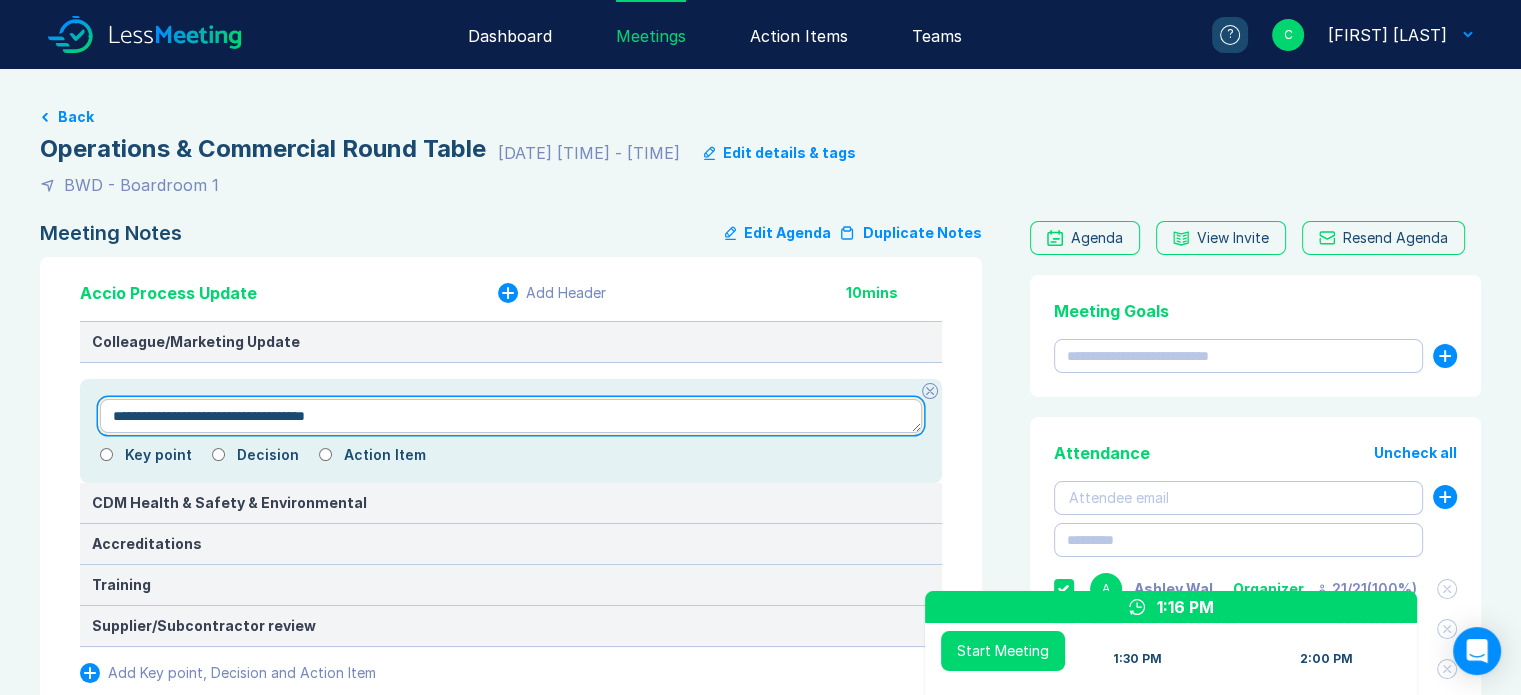 type on "*" 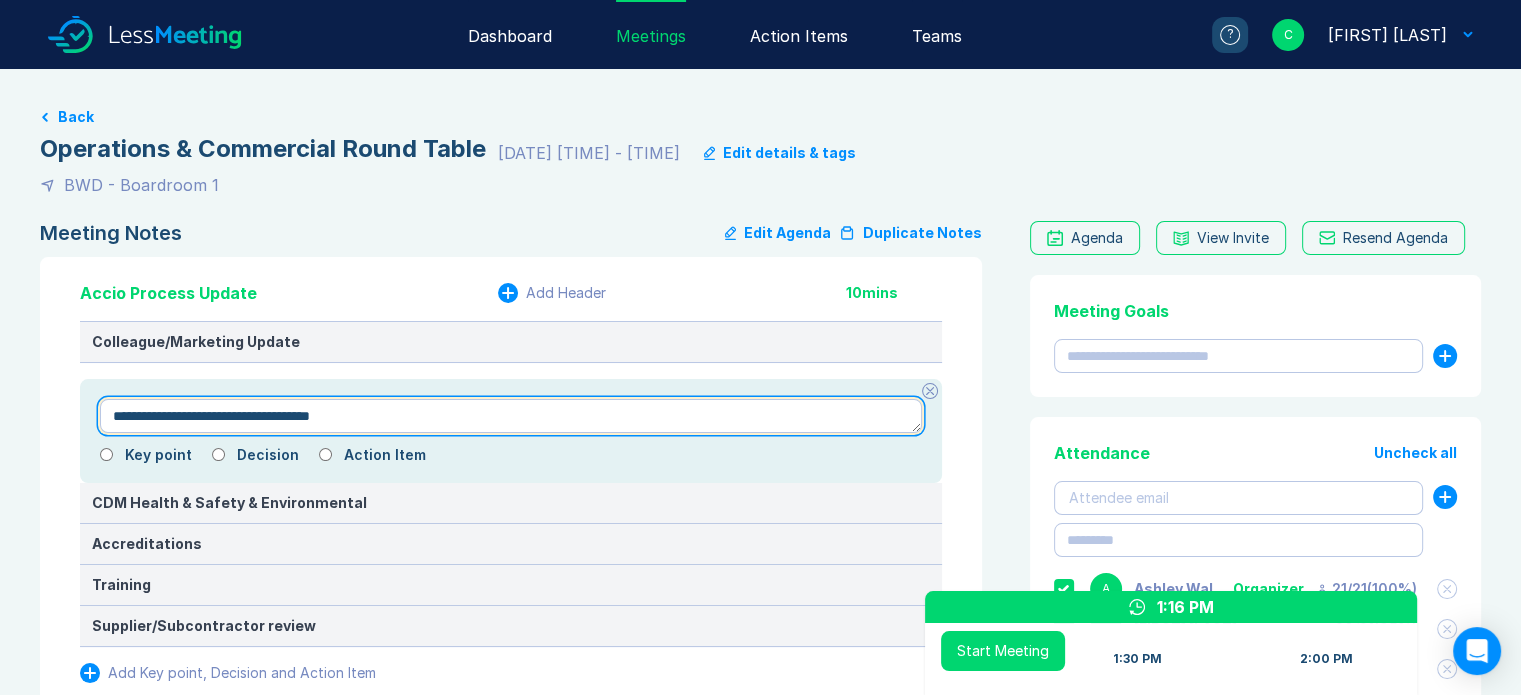 type on "*" 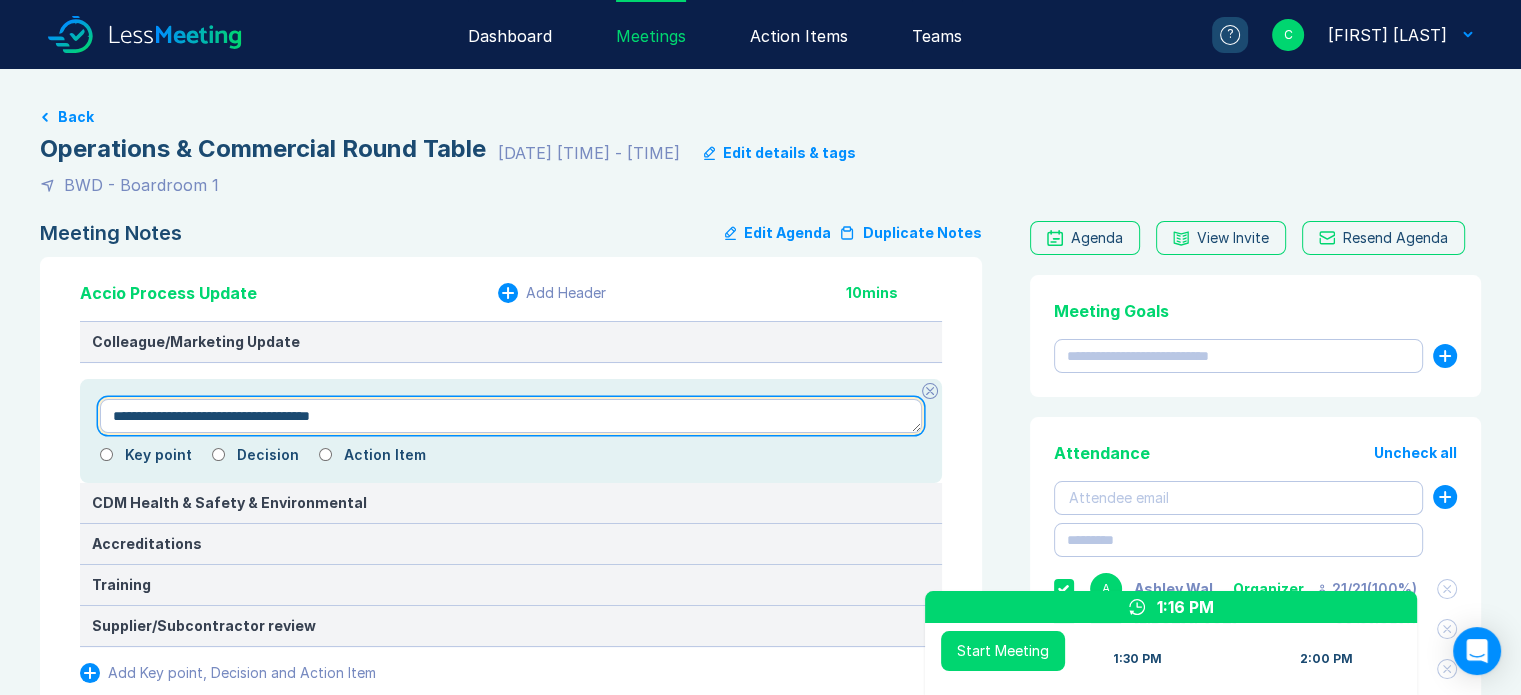 type on "**********" 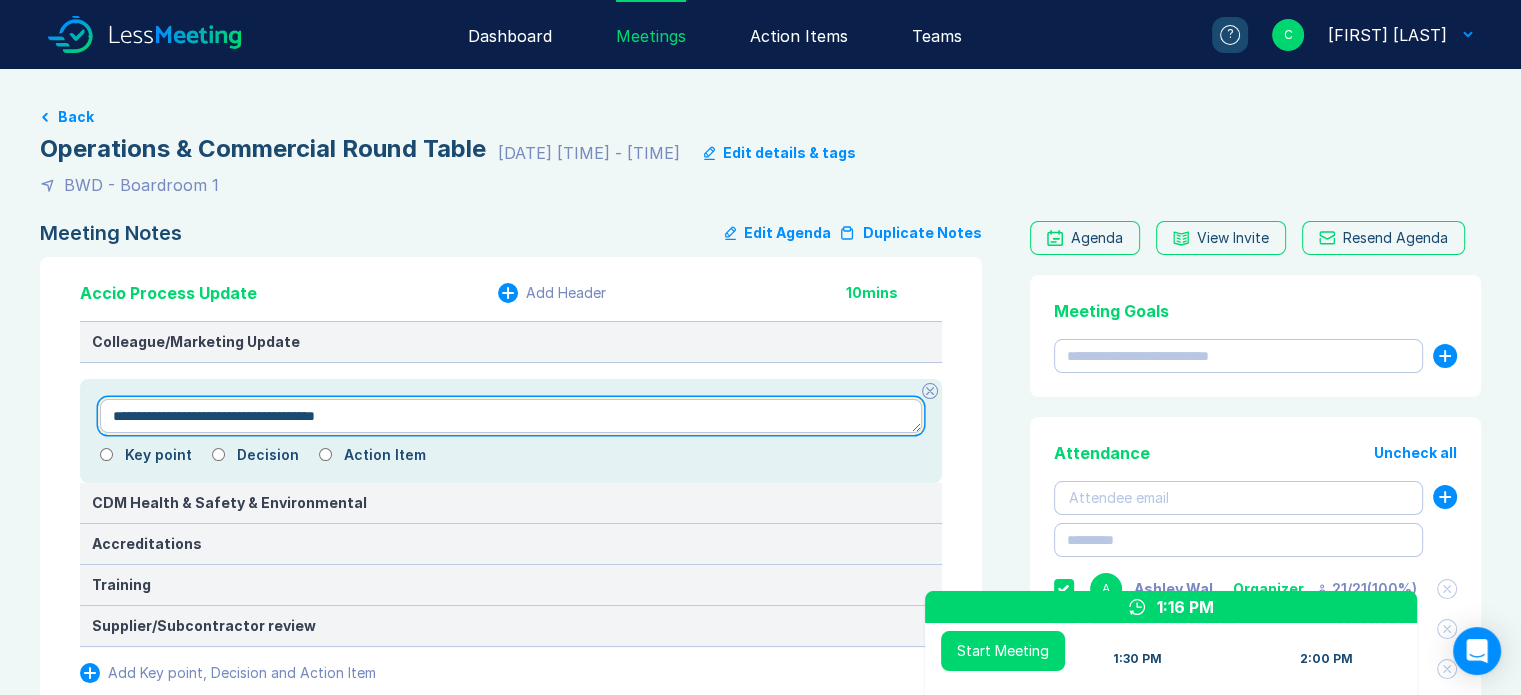 type on "*" 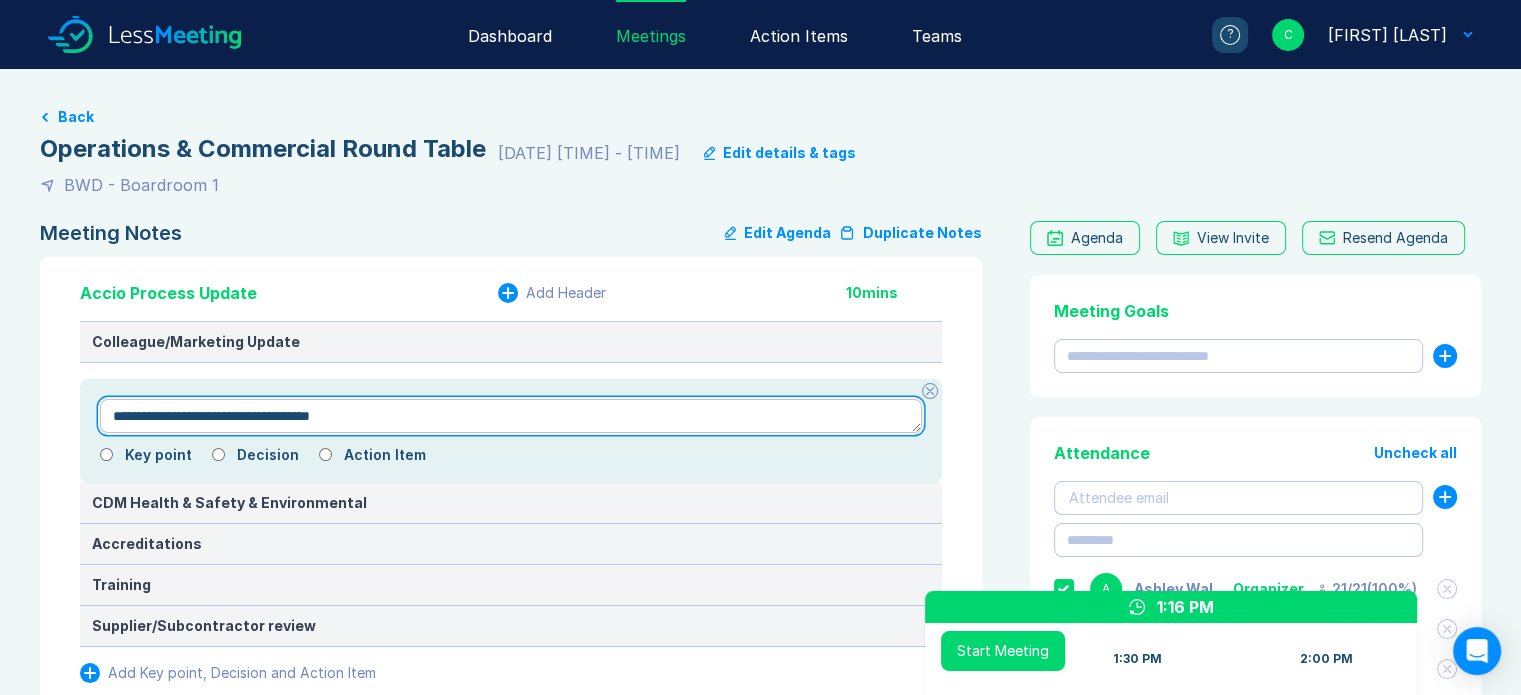 type on "*" 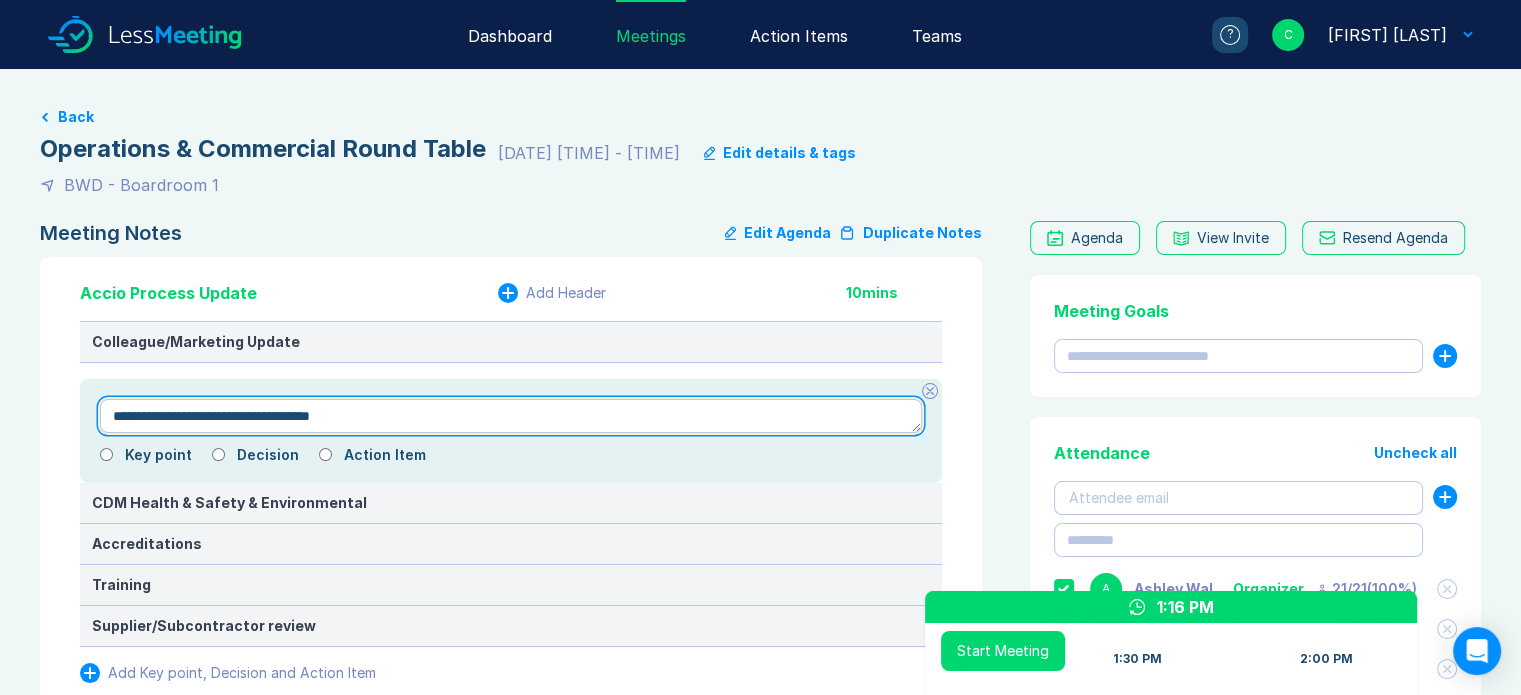type on "**********" 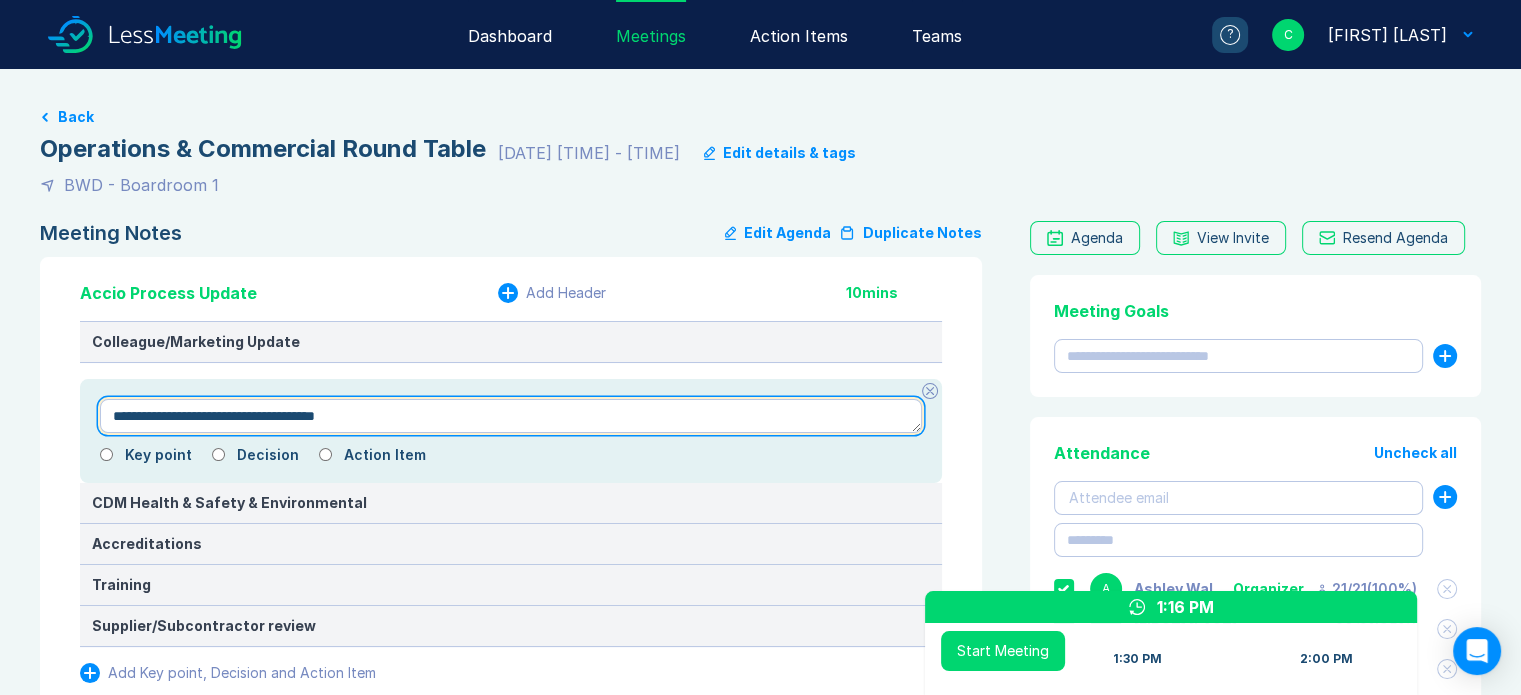 type on "*" 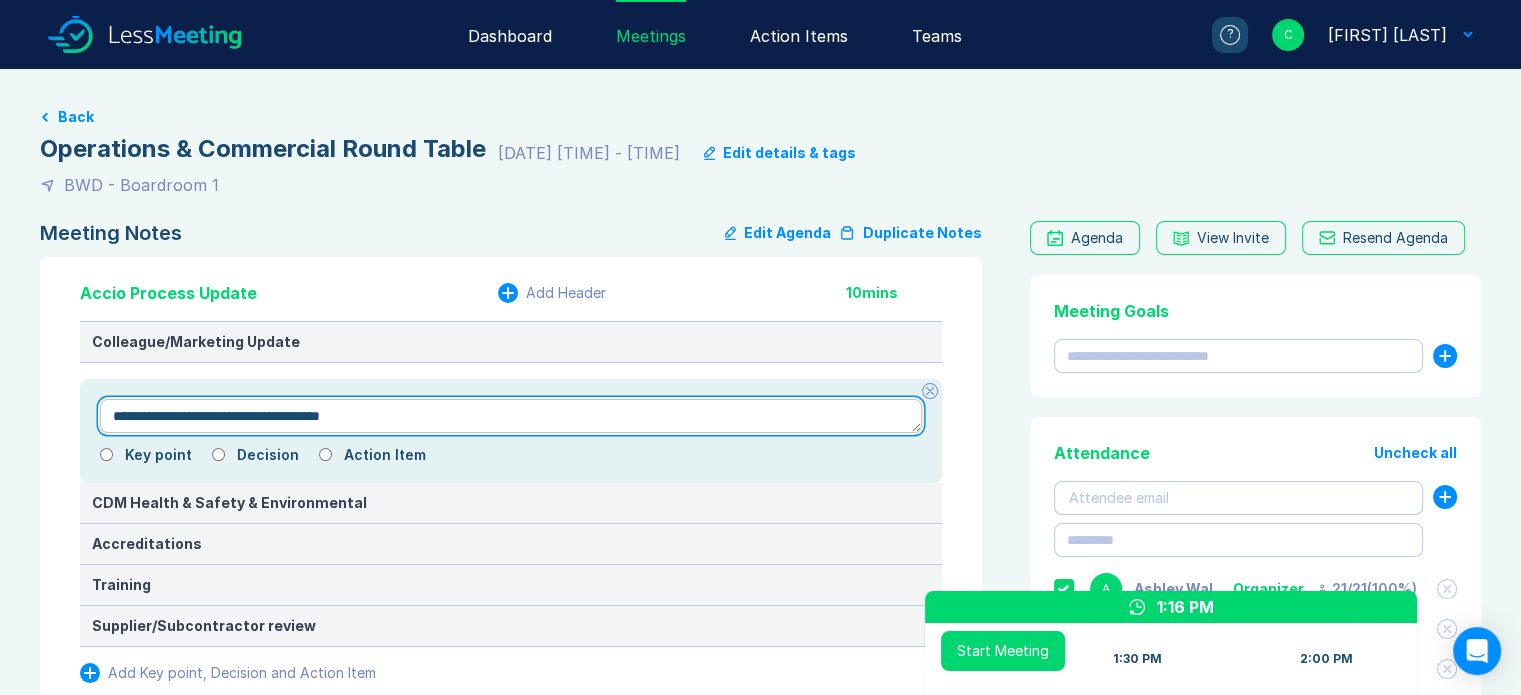 type on "*" 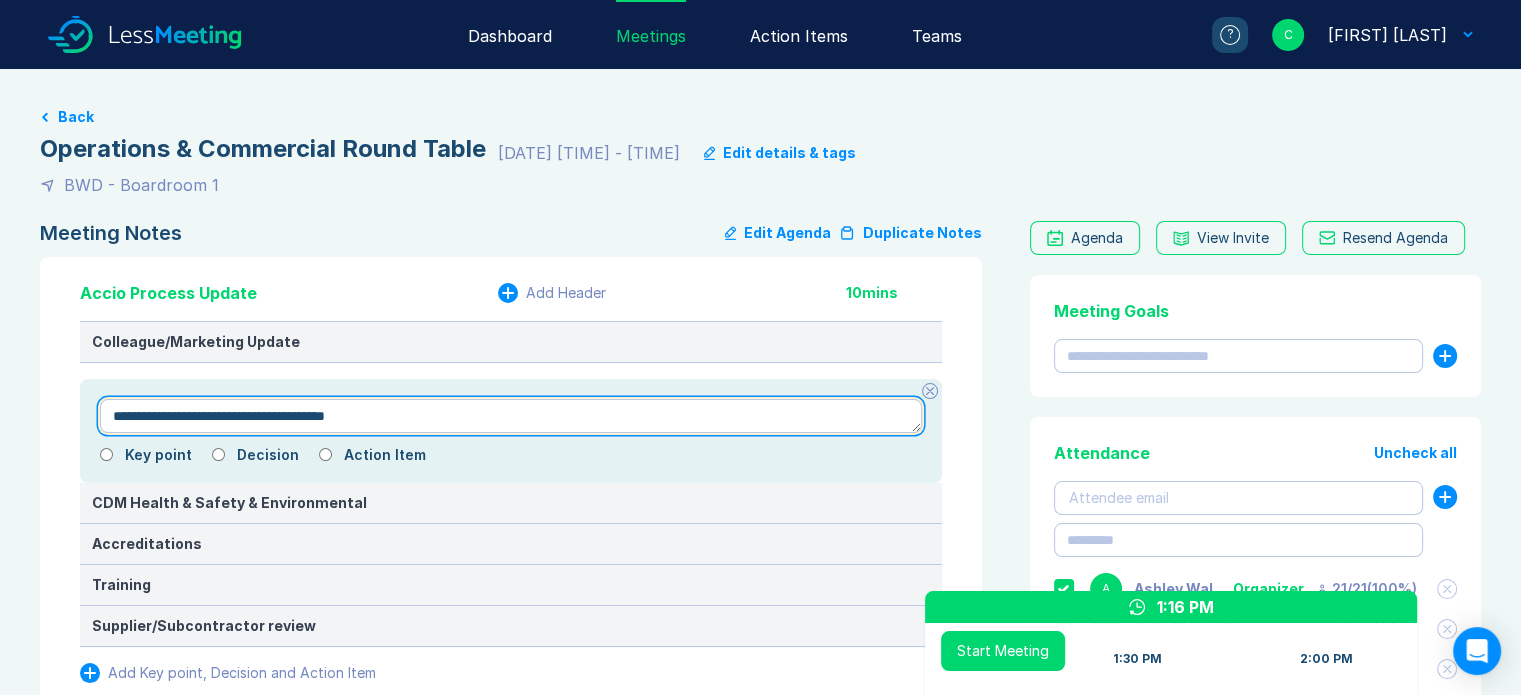 type on "*" 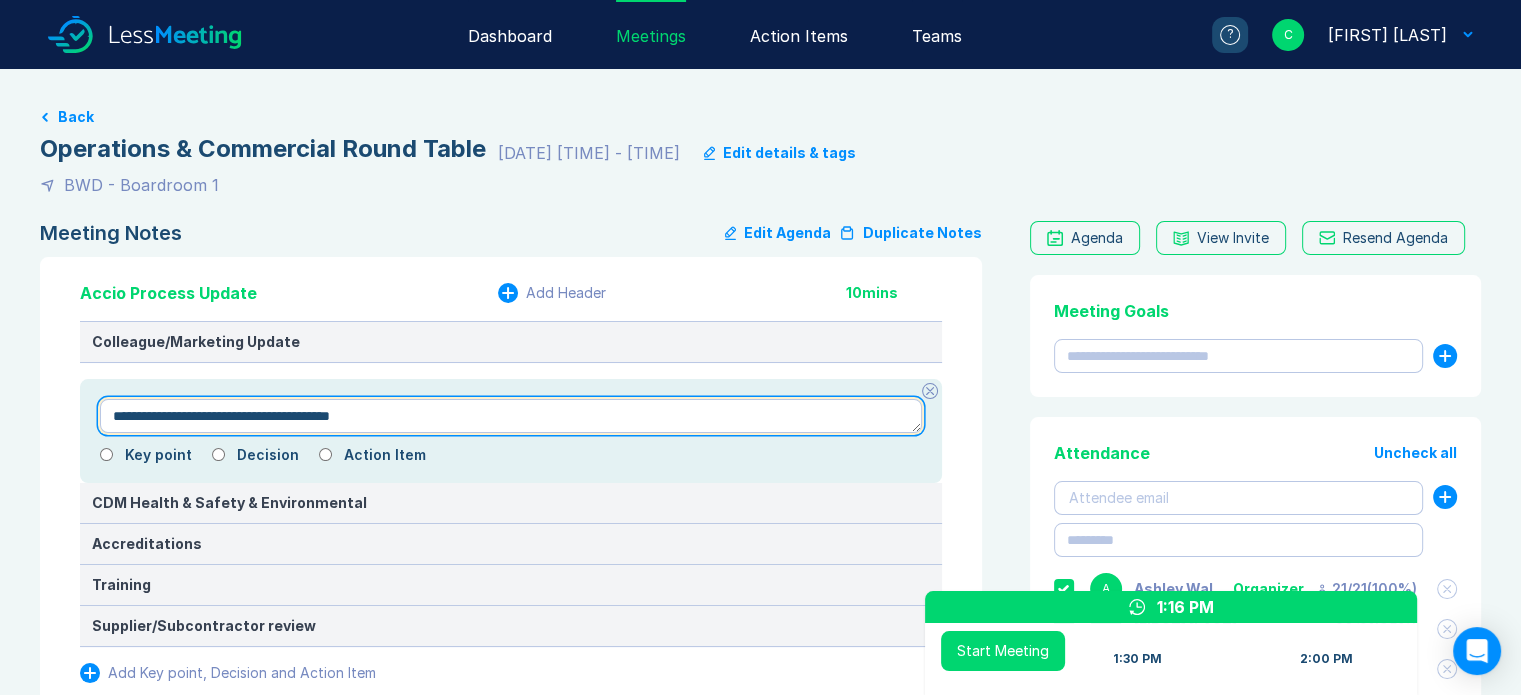 type on "*" 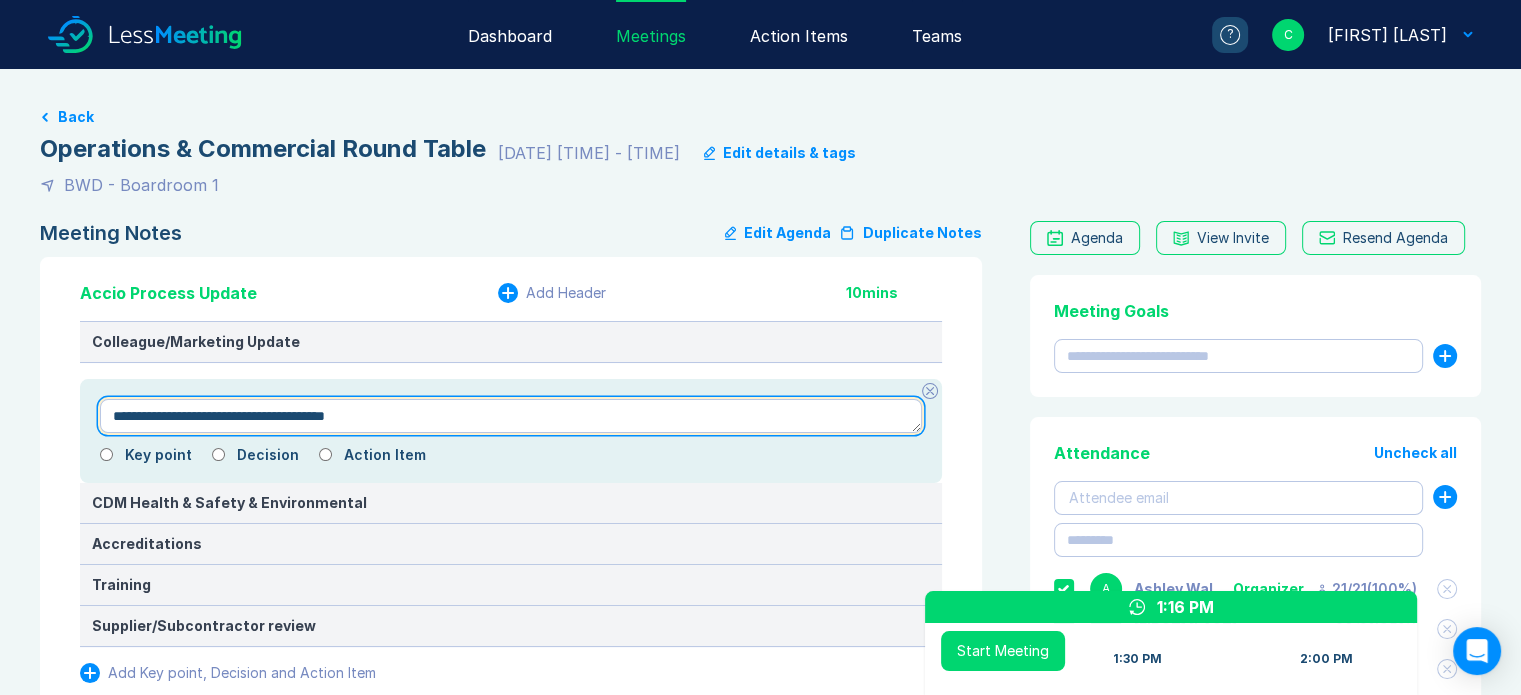 type on "*" 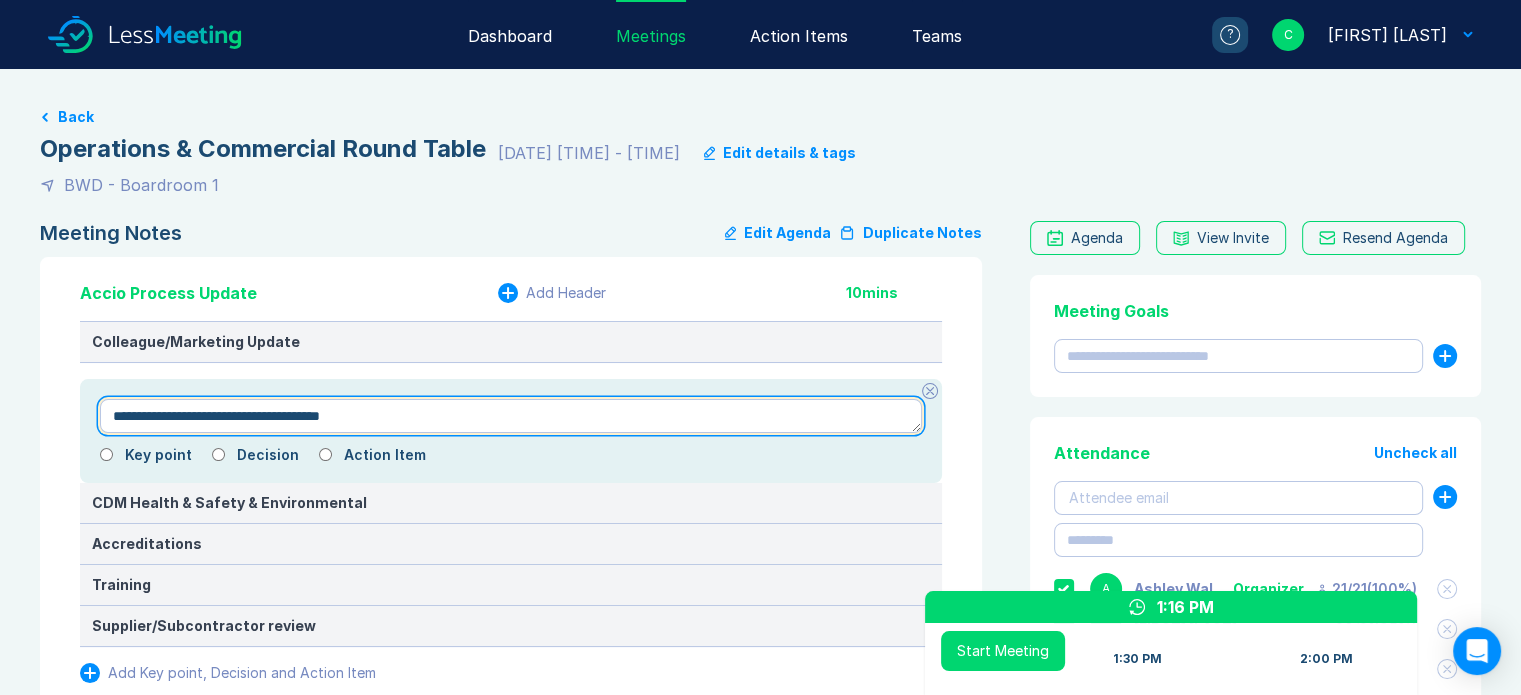 type on "*" 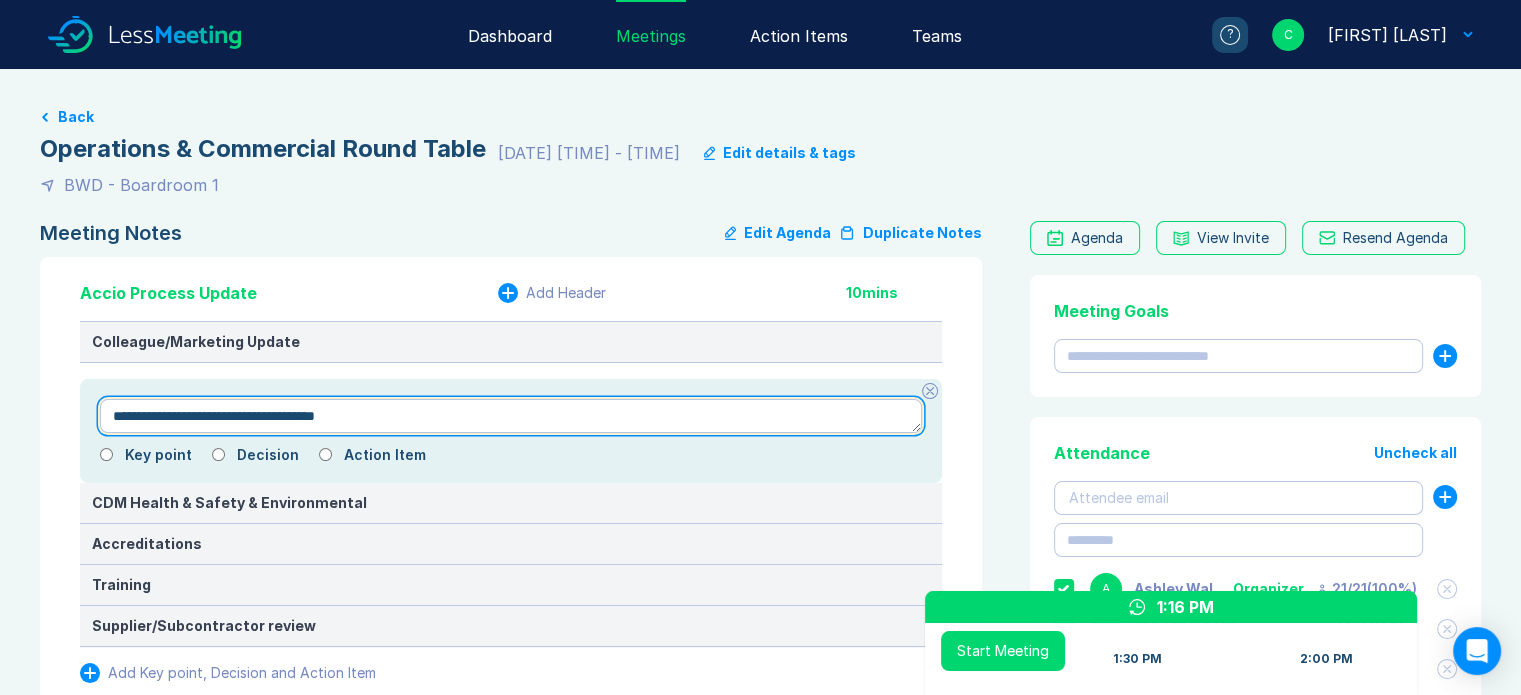 type on "*" 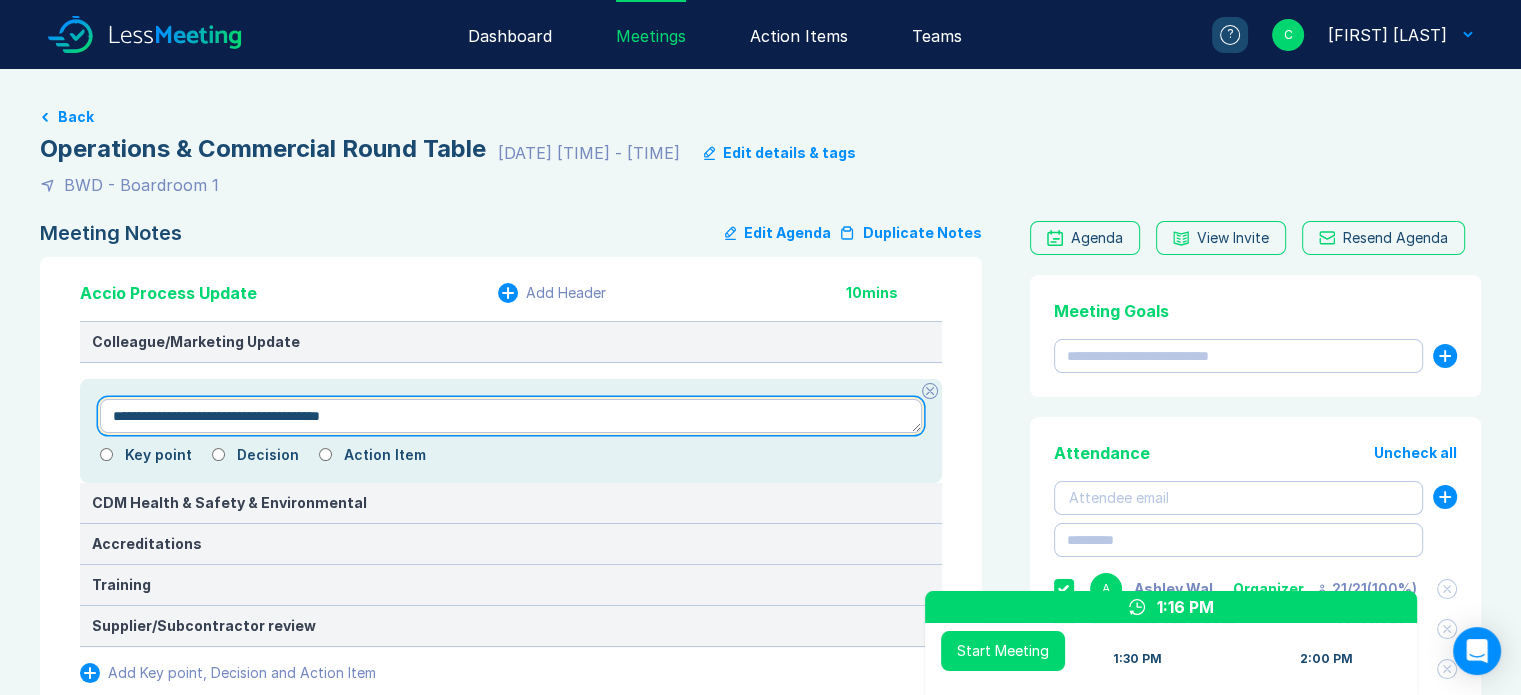 type on "*" 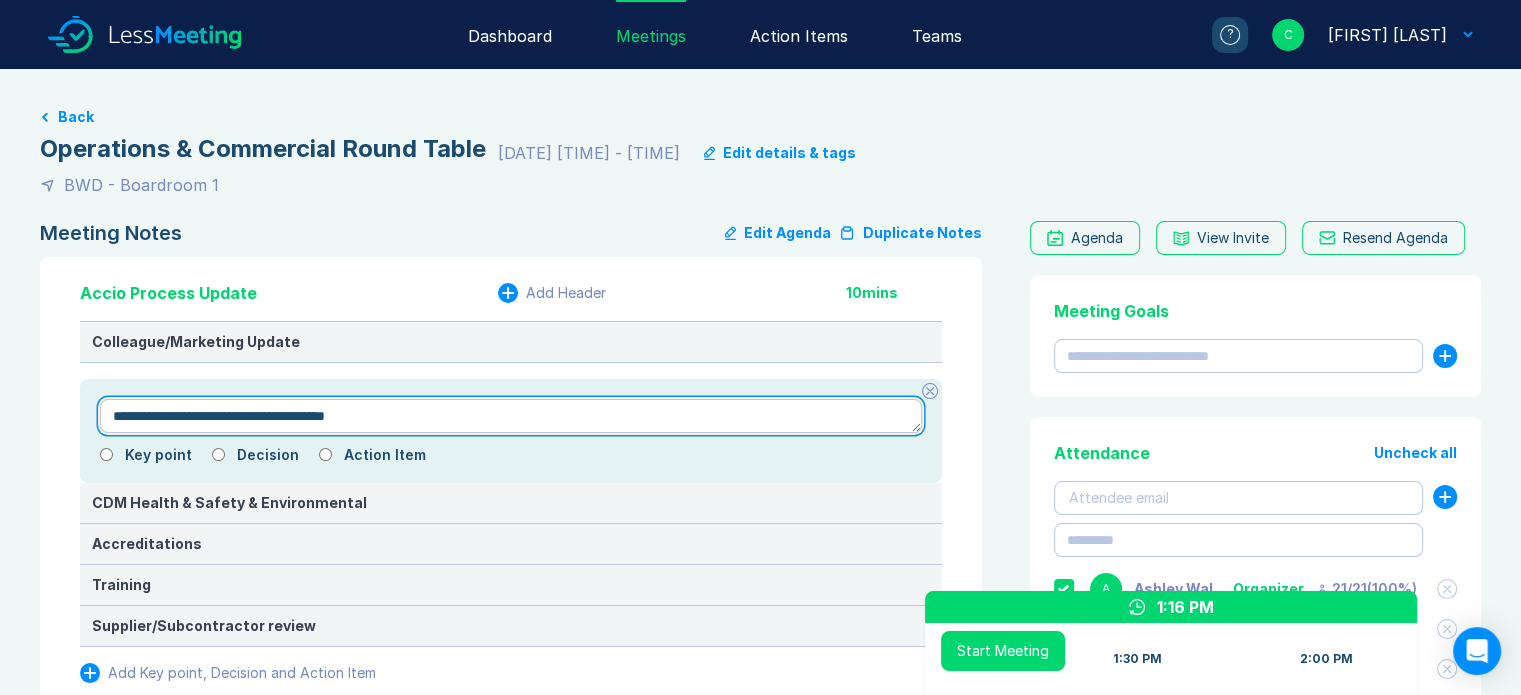 type on "*" 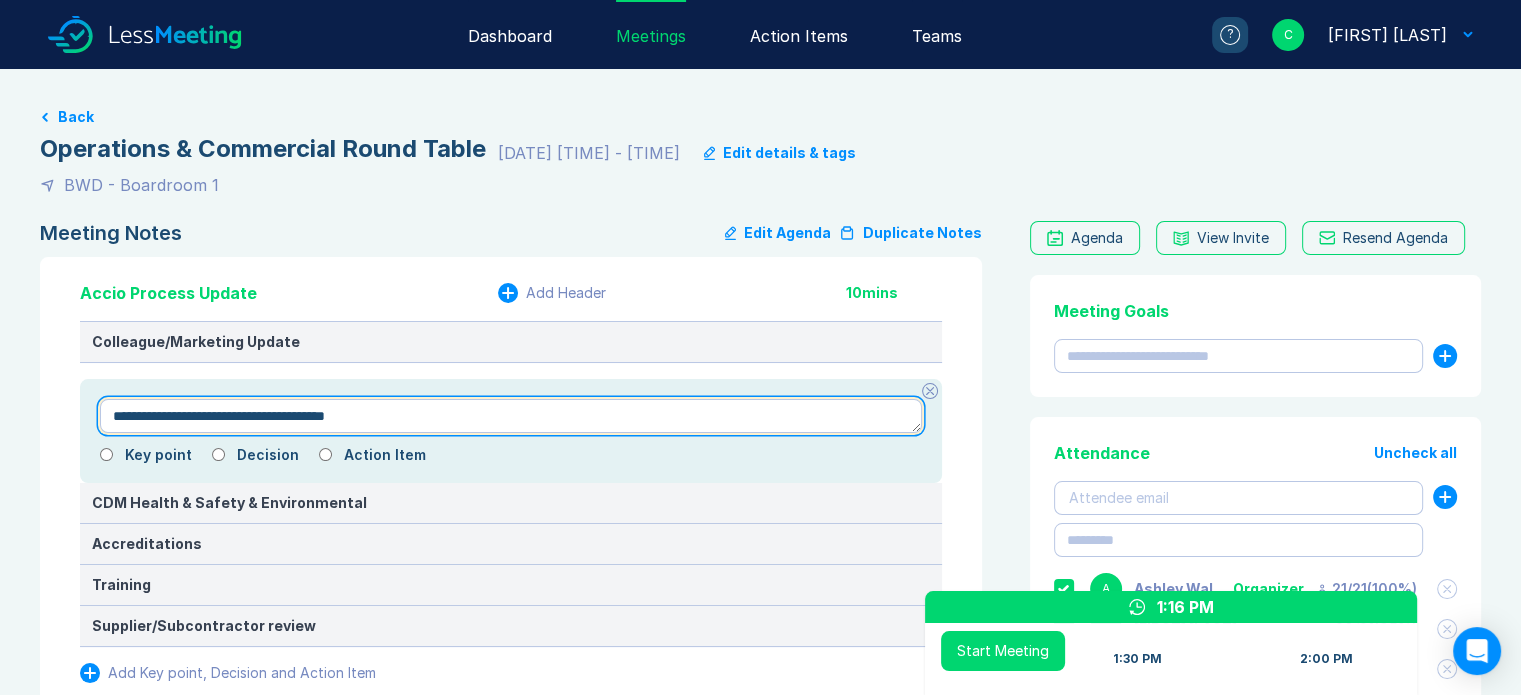 type on "**********" 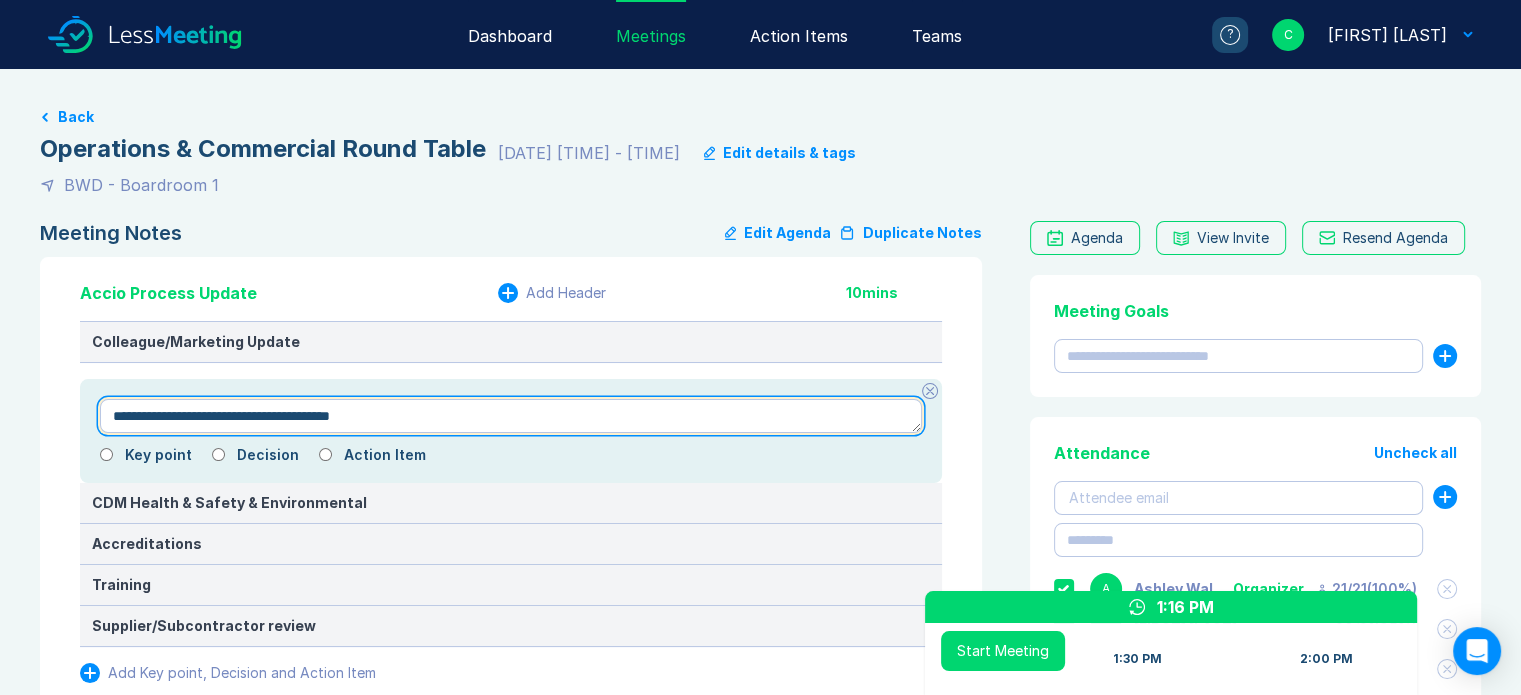 type on "*" 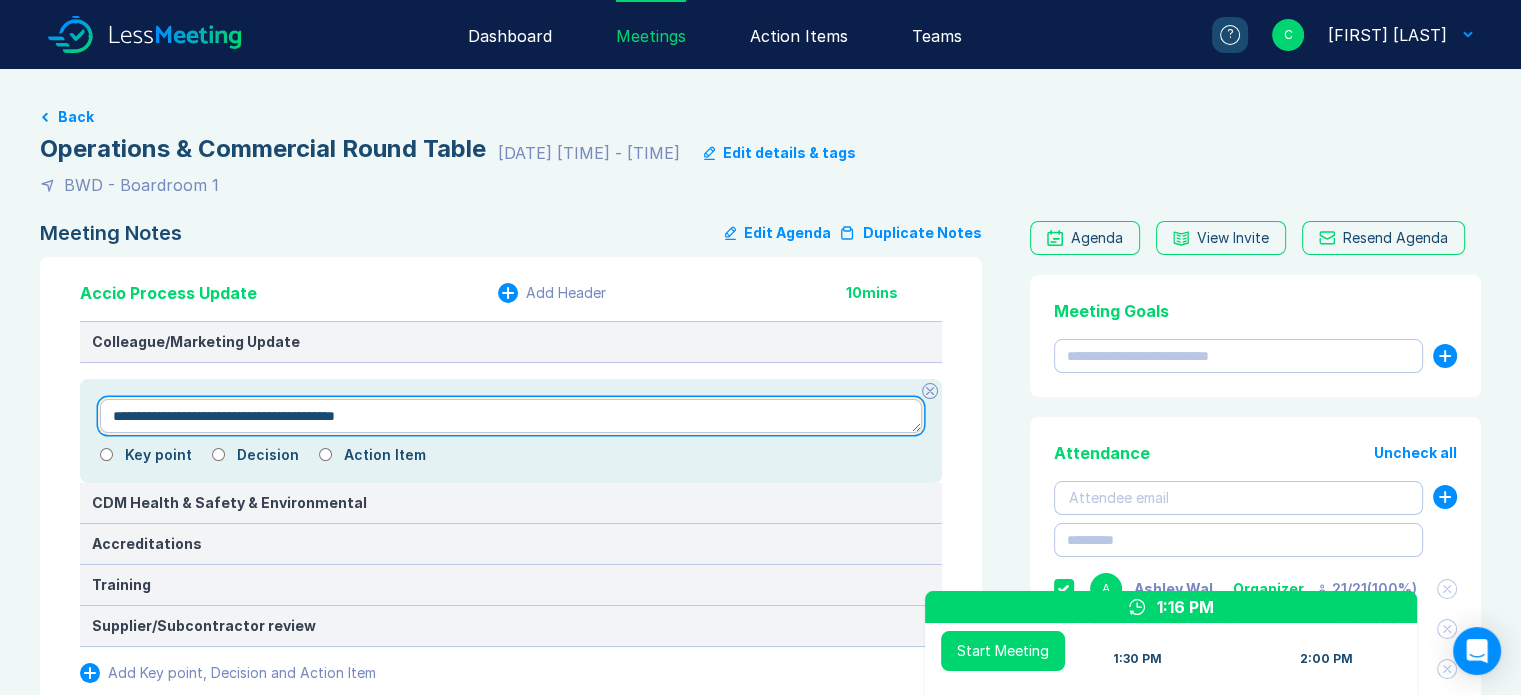type on "*" 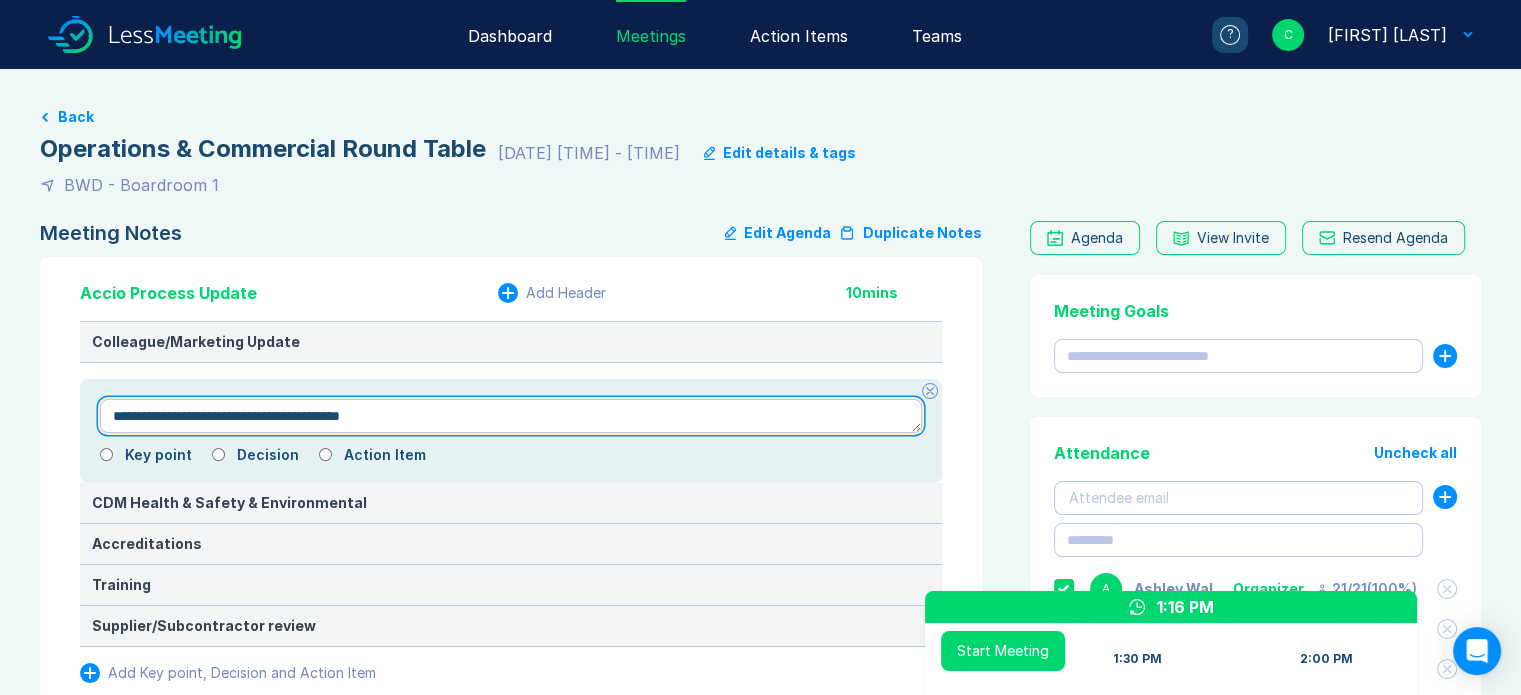 type on "*" 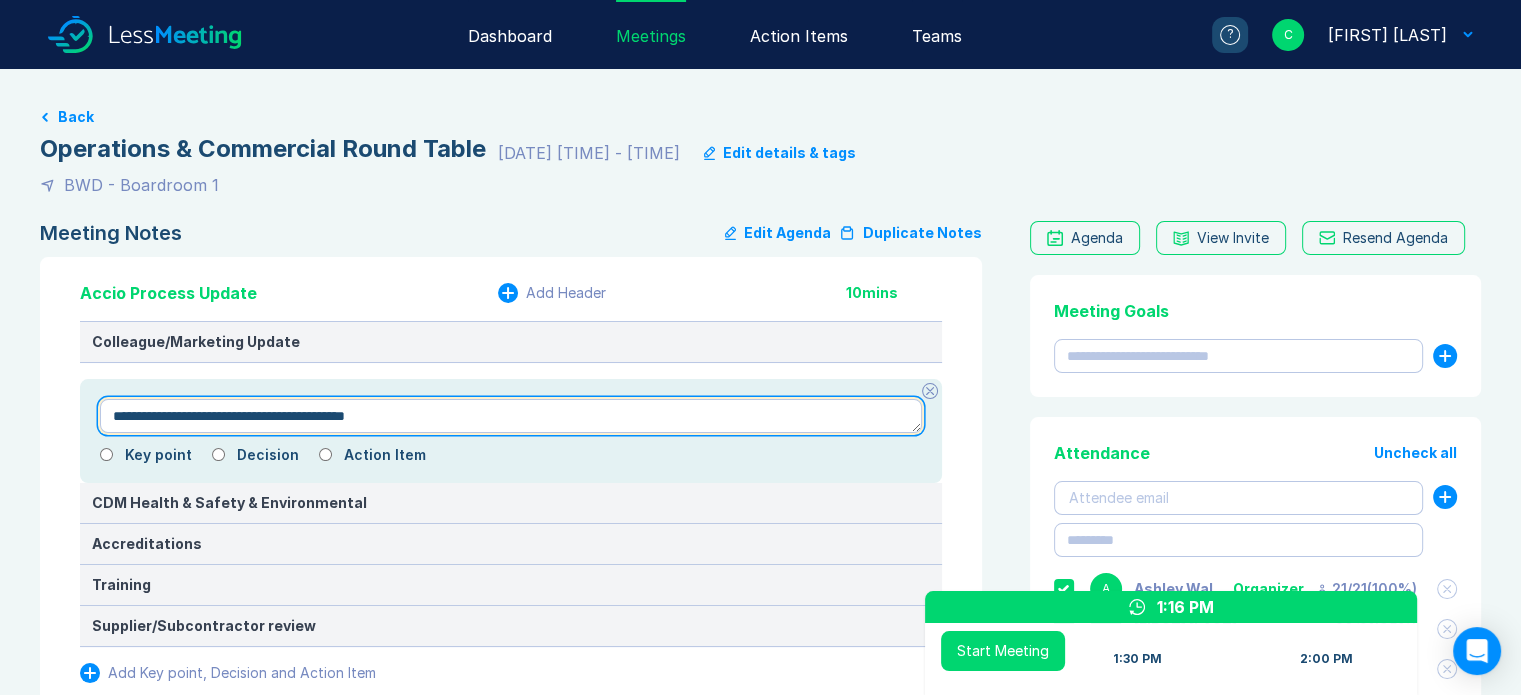 type on "*" 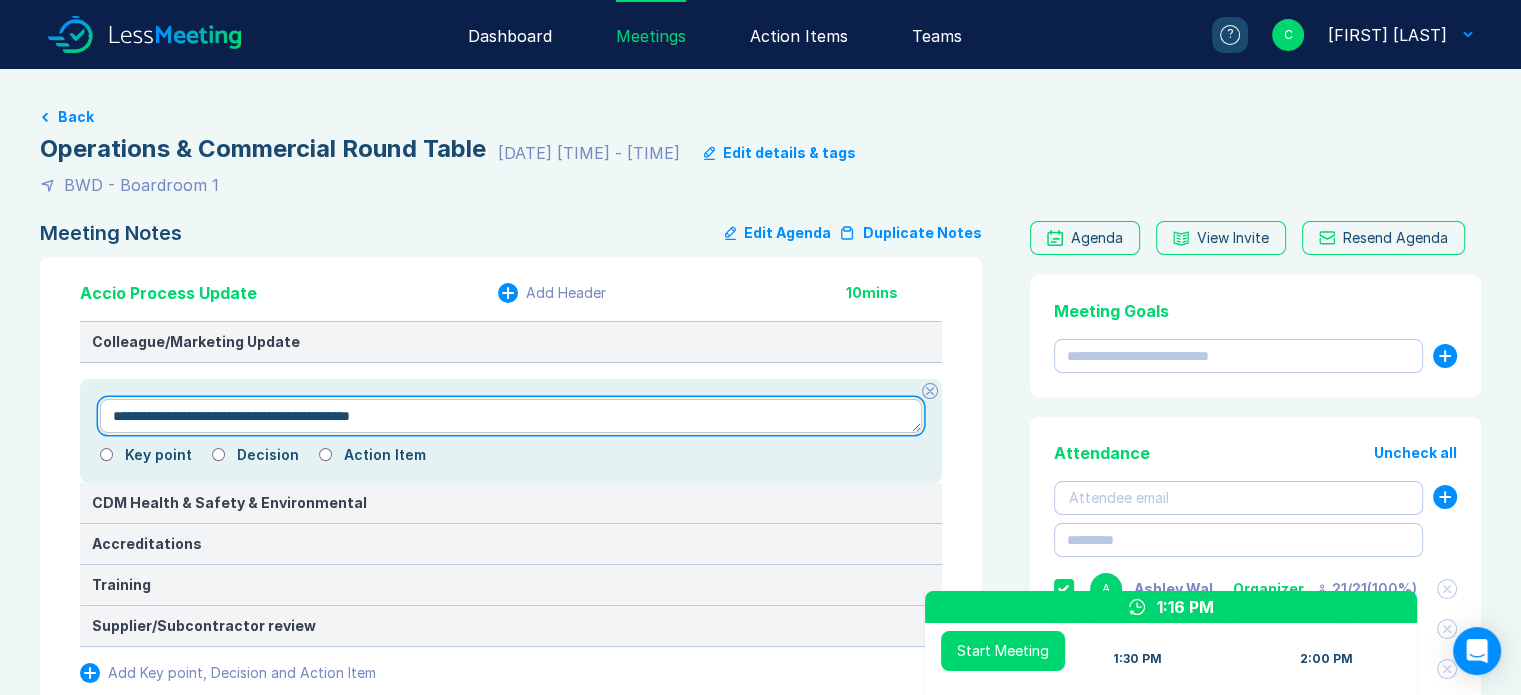 type on "*" 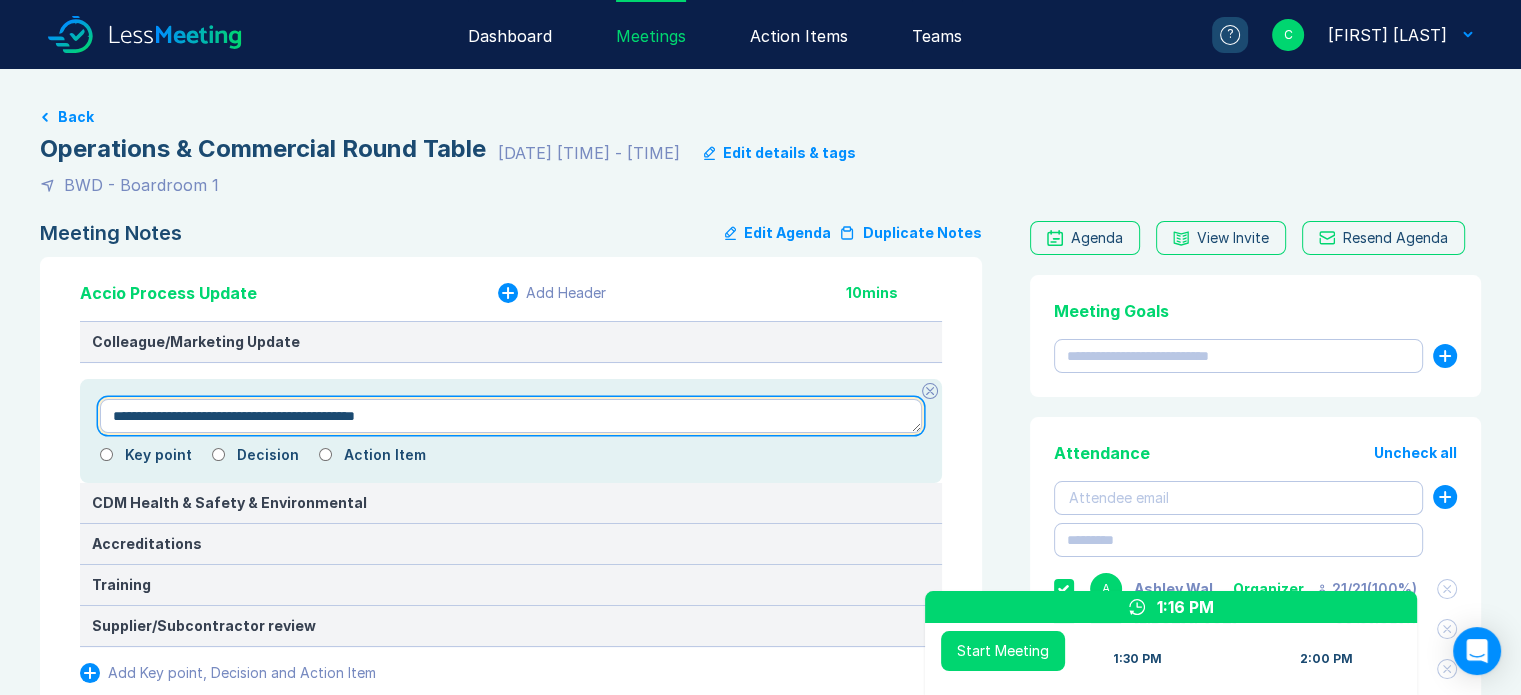 type on "*" 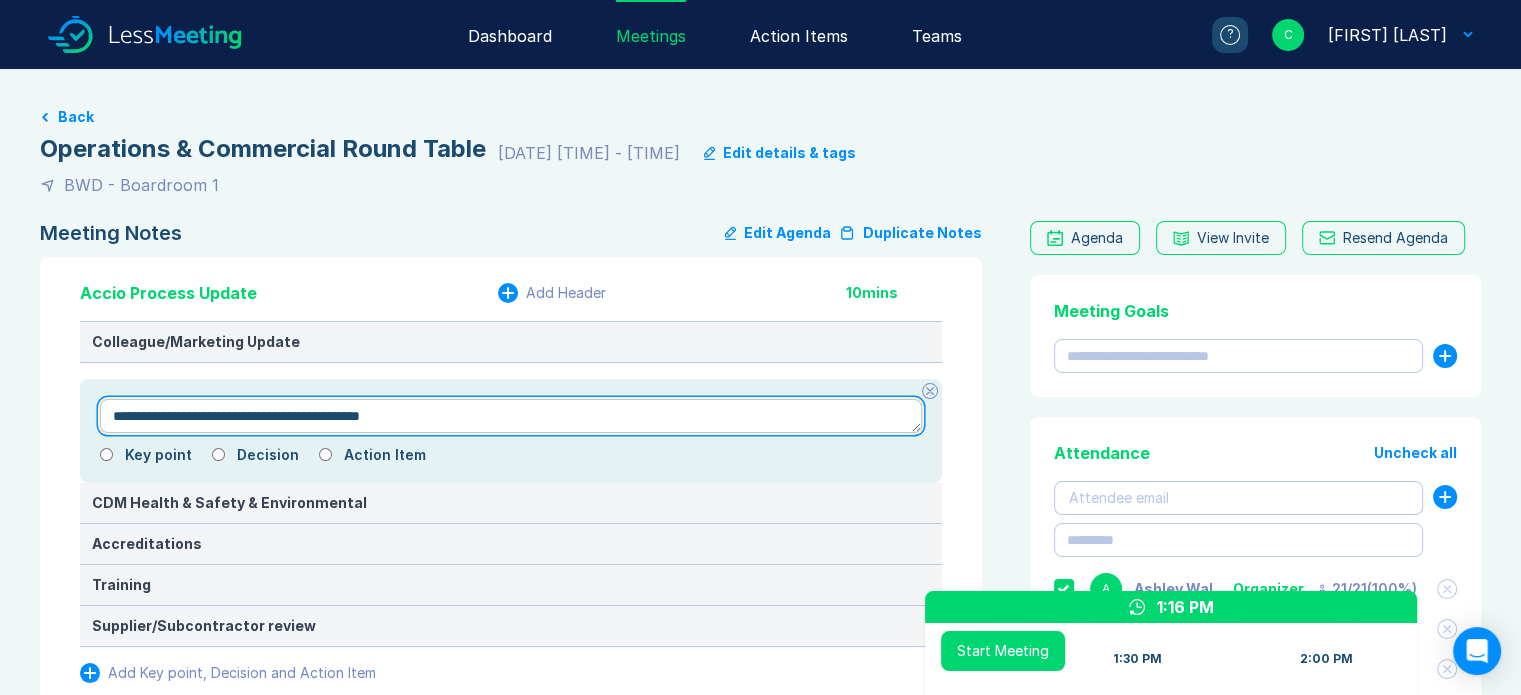 type on "*" 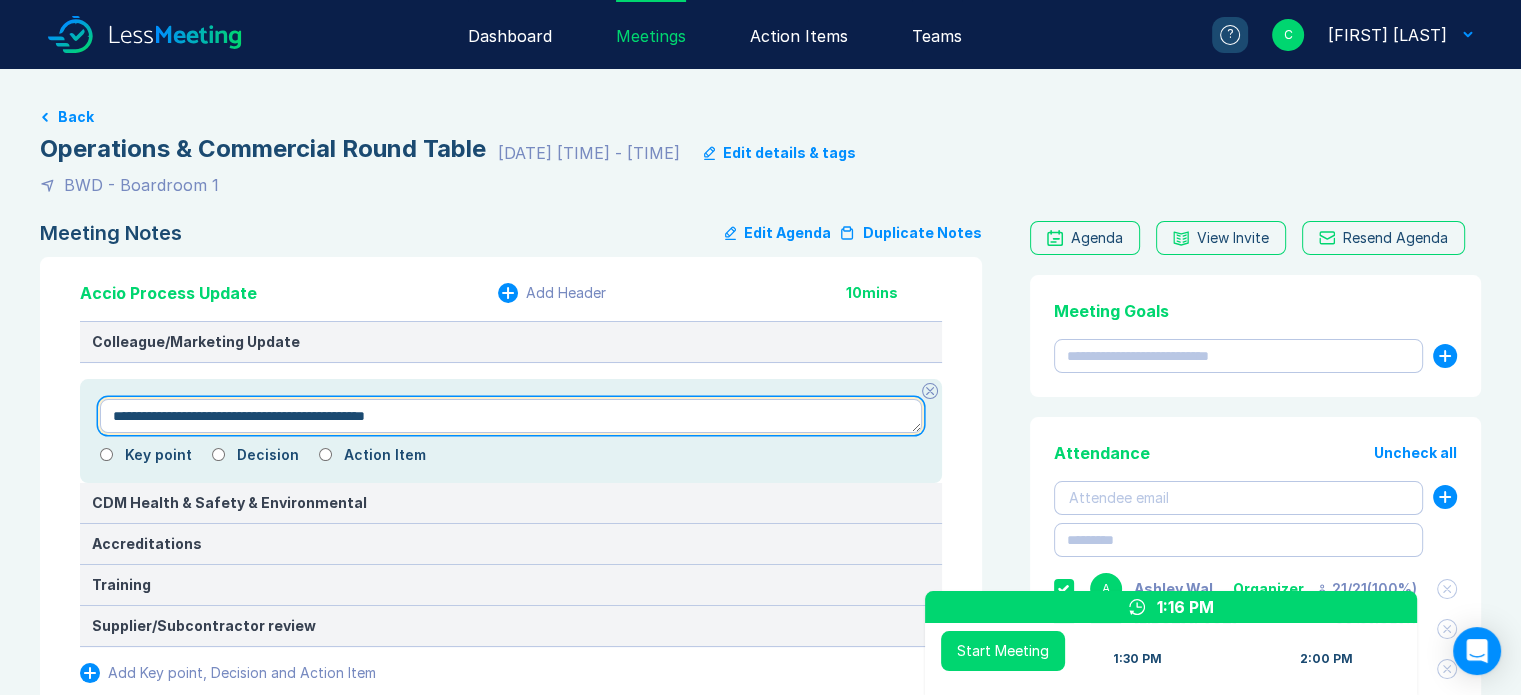 type on "*" 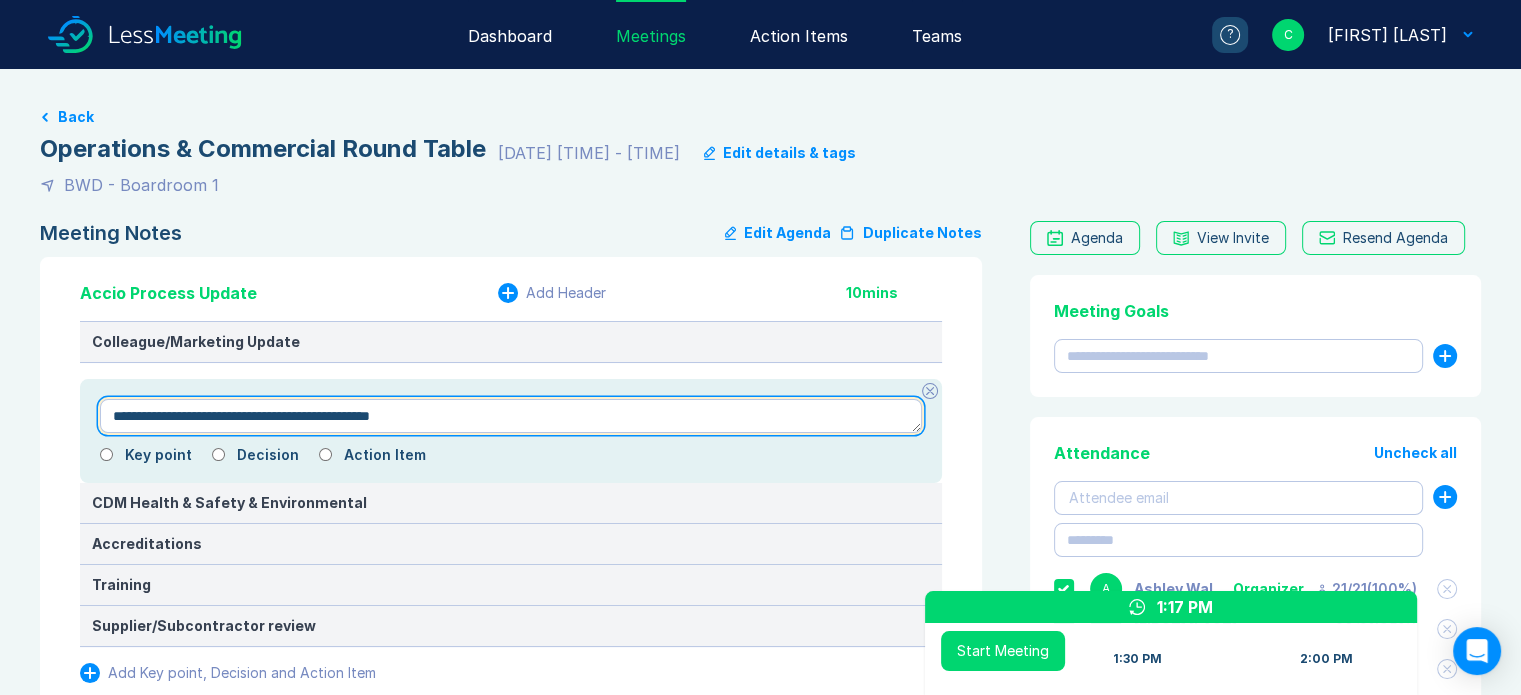 type on "*" 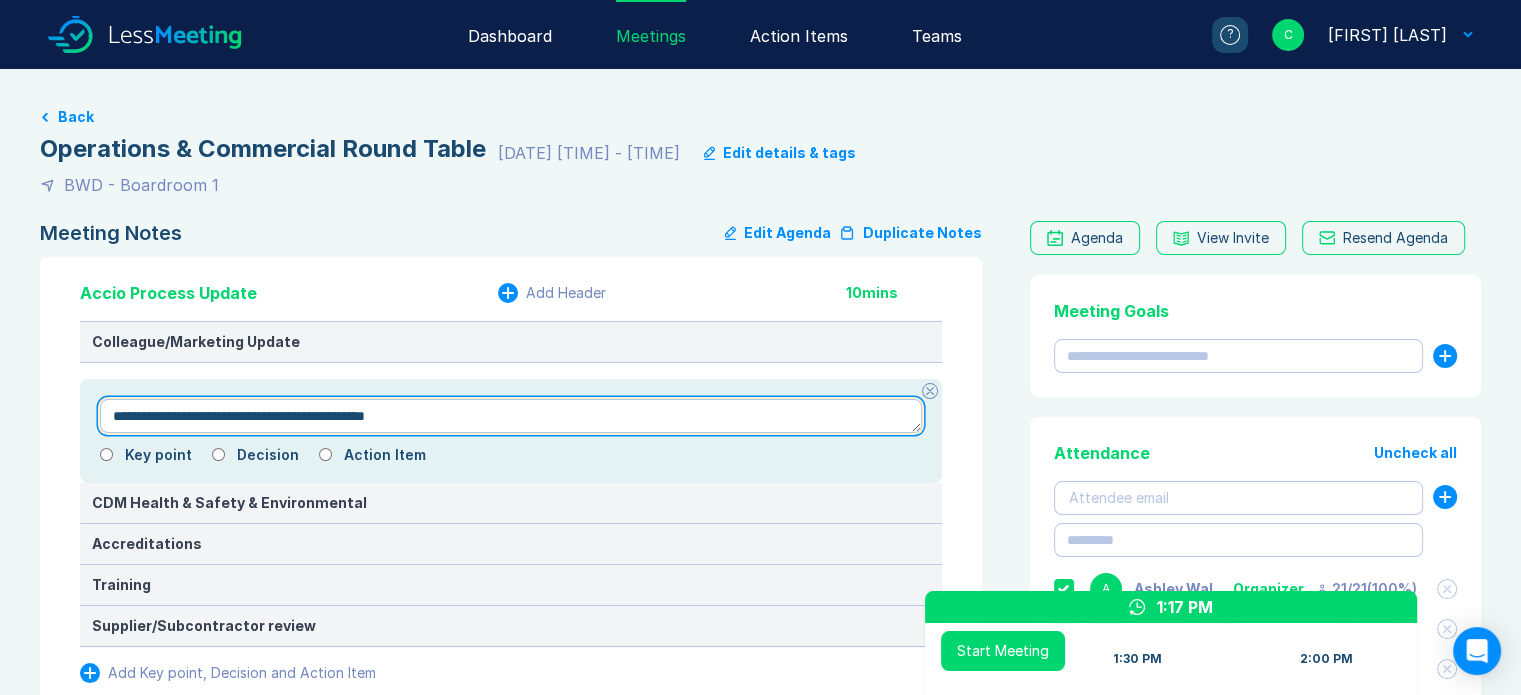 type on "*" 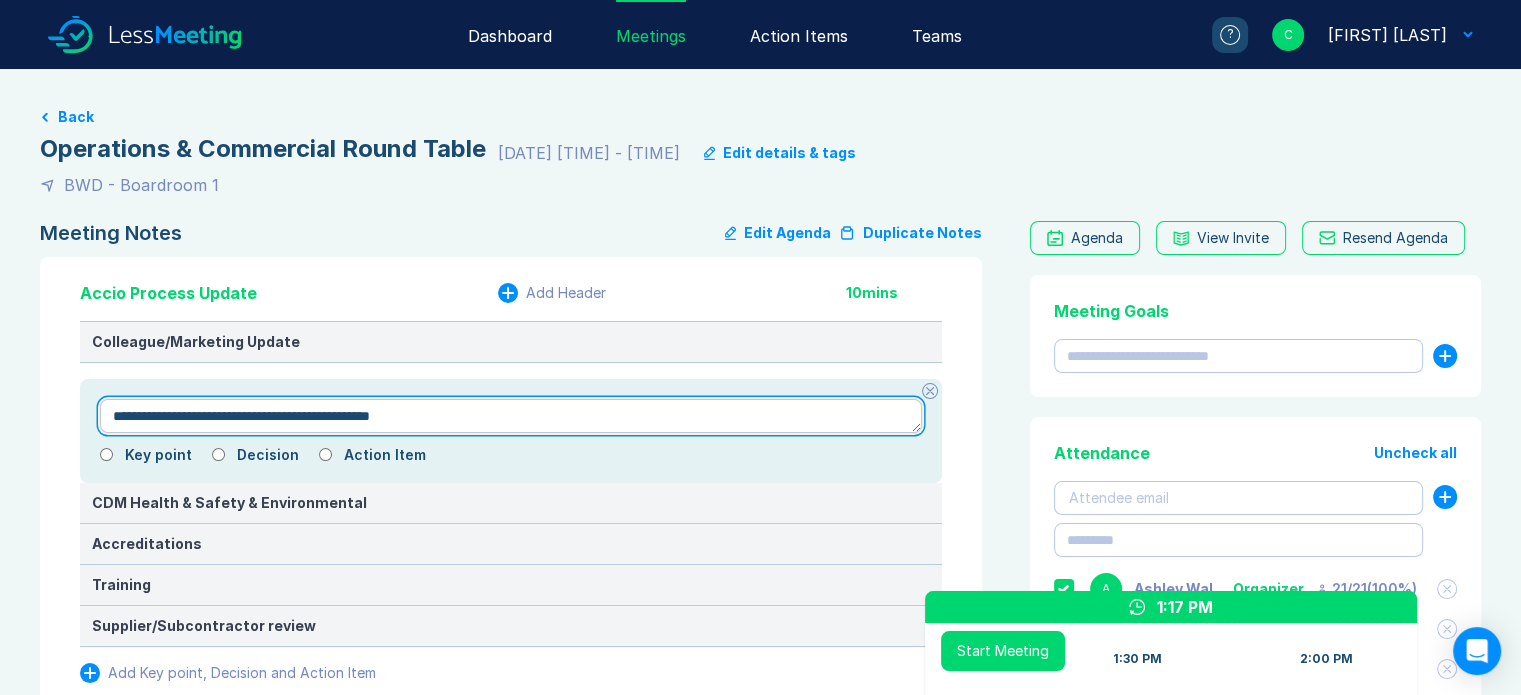 type on "*" 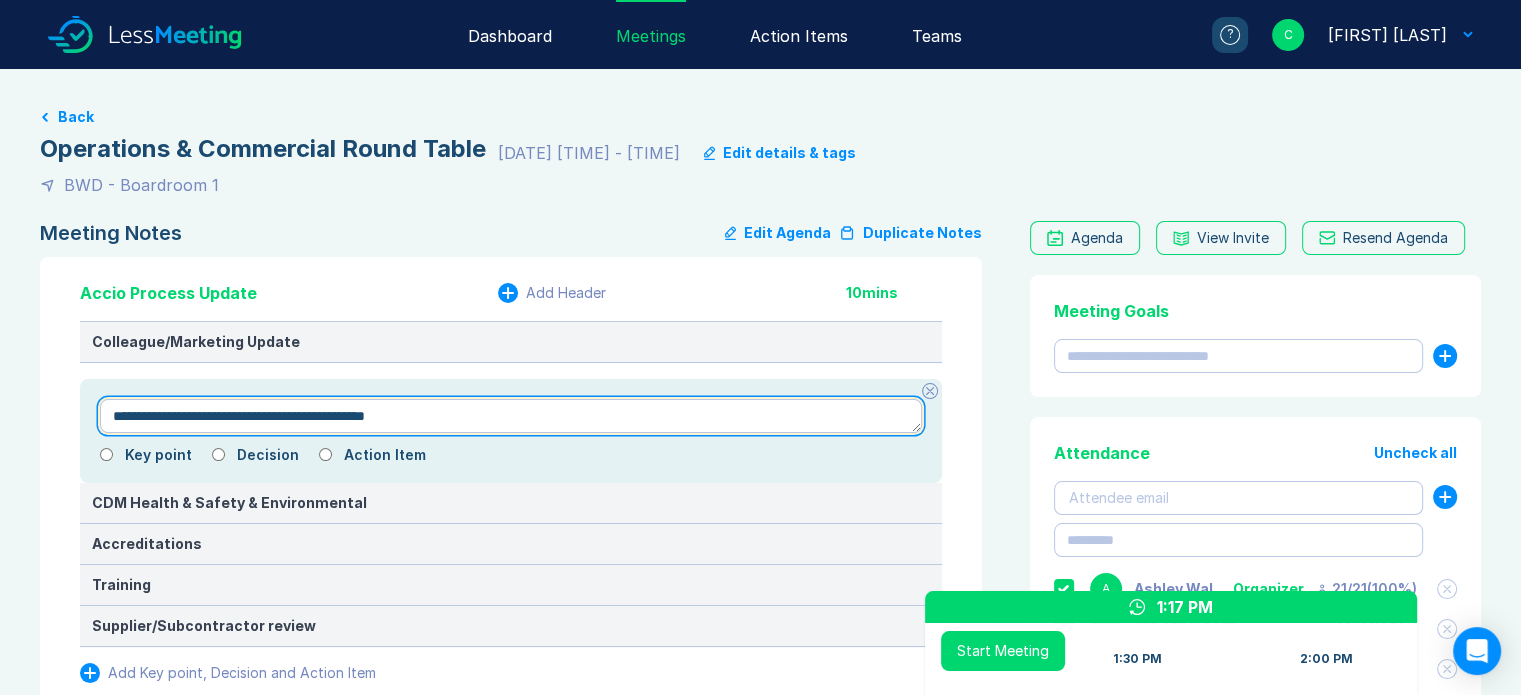 type on "*" 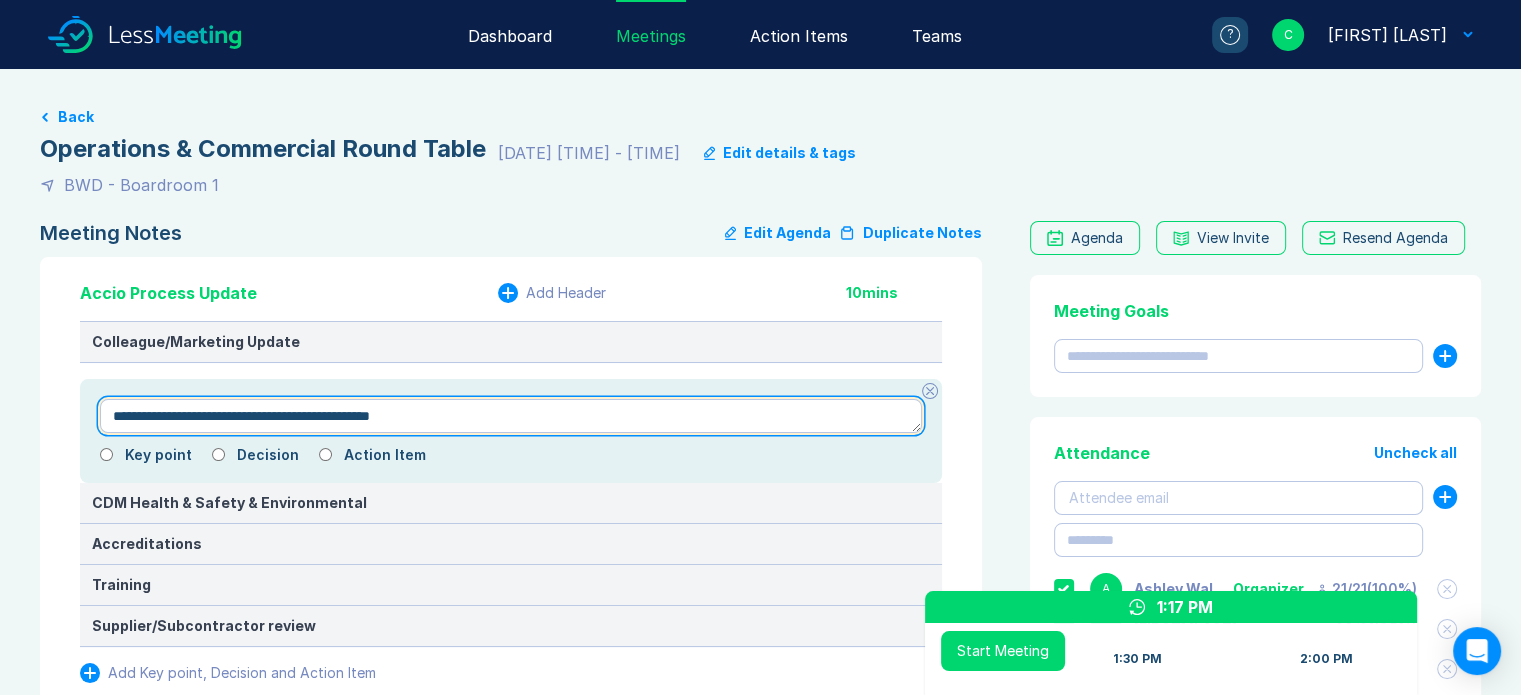 type on "*" 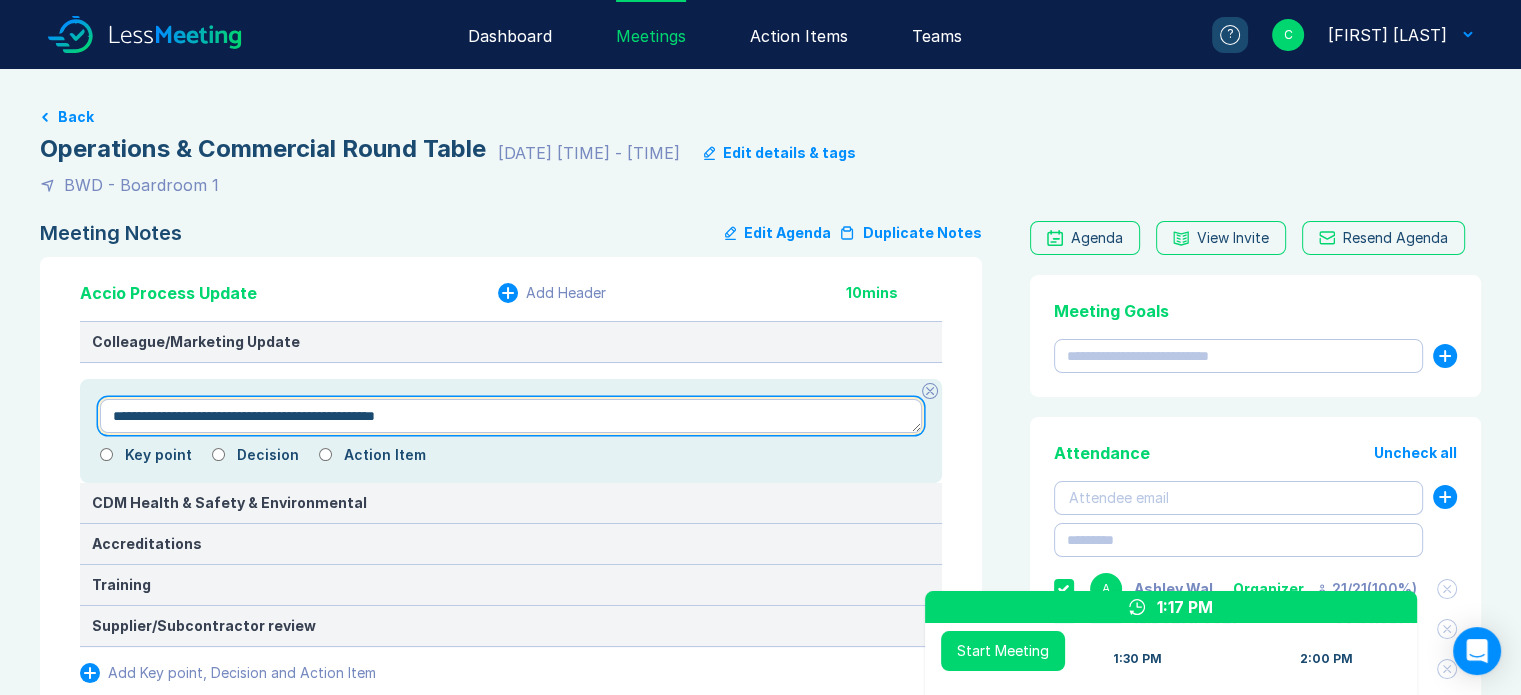 type on "*" 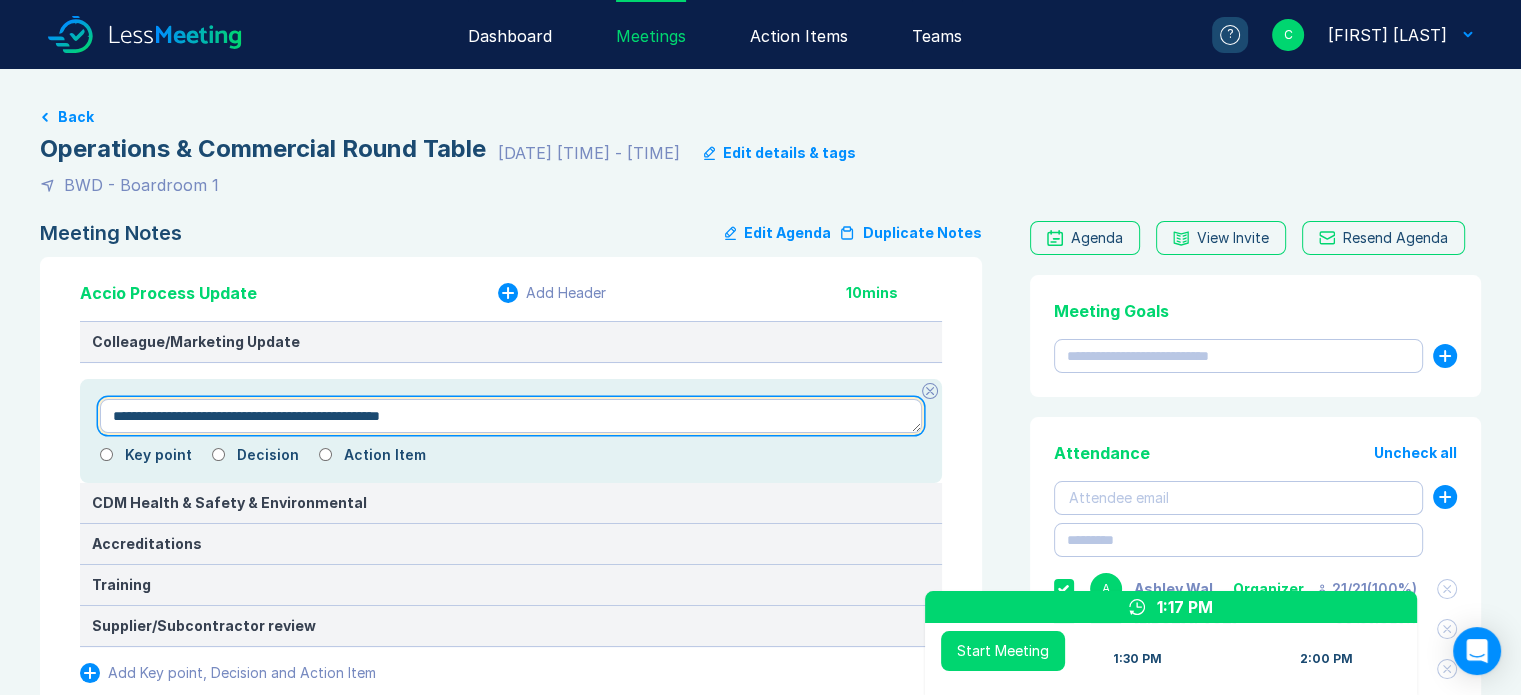 type on "*" 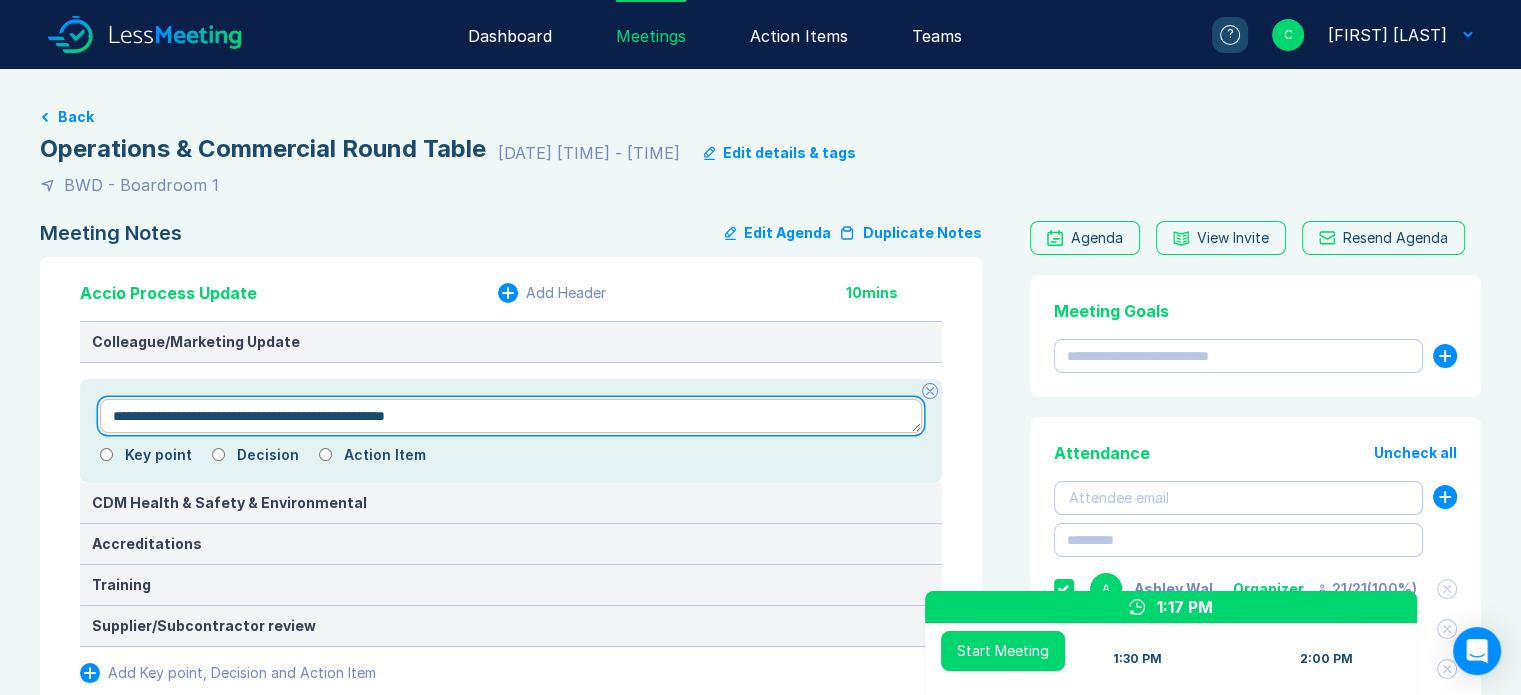 type on "*" 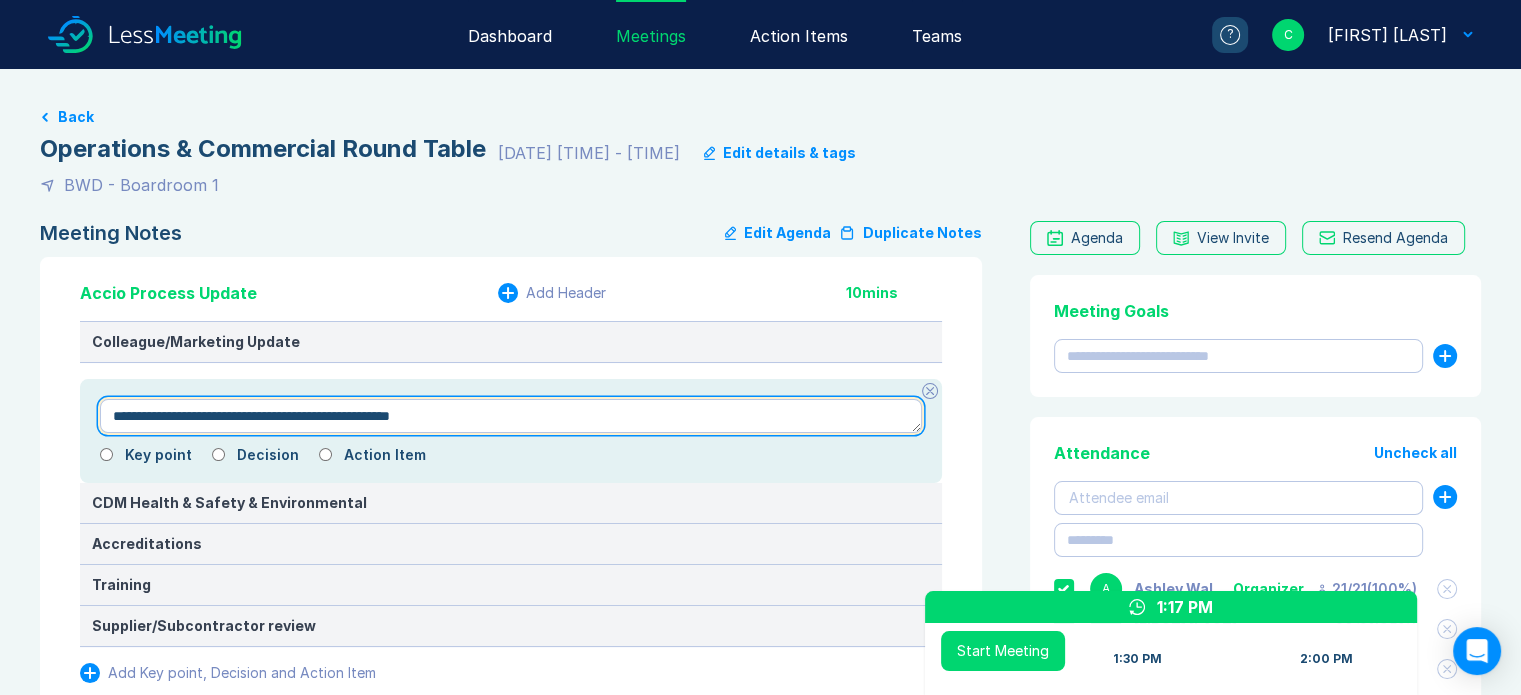 type on "*" 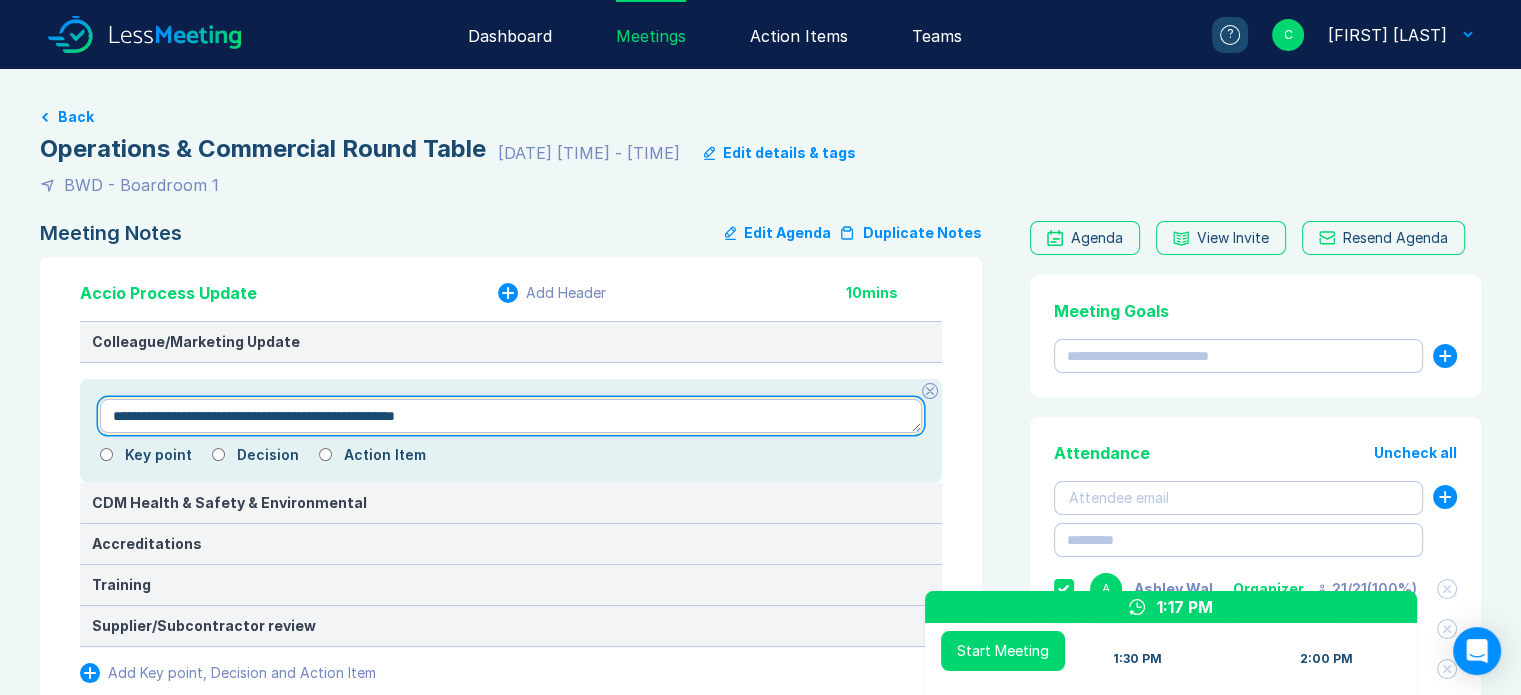 type on "*" 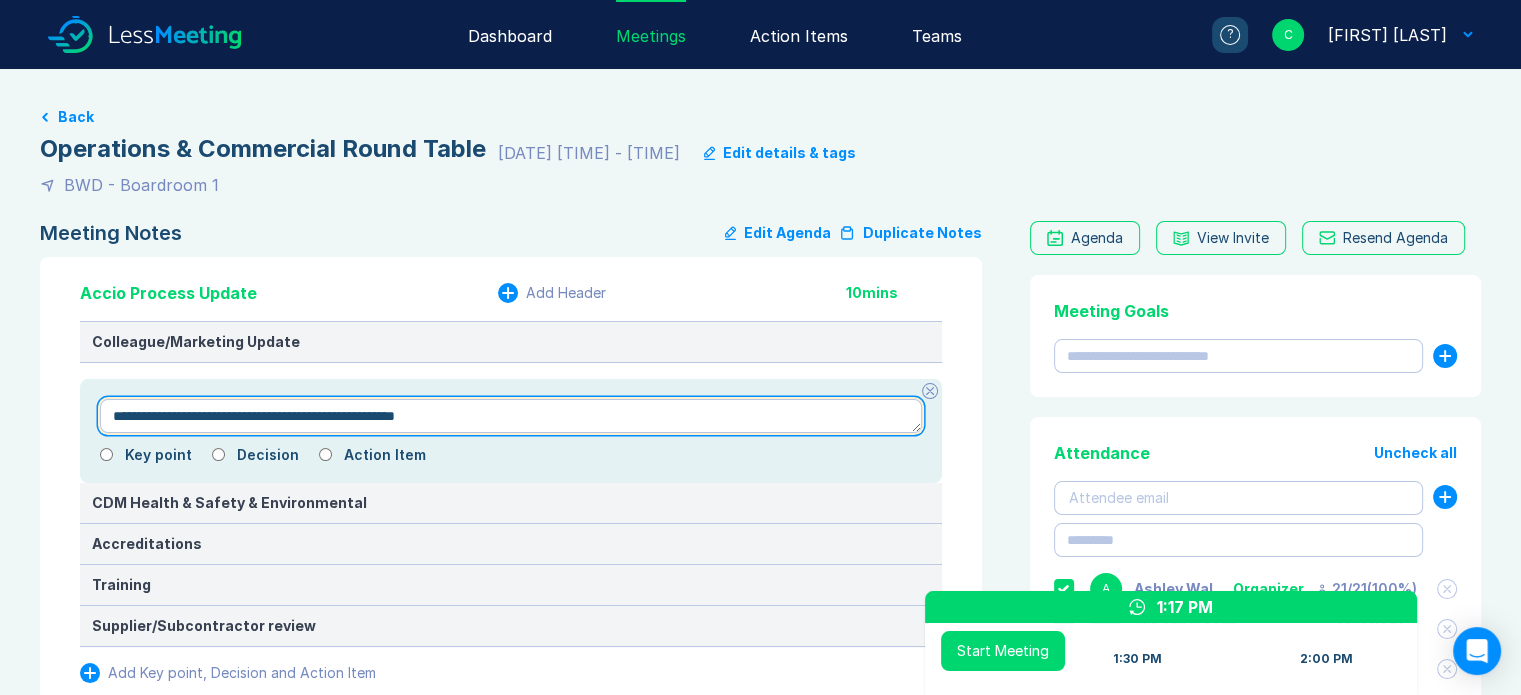 type on "**********" 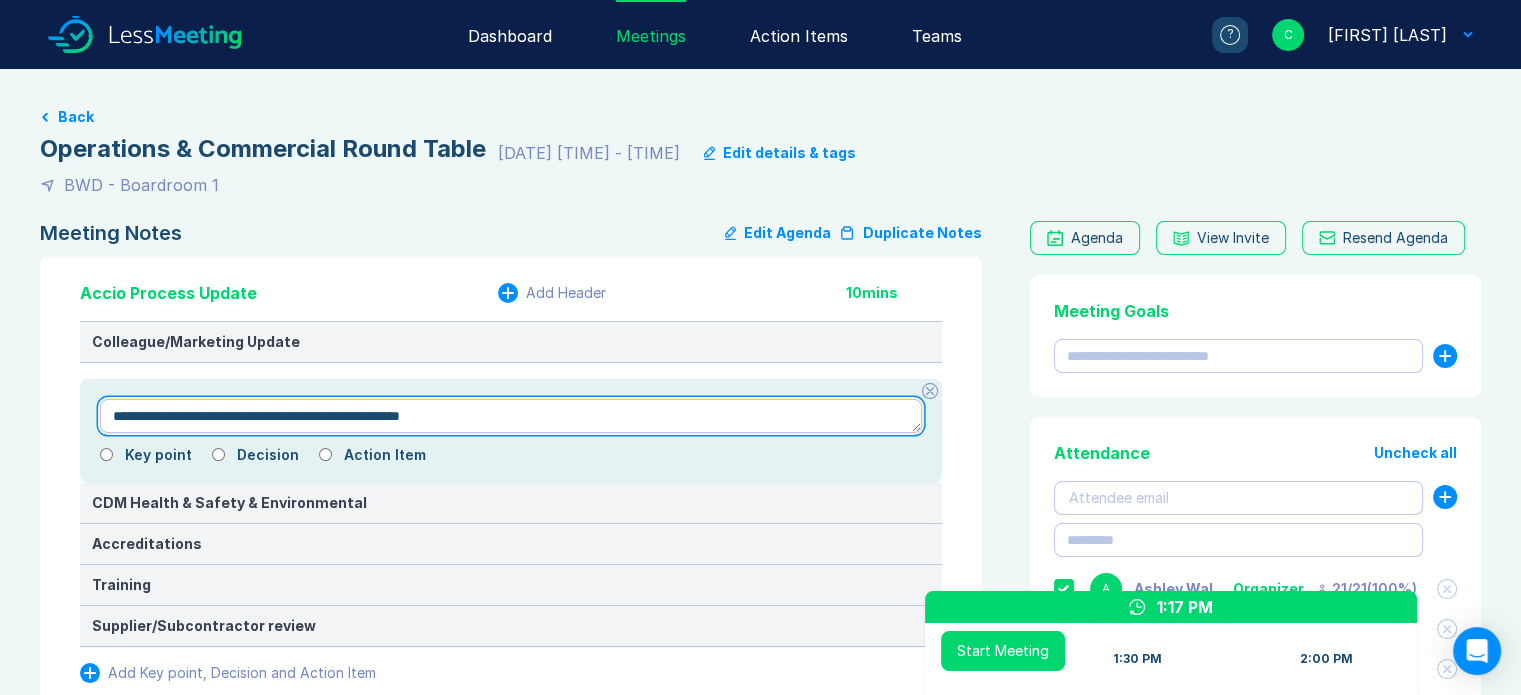 type on "*" 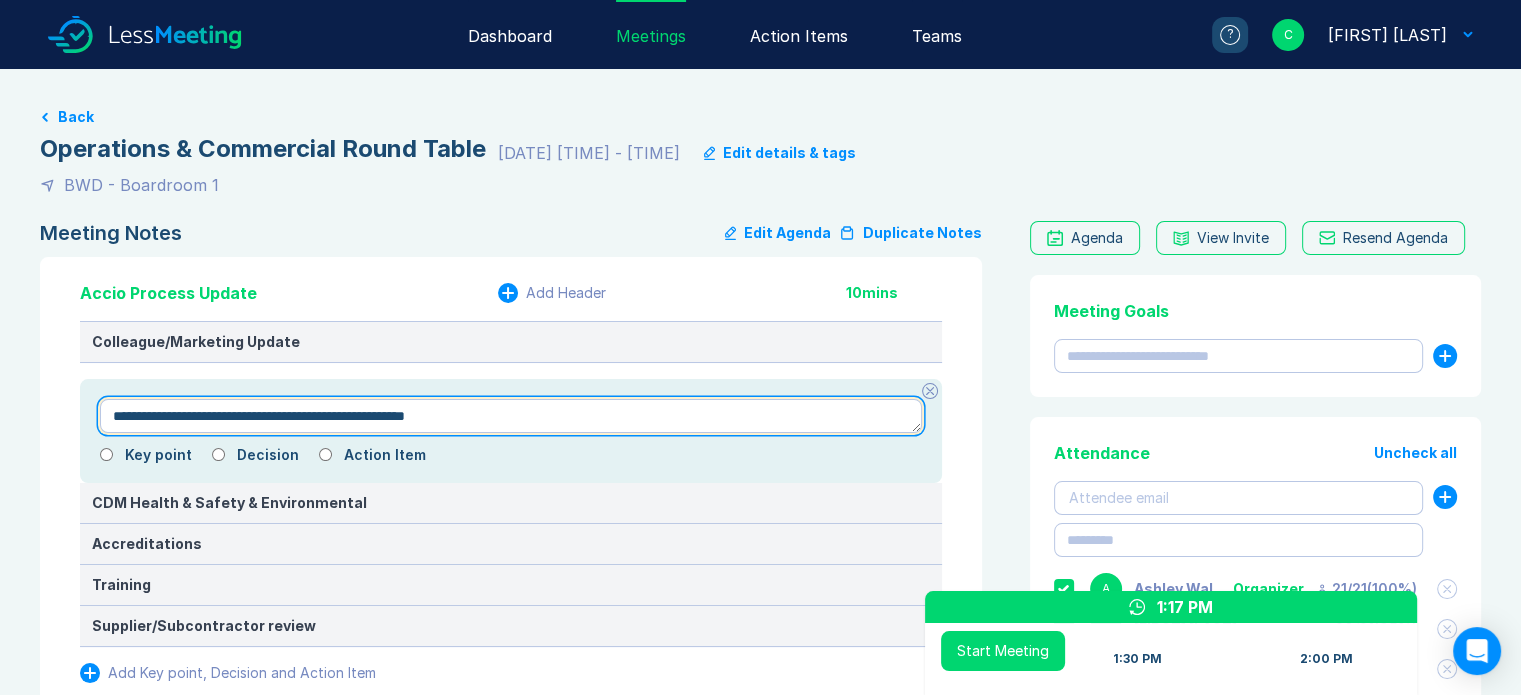 type on "*" 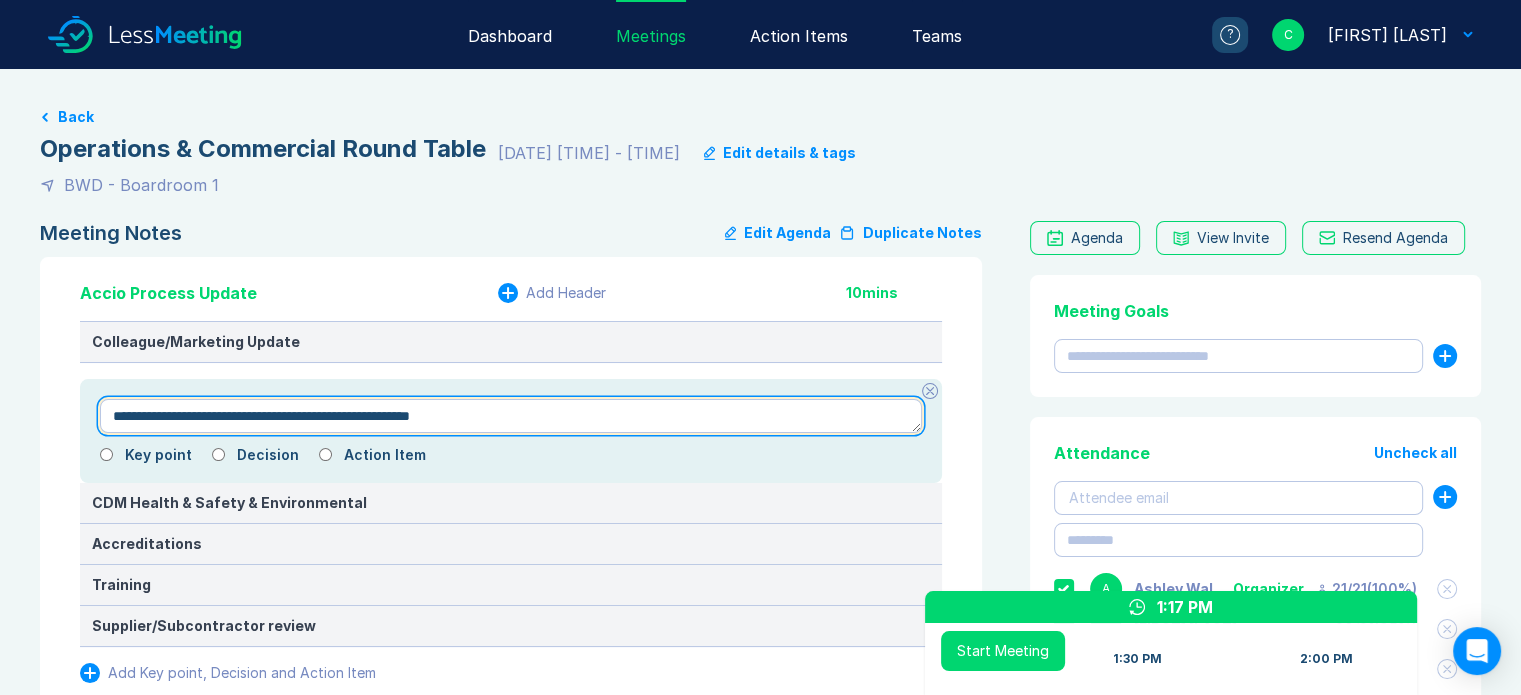 type on "*" 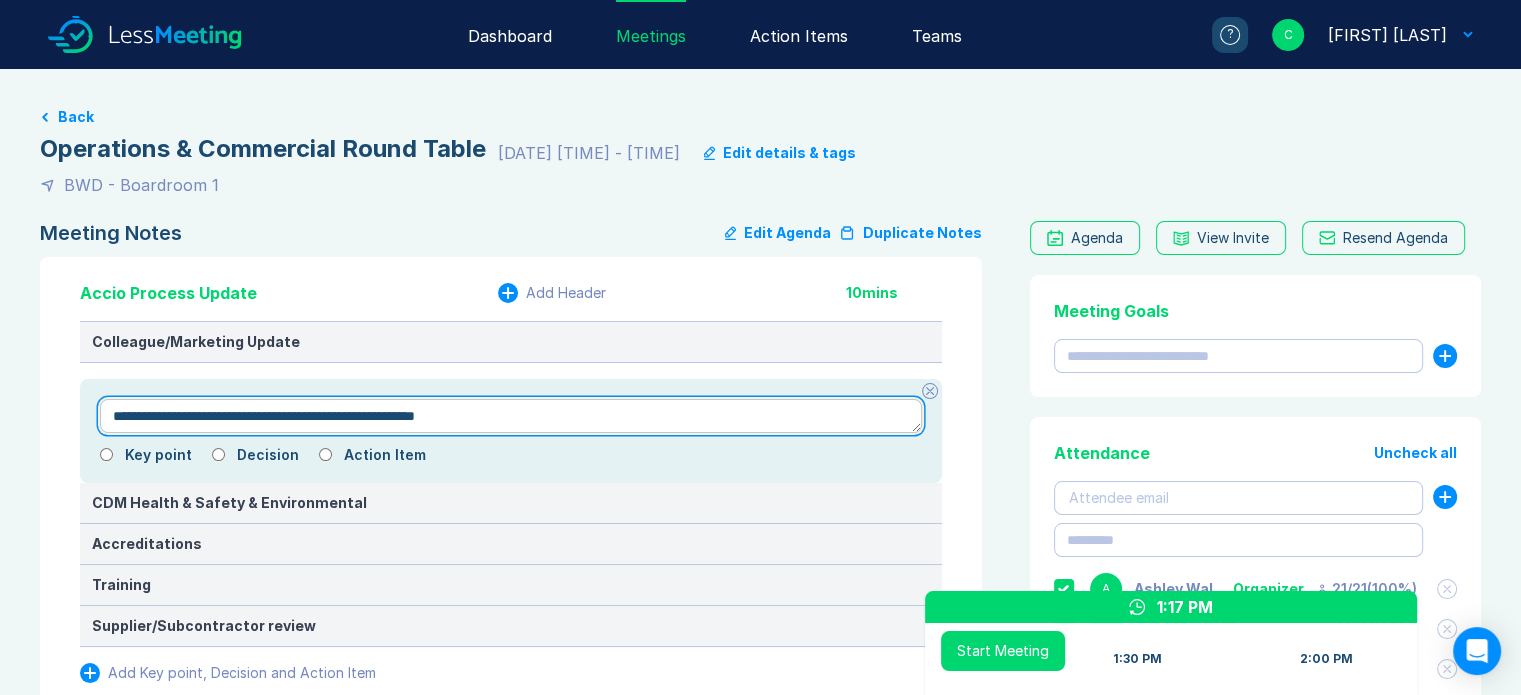 type on "*" 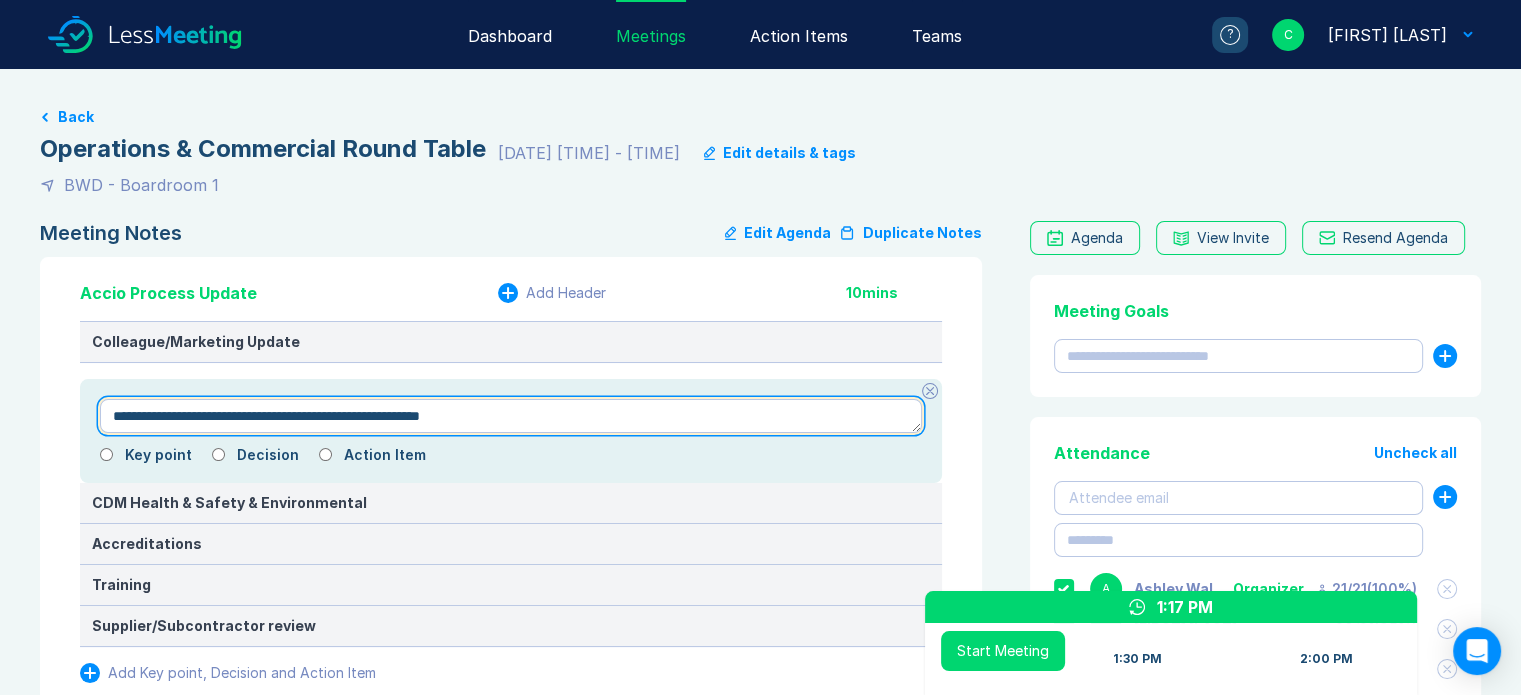 type on "*" 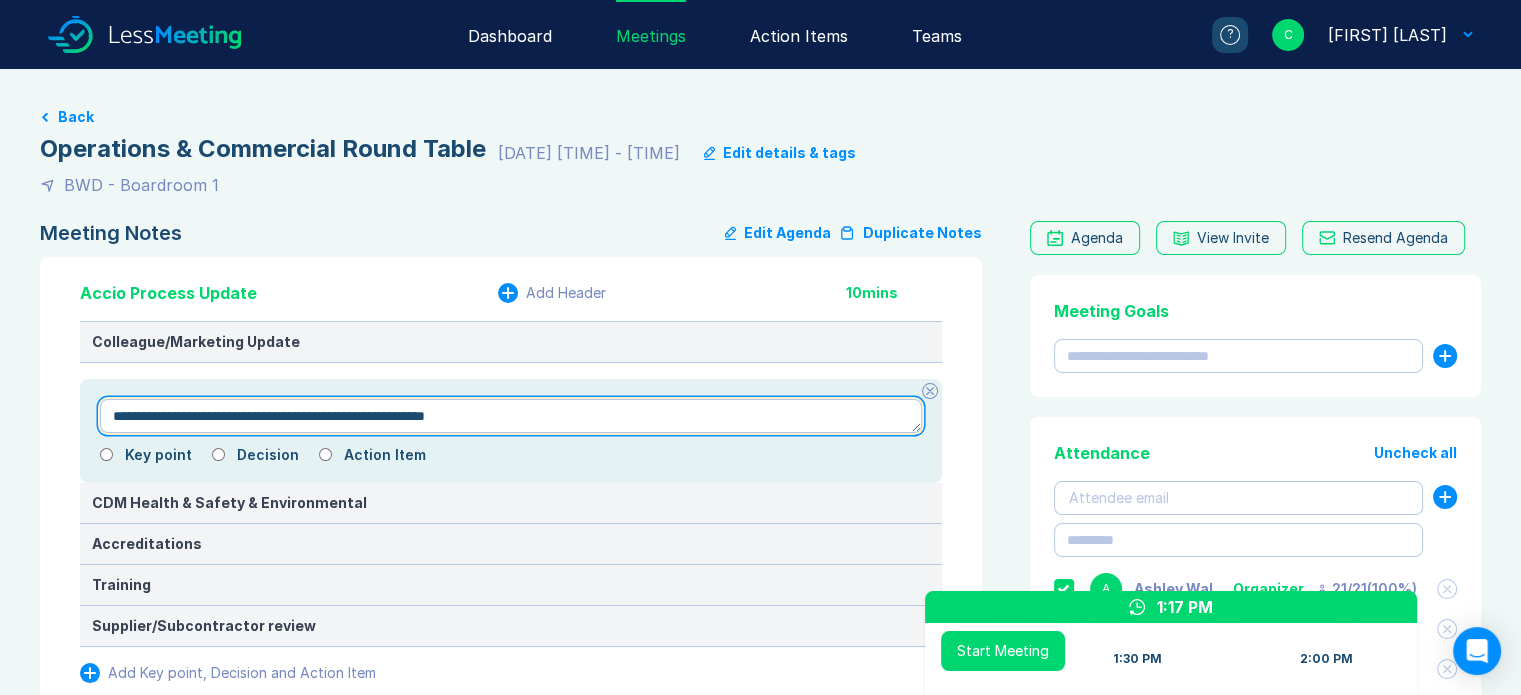 type on "*" 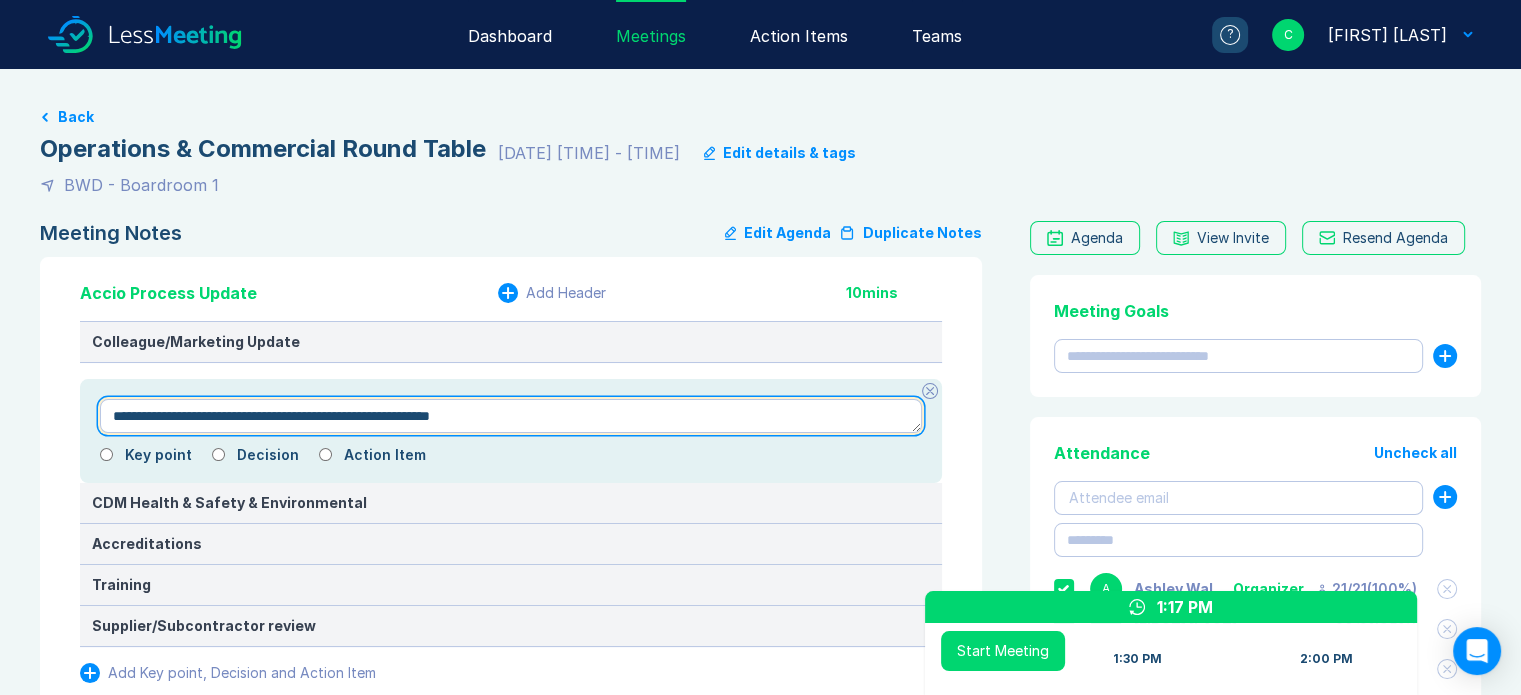 type on "*" 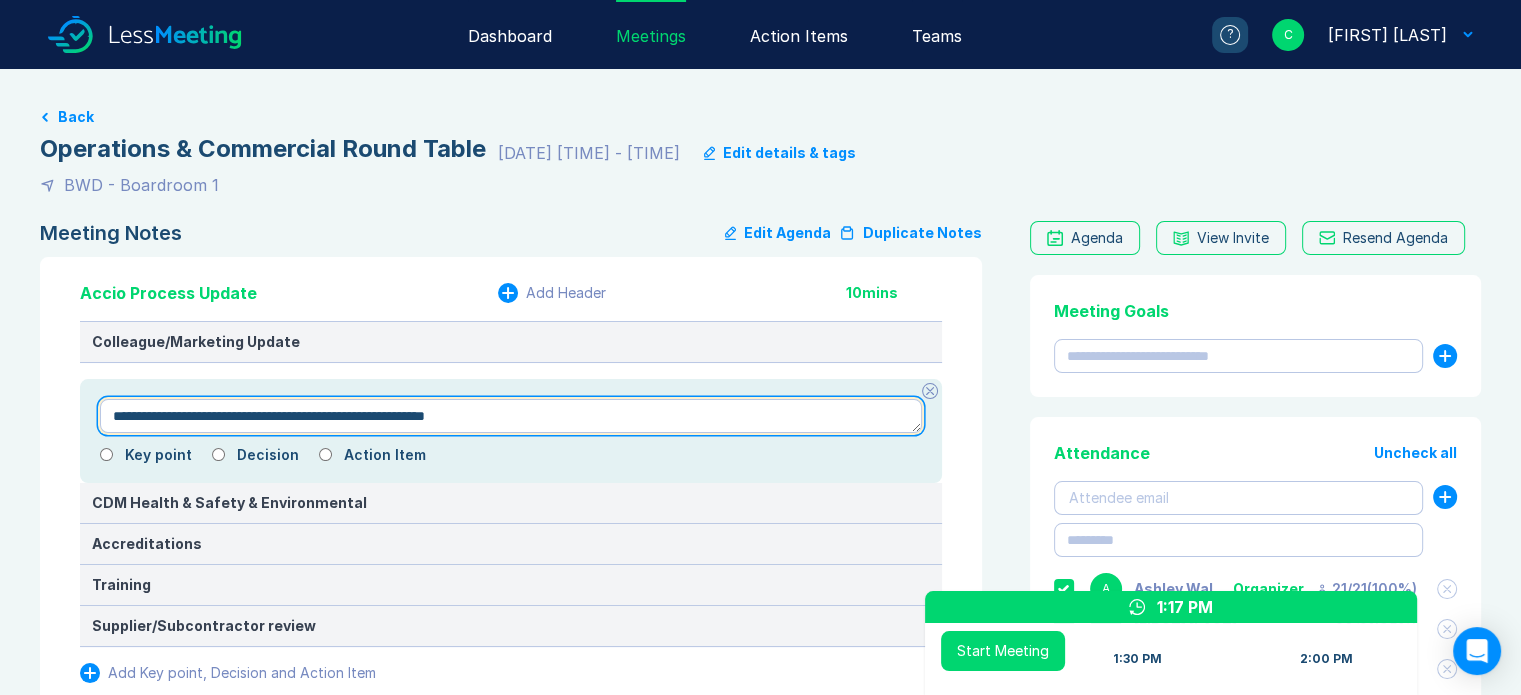 type on "*" 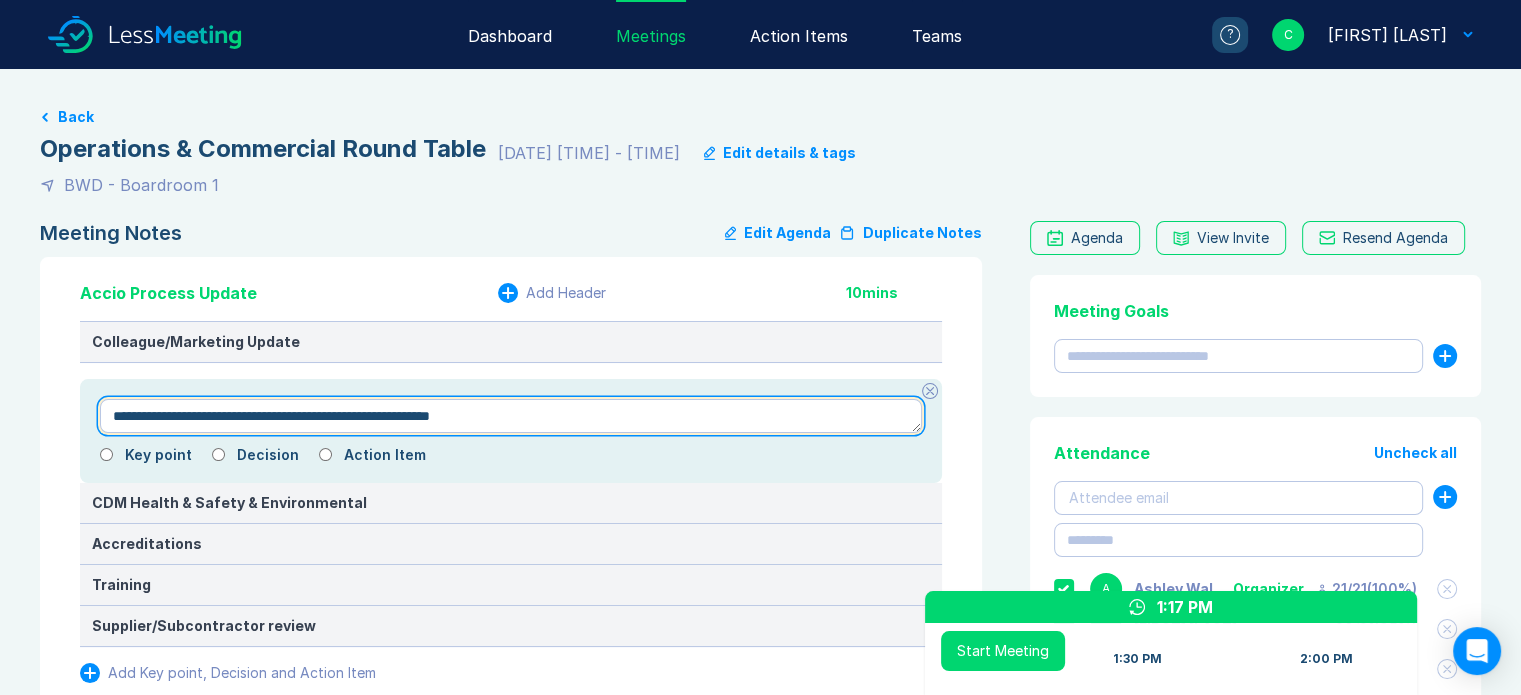 type on "*" 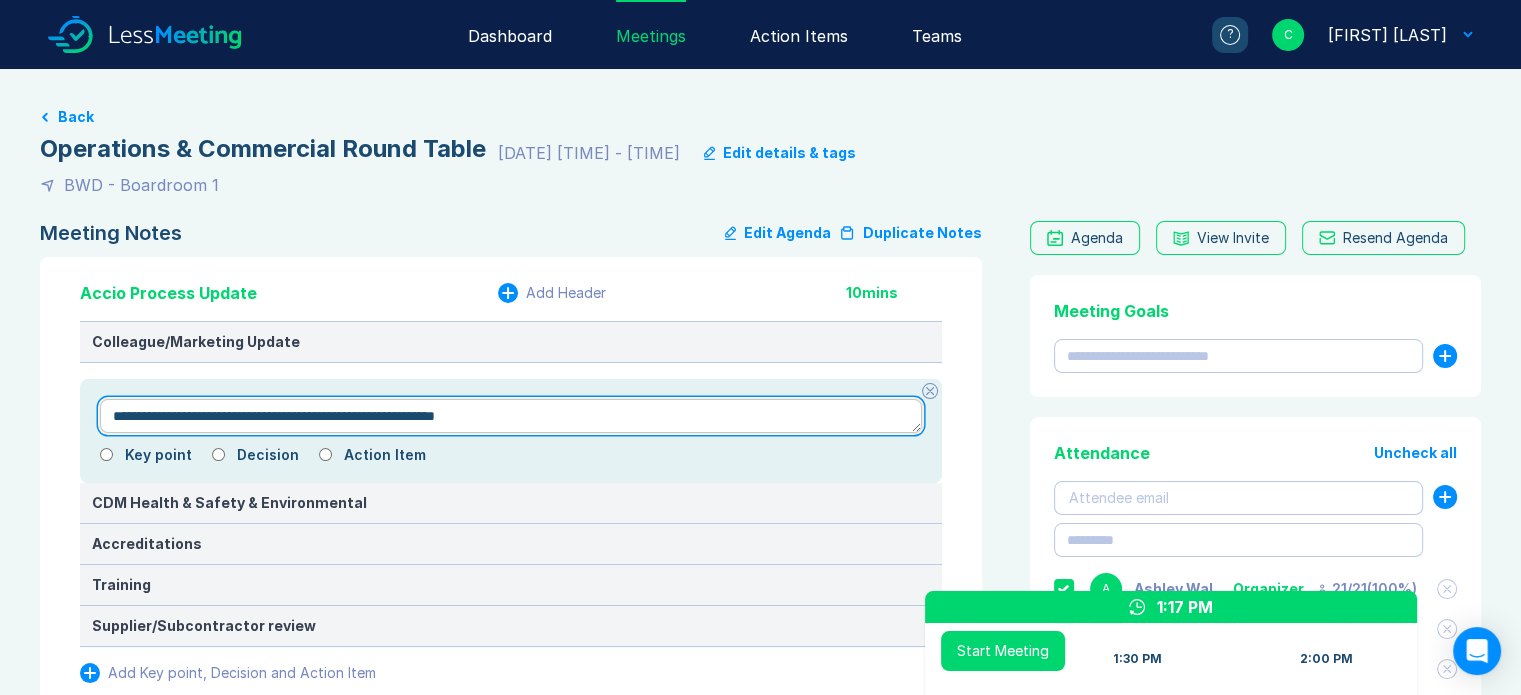 type on "*" 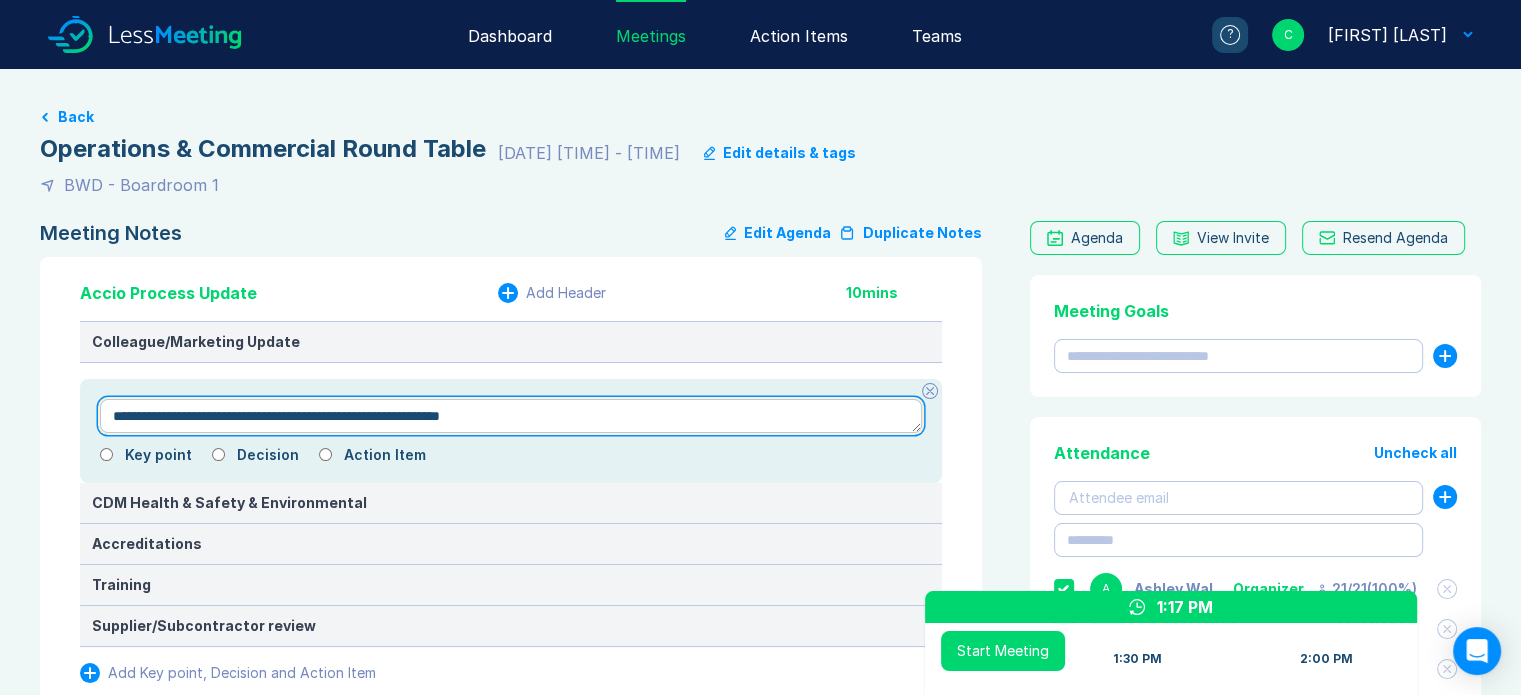 type on "*" 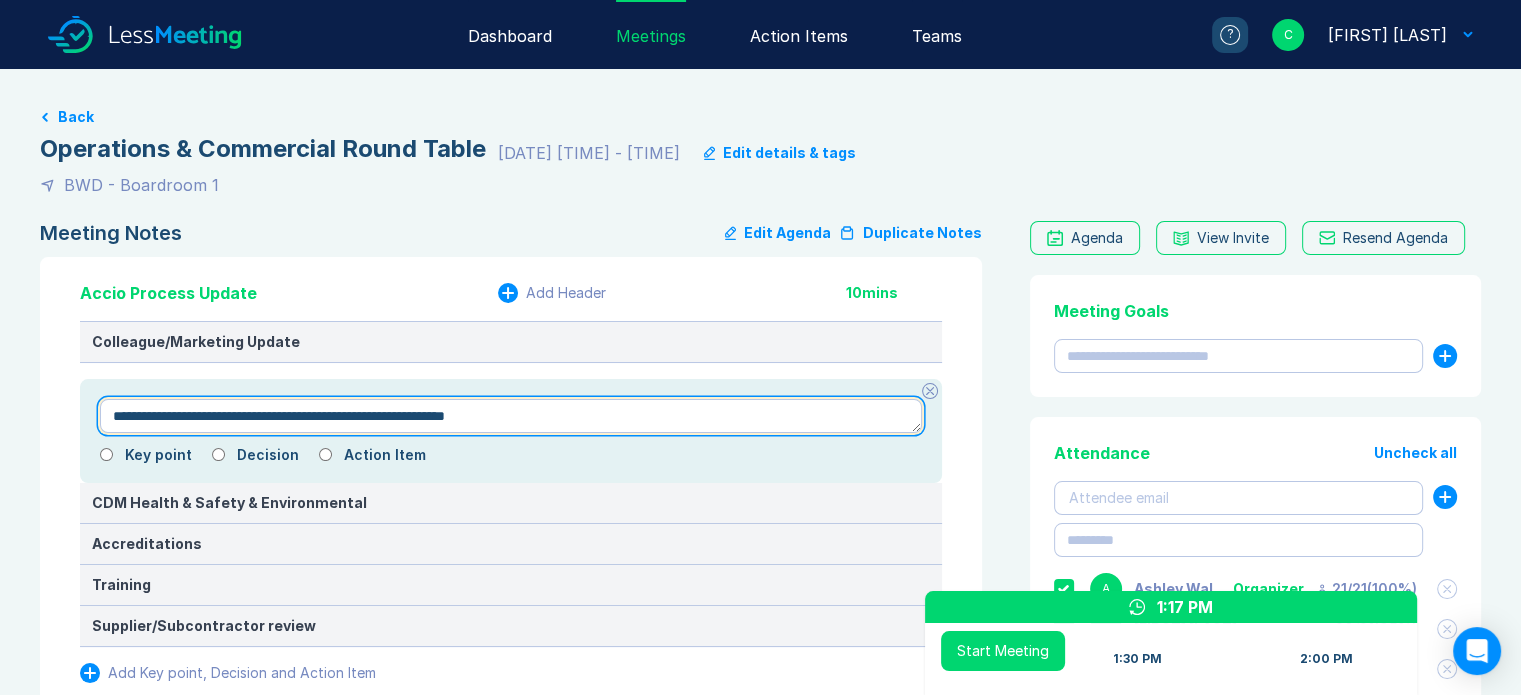 type on "*" 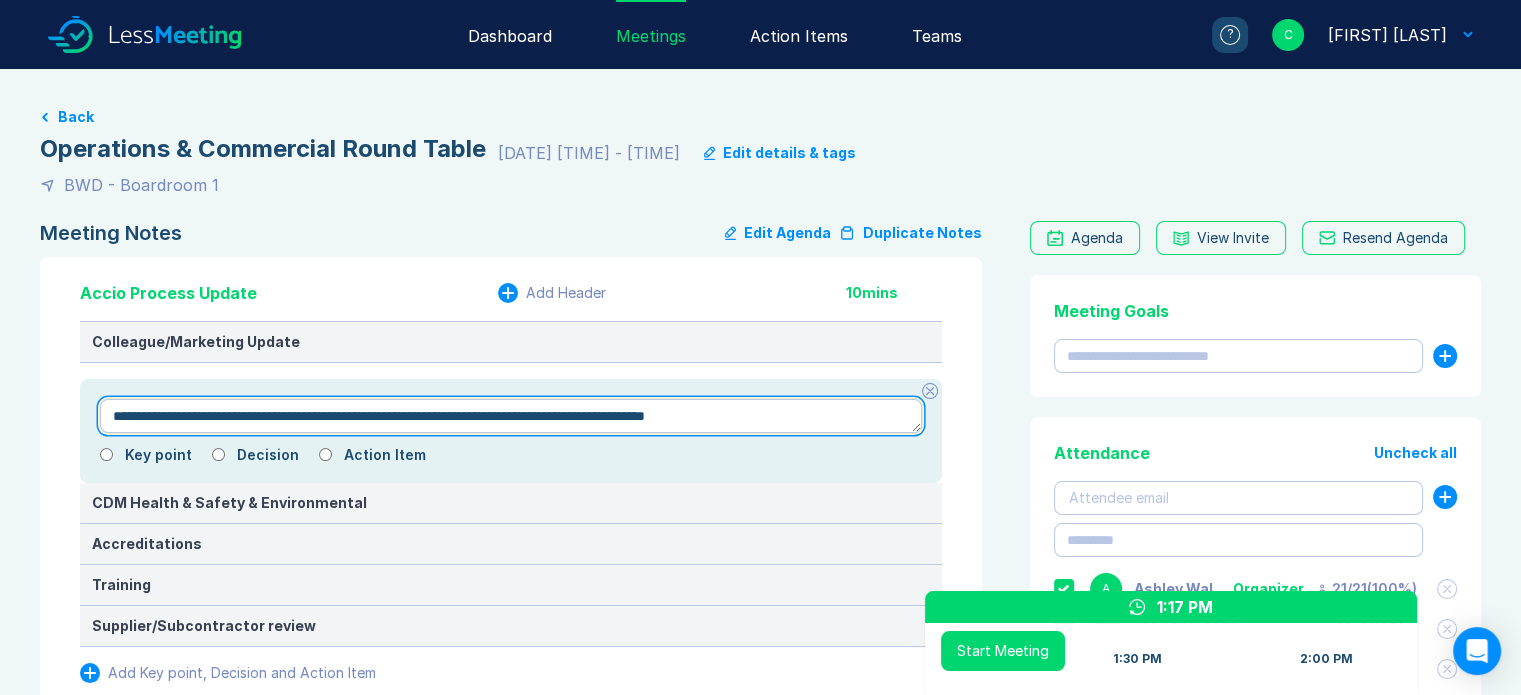 click on "**********" at bounding box center (511, 416) 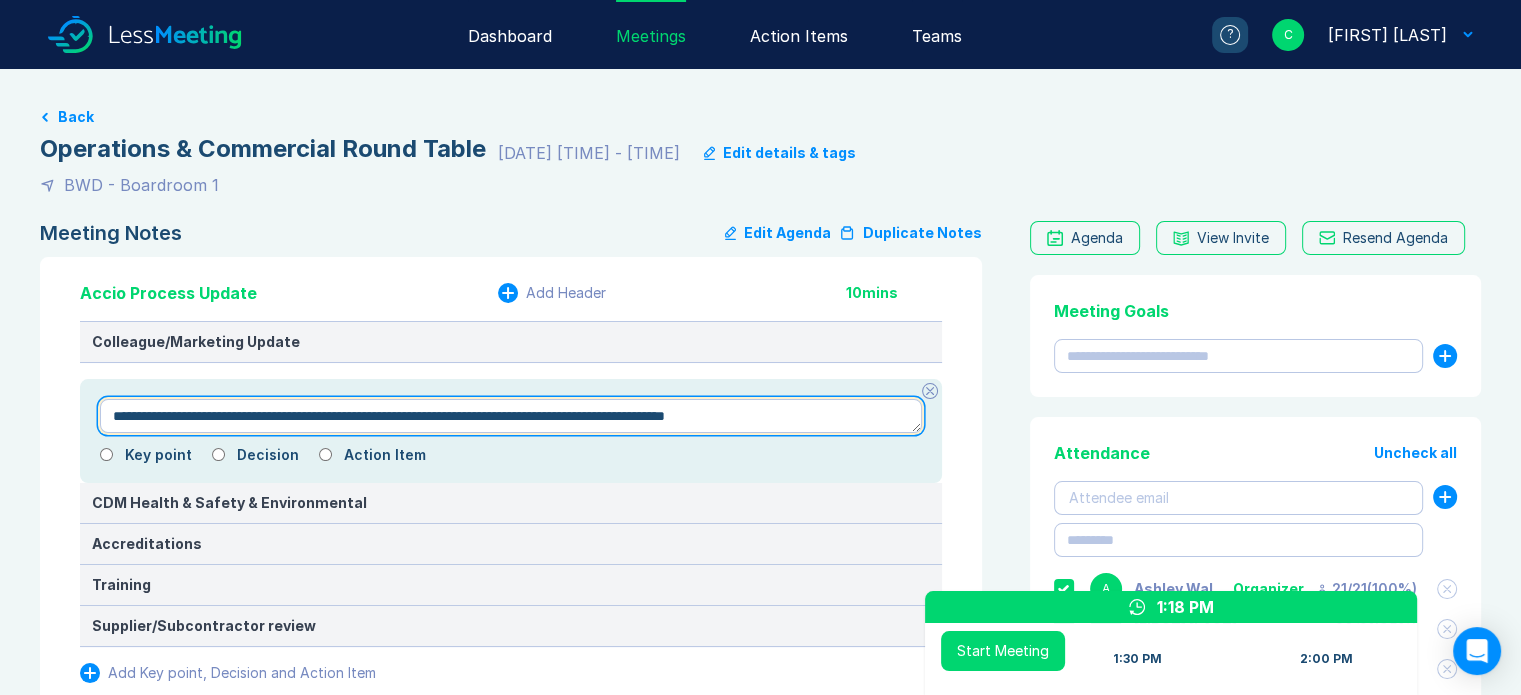 drag, startPoint x: 723, startPoint y: 418, endPoint x: 708, endPoint y: 411, distance: 16.552946 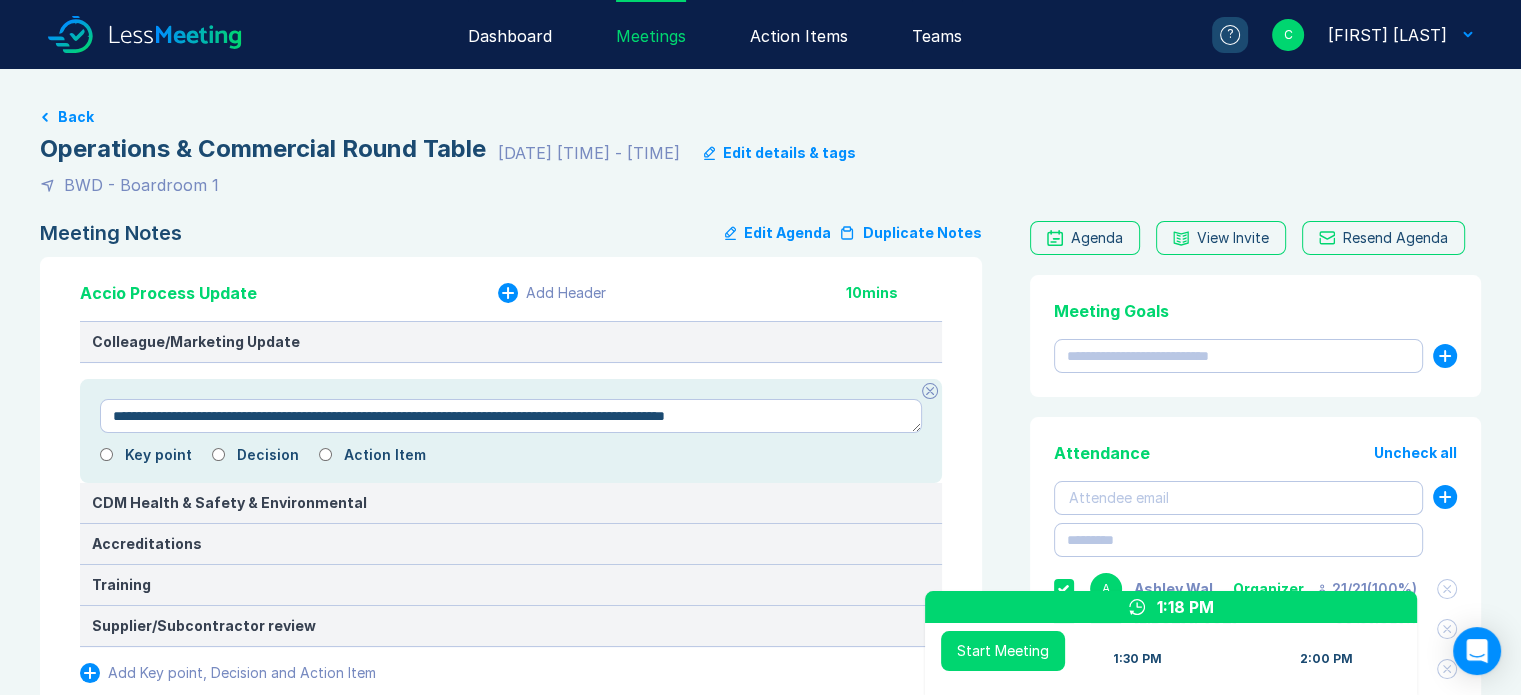 drag, startPoint x: 708, startPoint y: 411, endPoint x: 1072, endPoint y: 139, distance: 454.4007 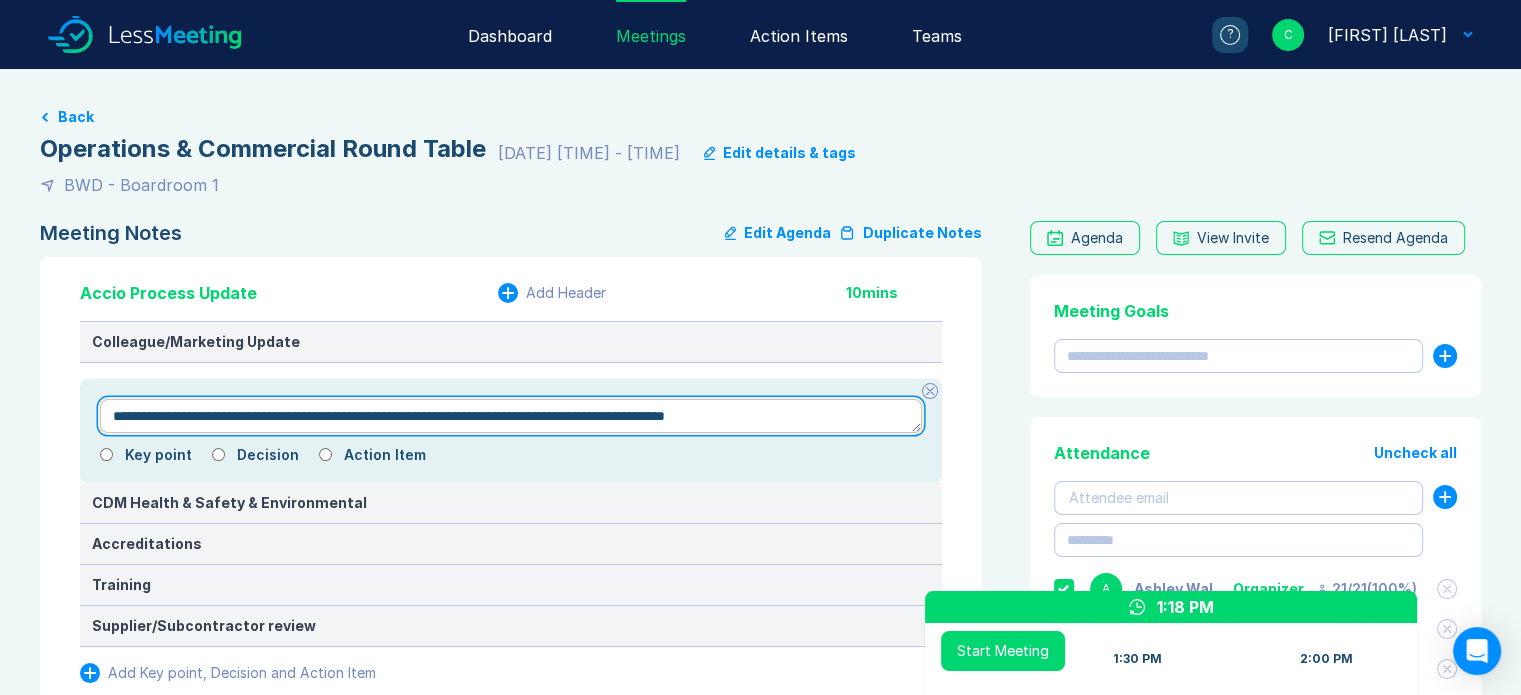 click on "**********" at bounding box center [511, 416] 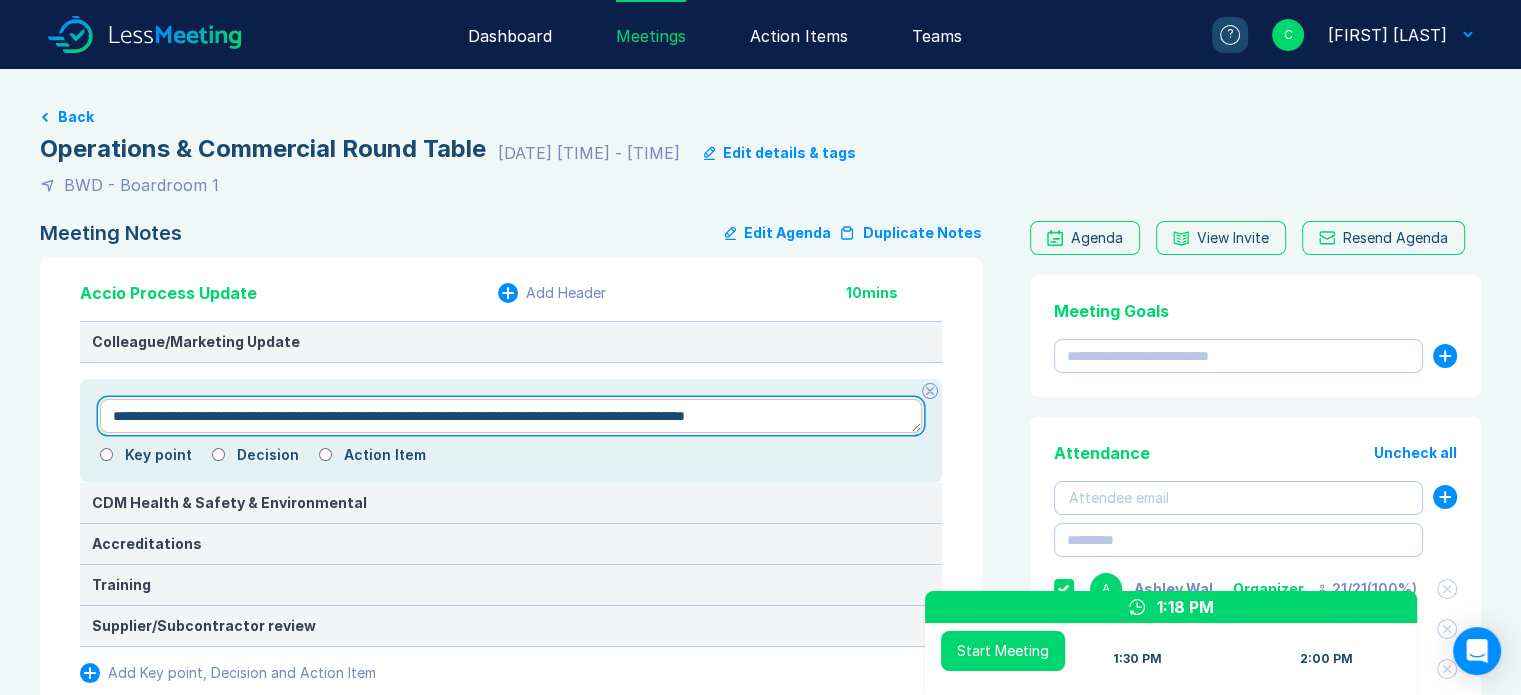 click on "**********" at bounding box center [511, 416] 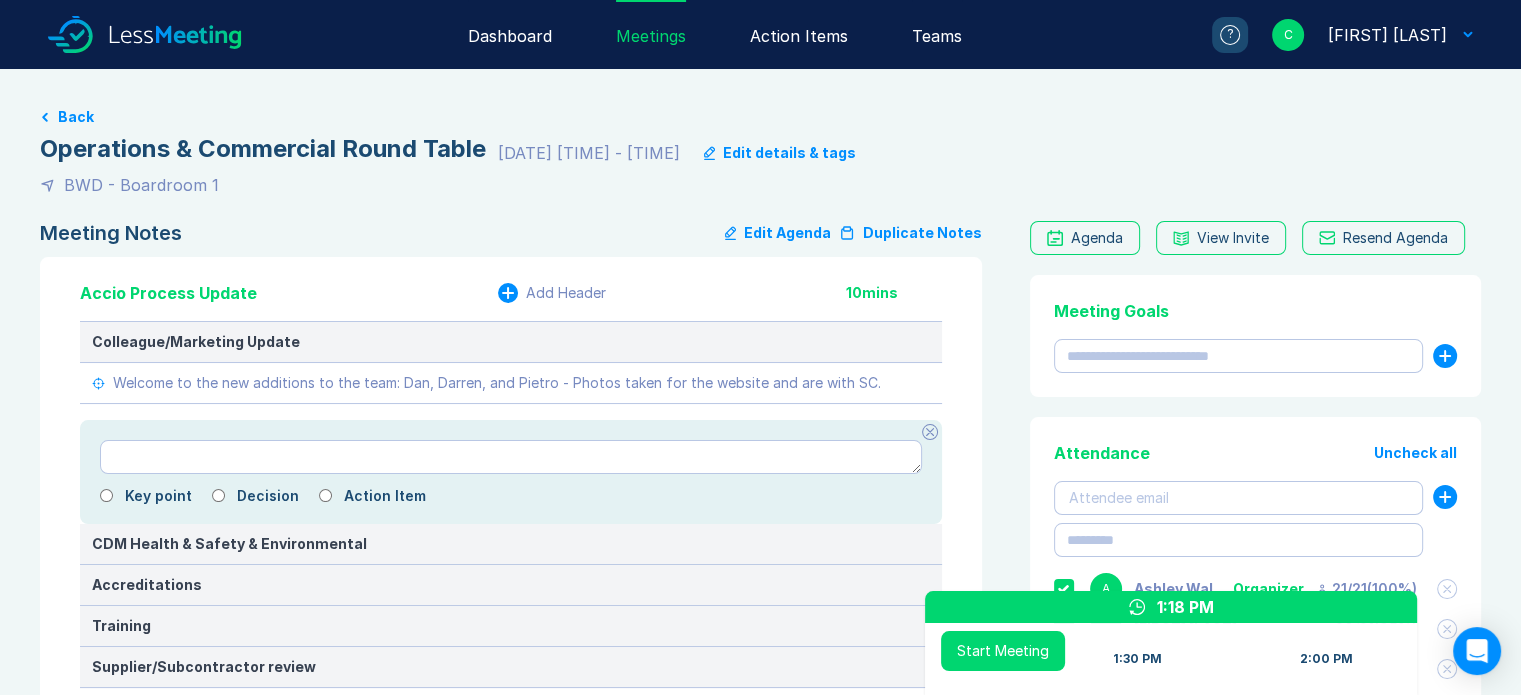click 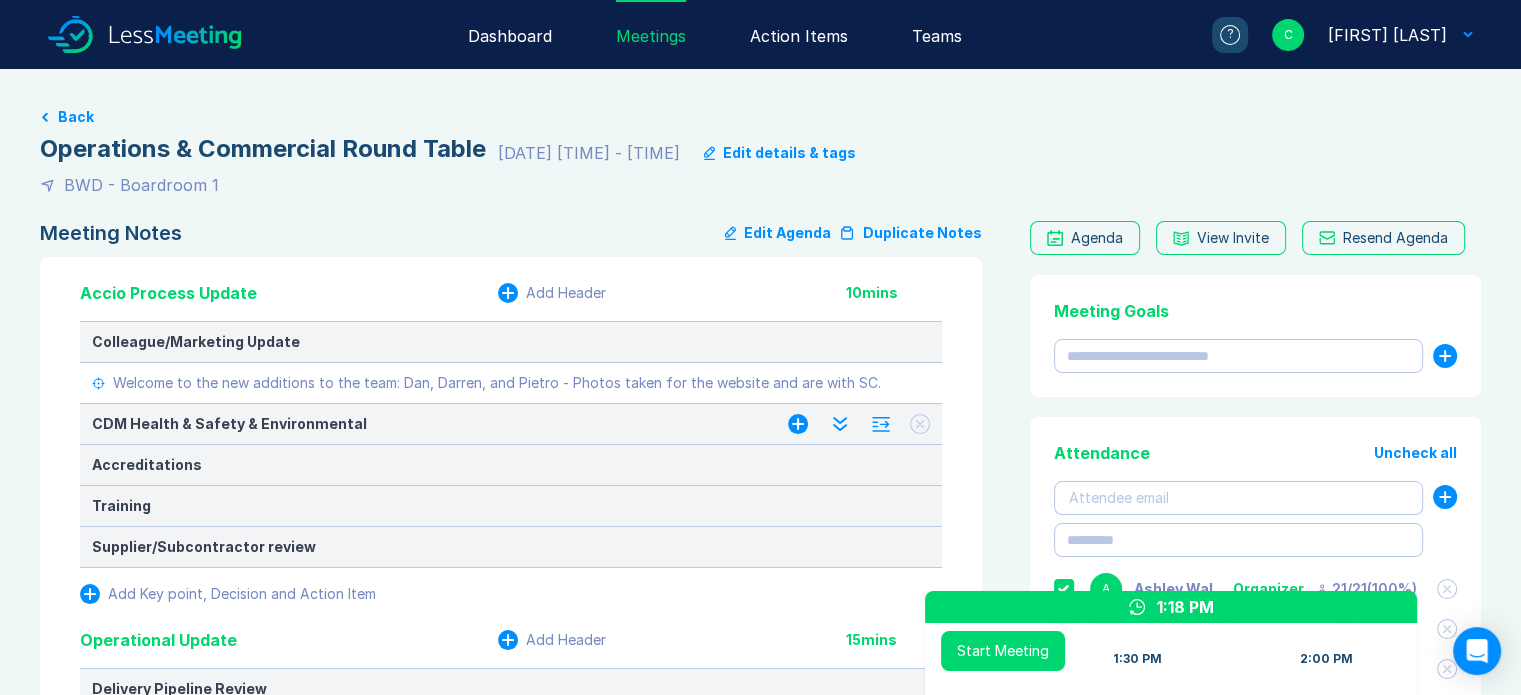 click 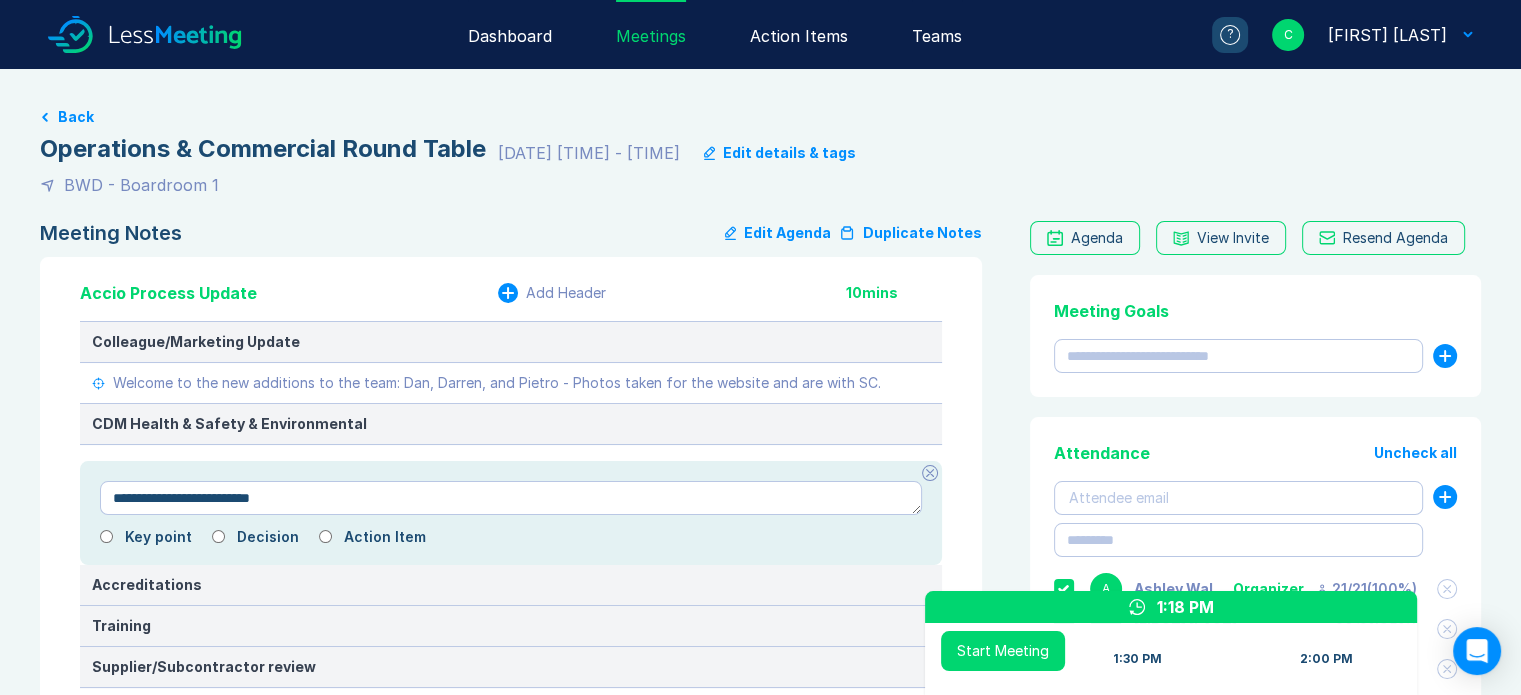 click on "**********" at bounding box center (511, 498) 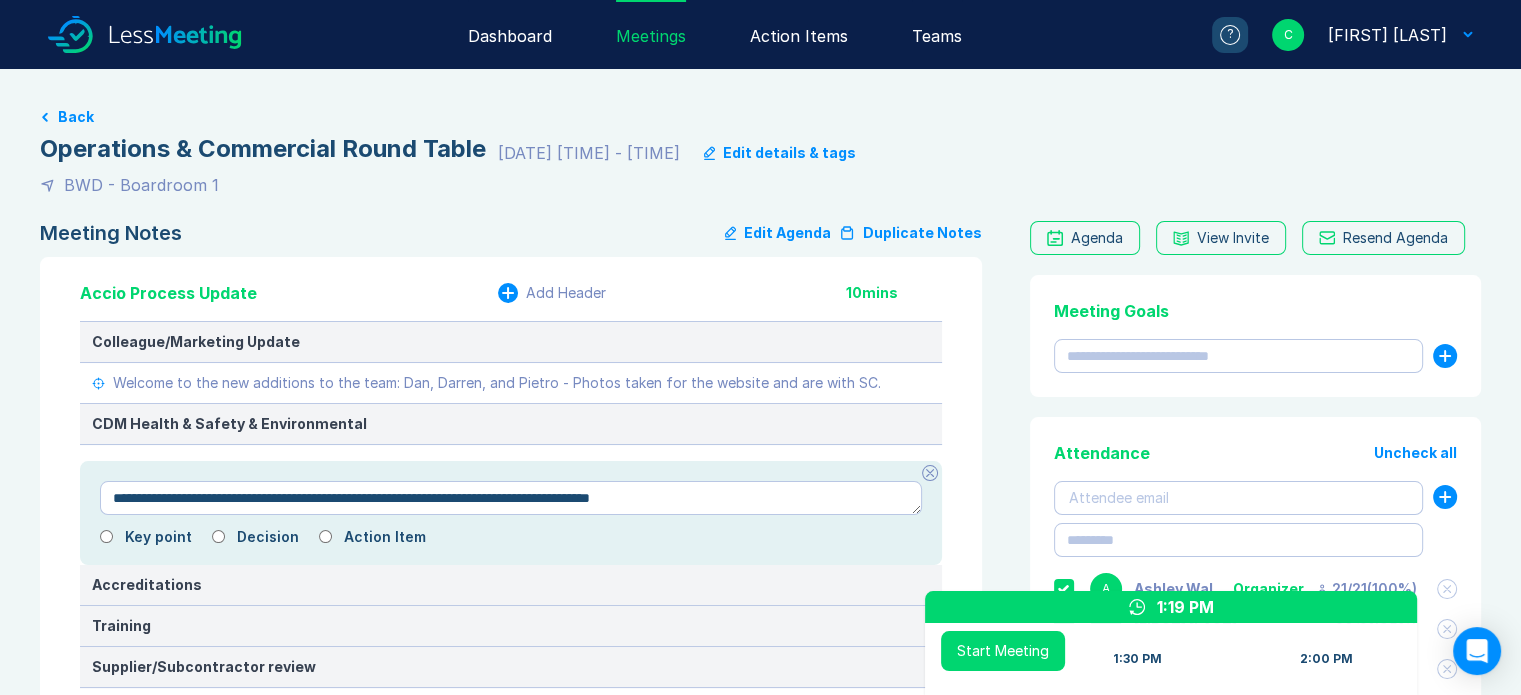 click on "**********" at bounding box center [511, 498] 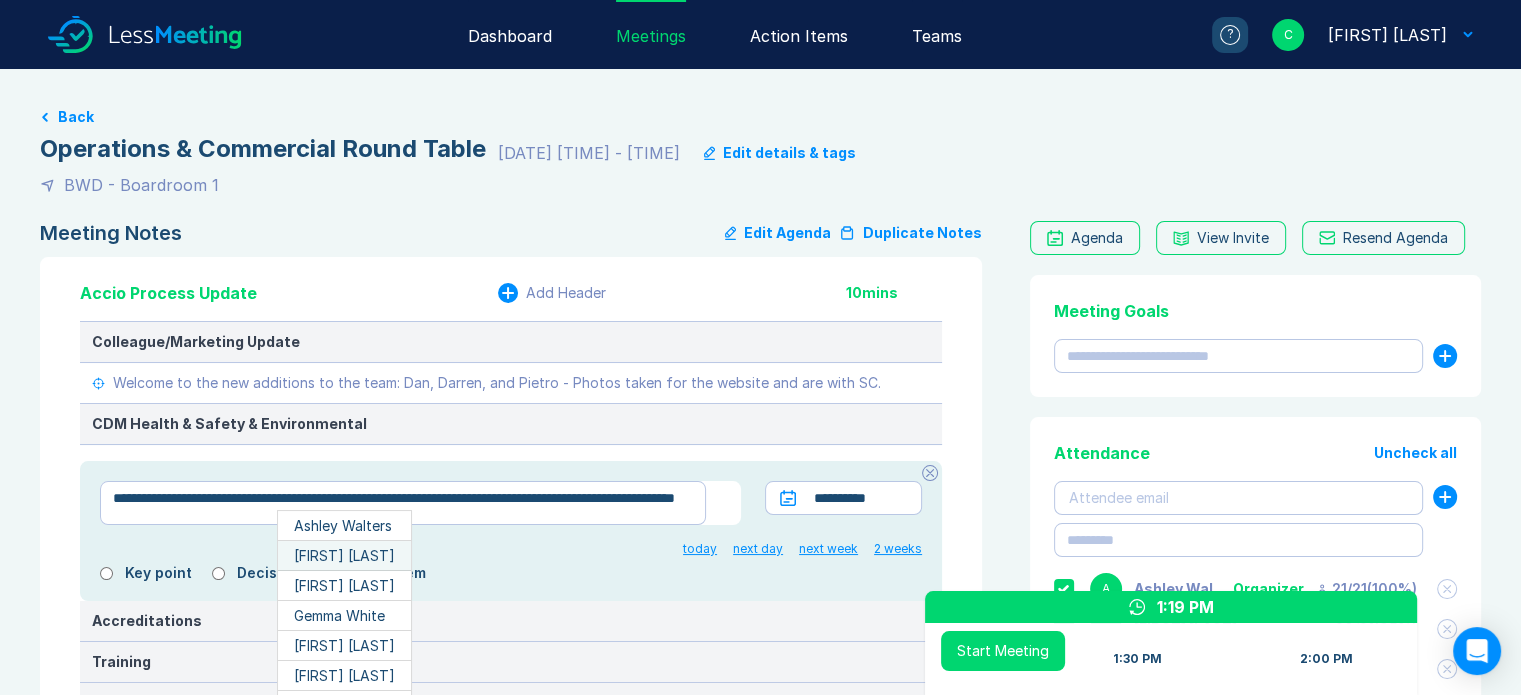 click on "[FIRST] [LAST]" at bounding box center (344, 556) 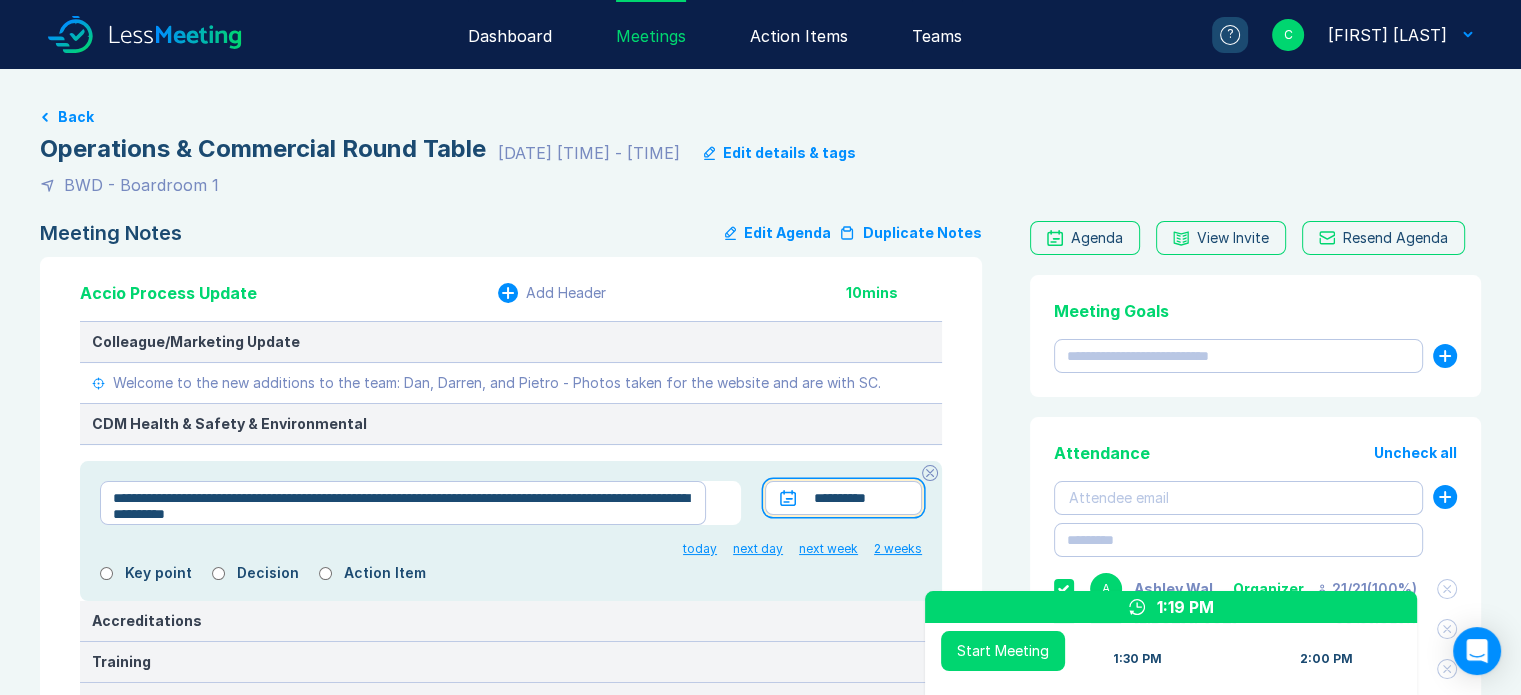 click on "**********" at bounding box center [843, 498] 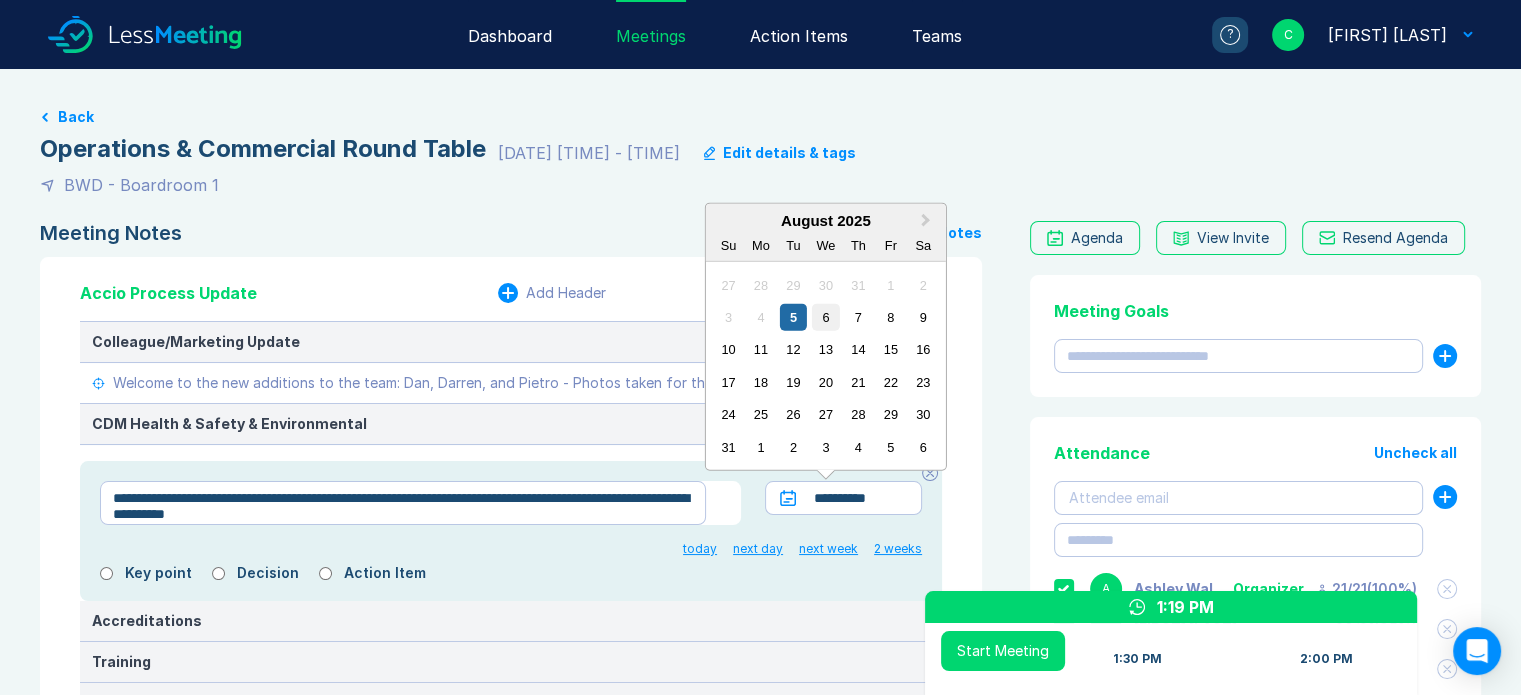 click on "6" at bounding box center [825, 317] 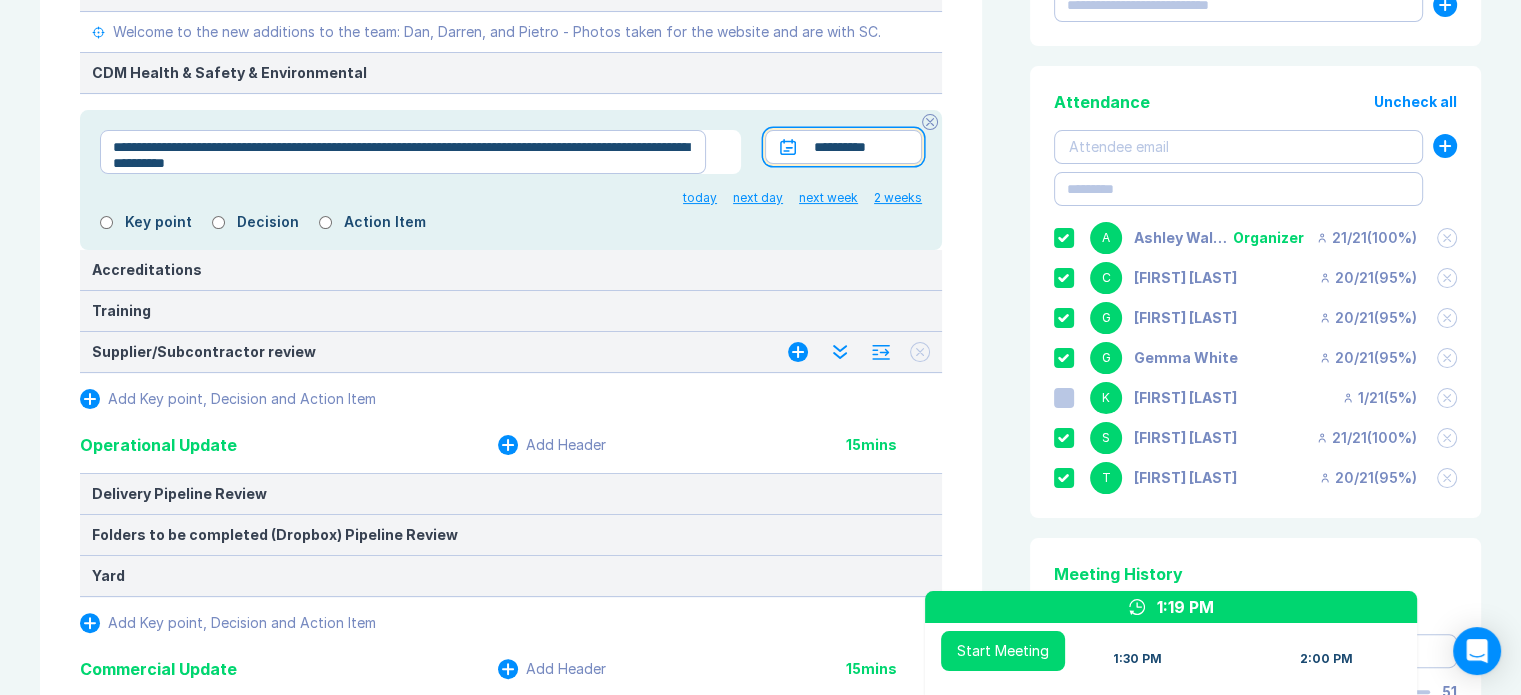 scroll, scrollTop: 400, scrollLeft: 0, axis: vertical 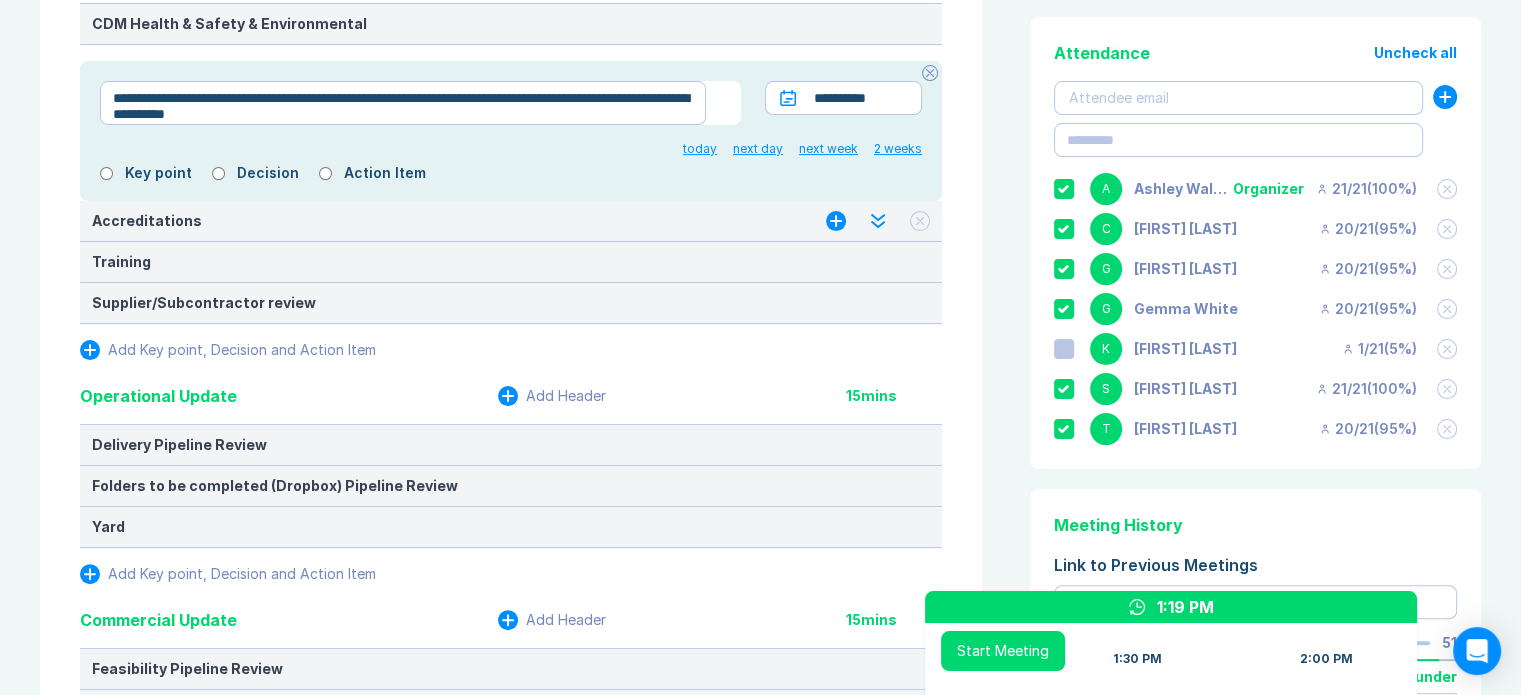 click 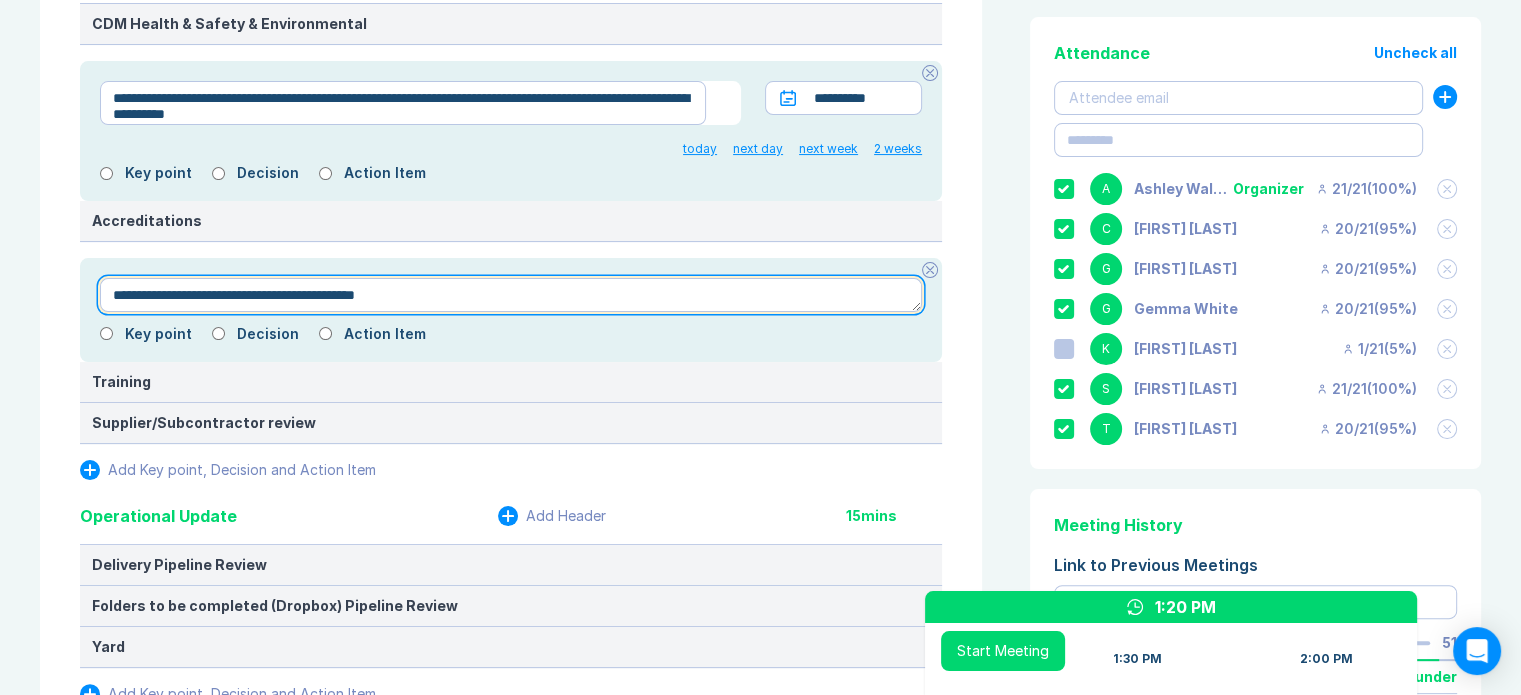 click on "**********" at bounding box center [511, 295] 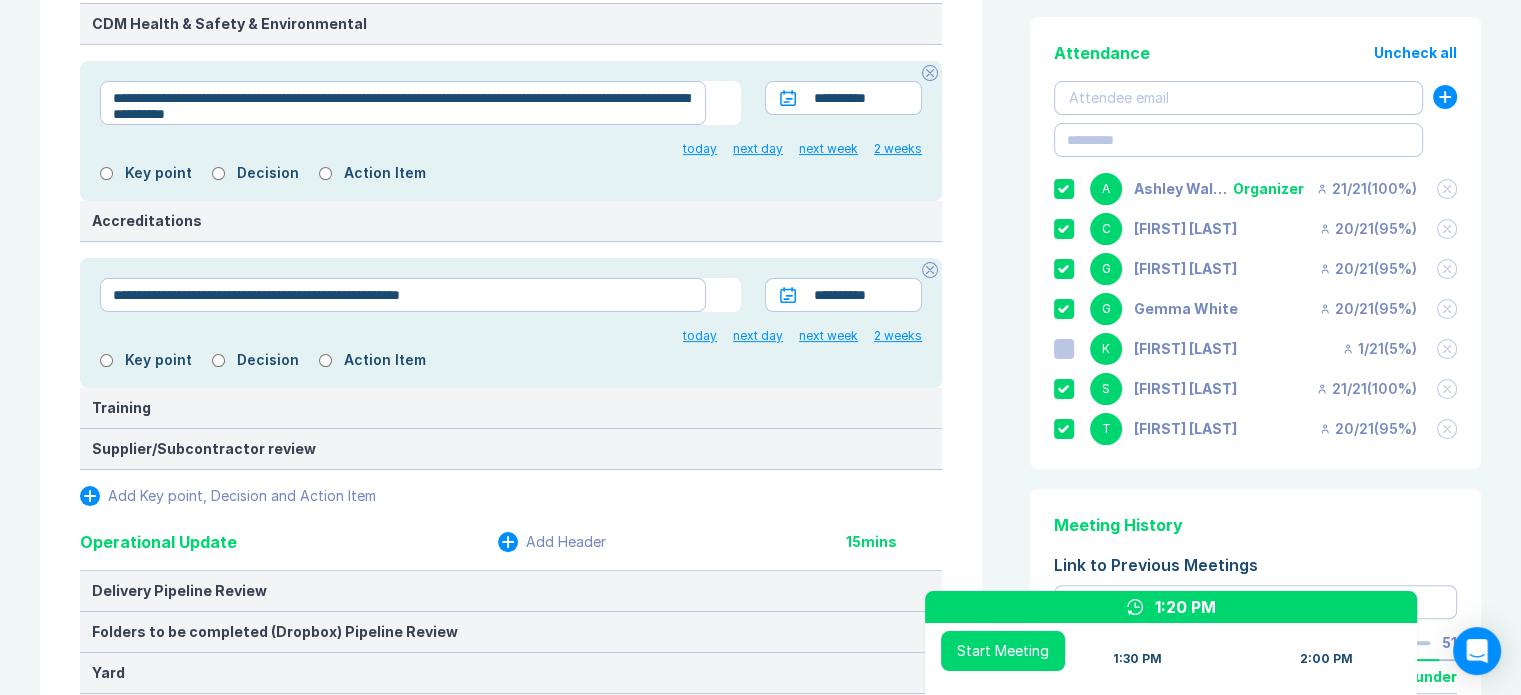 click on "today next day next week 2 weeks" at bounding box center (511, 336) 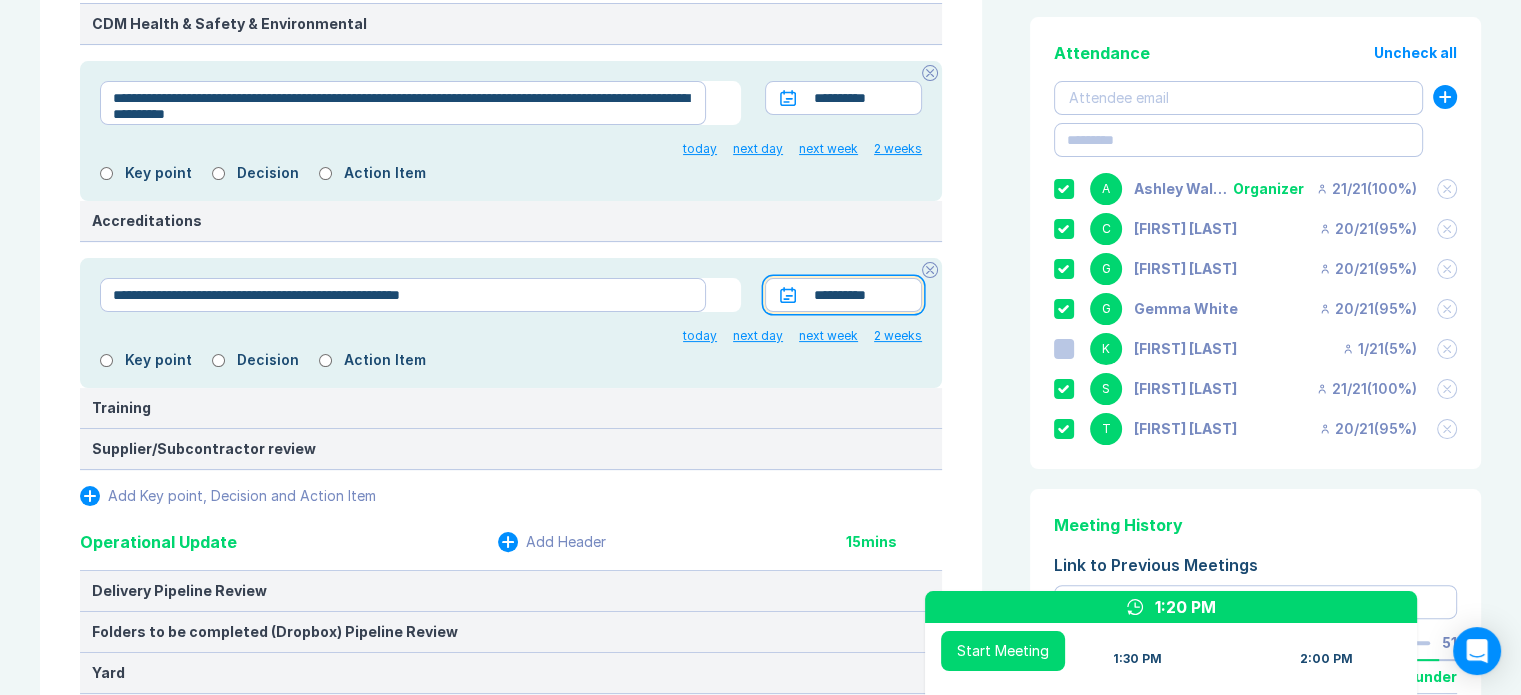 click on "**********" at bounding box center [843, 295] 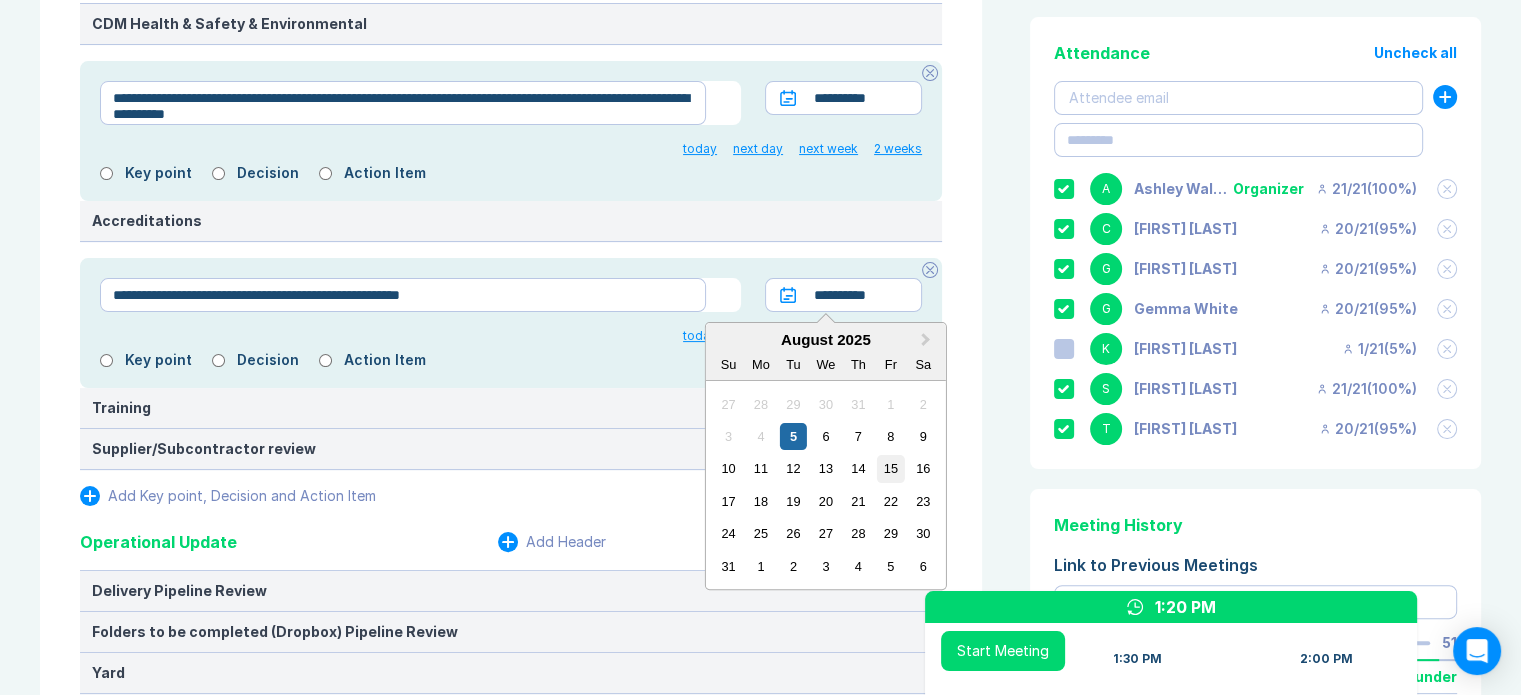 click on "15" at bounding box center (890, 468) 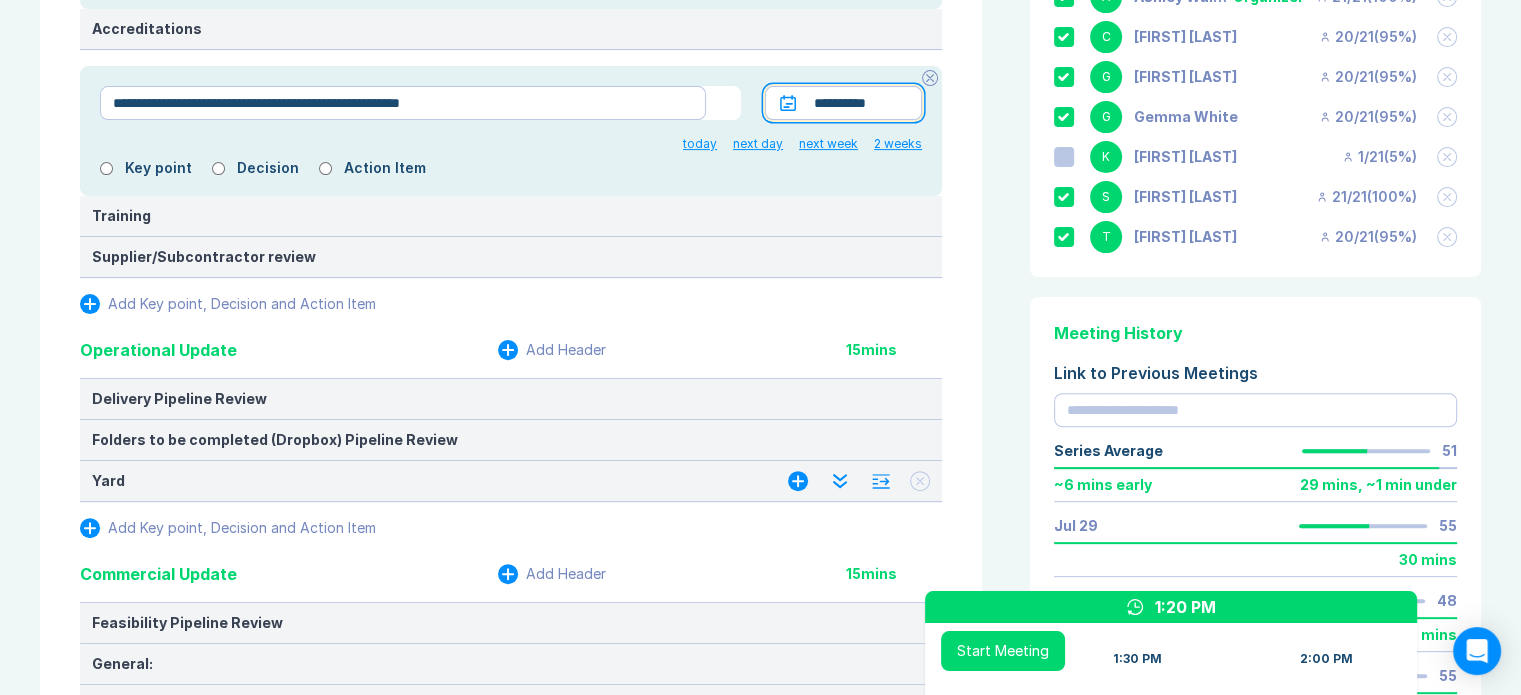 scroll, scrollTop: 600, scrollLeft: 0, axis: vertical 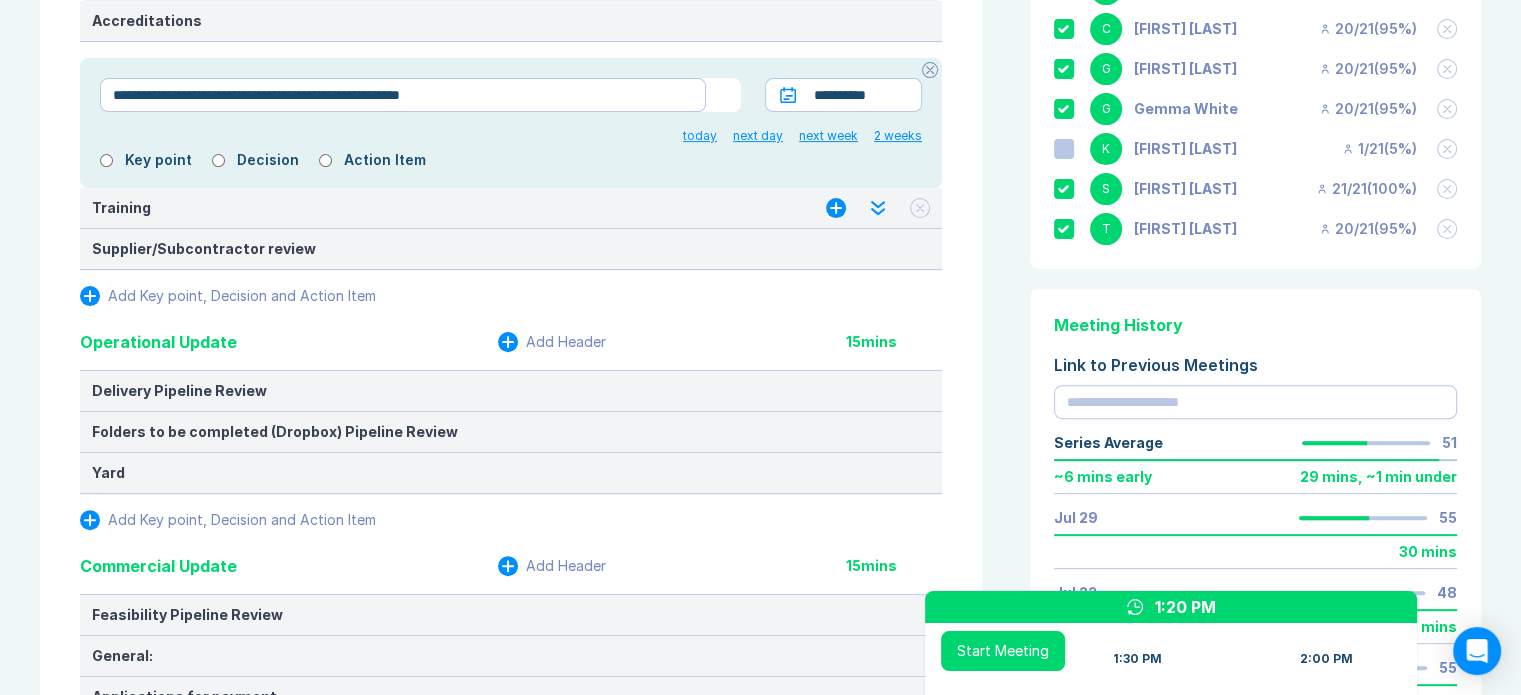 click 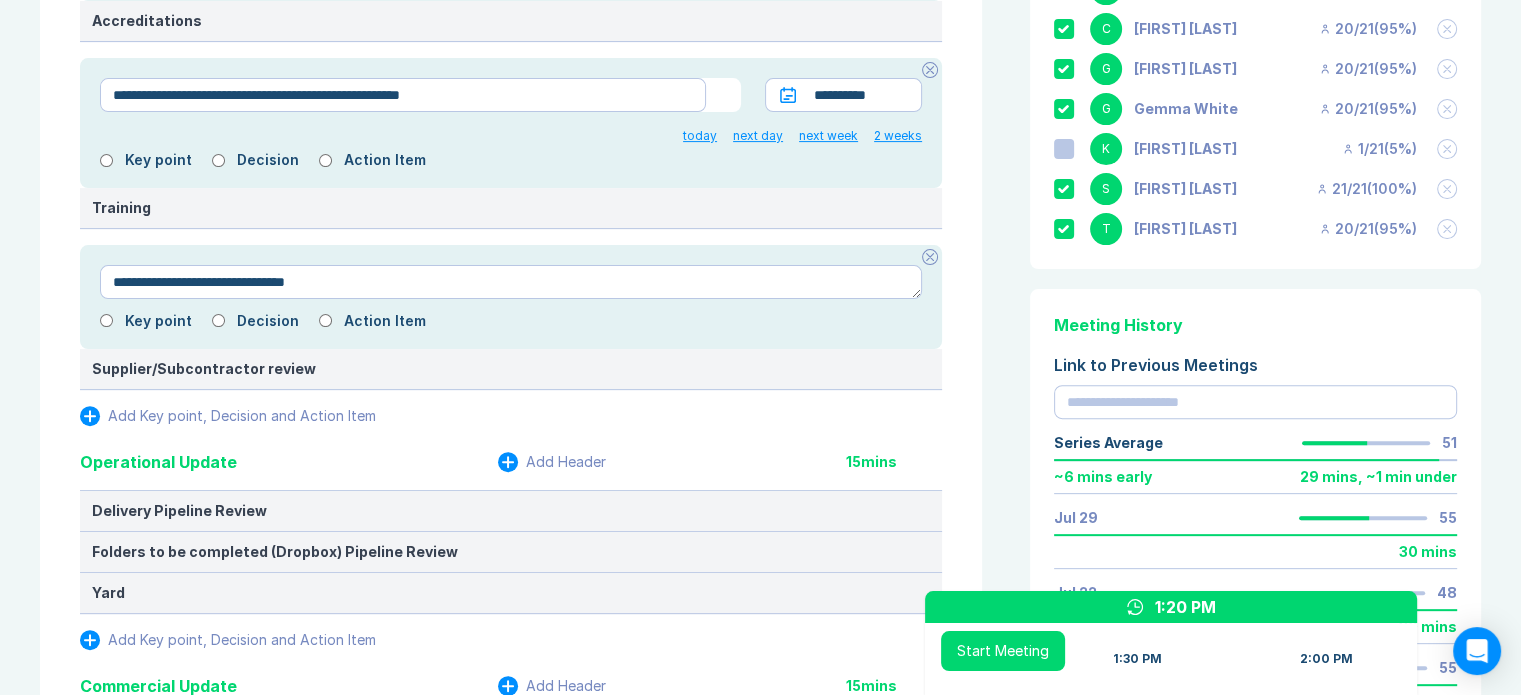 click on "**********" at bounding box center (511, 282) 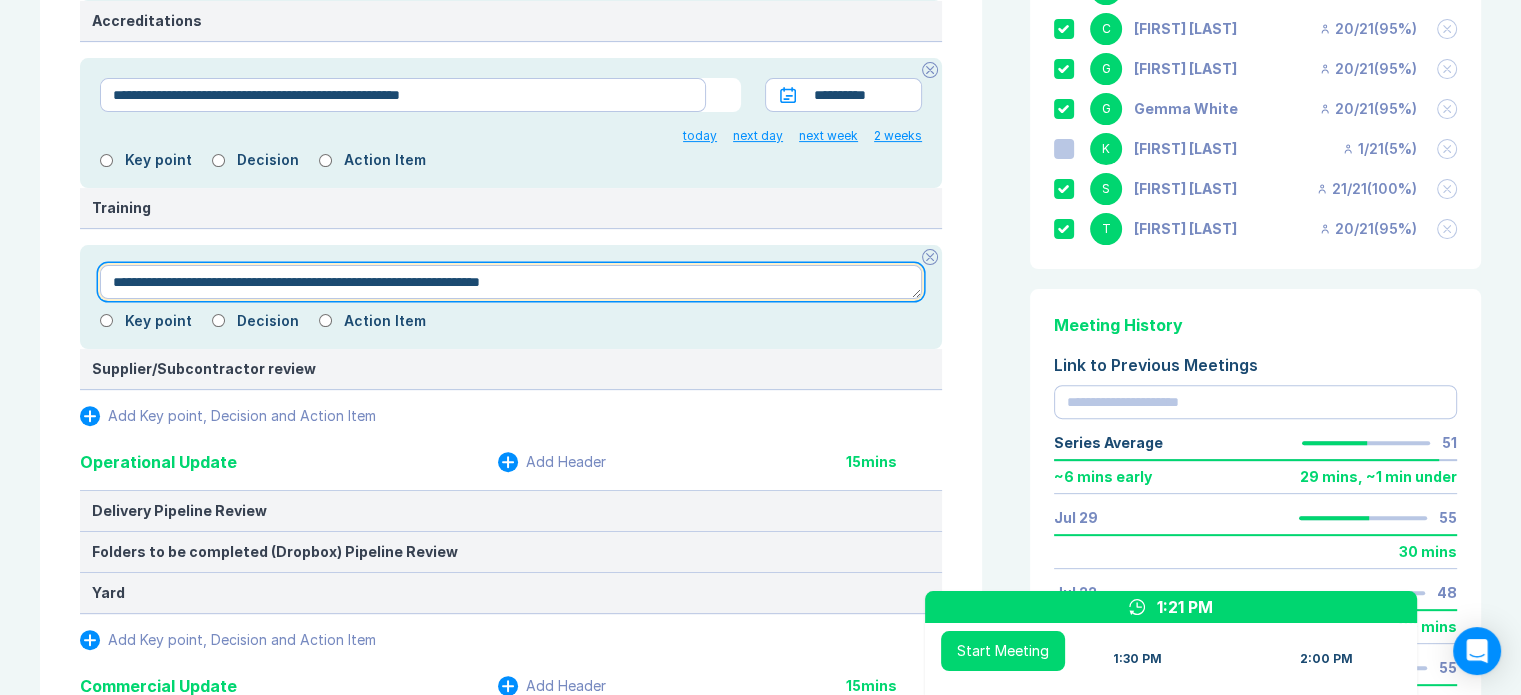 click on "**********" at bounding box center [511, 282] 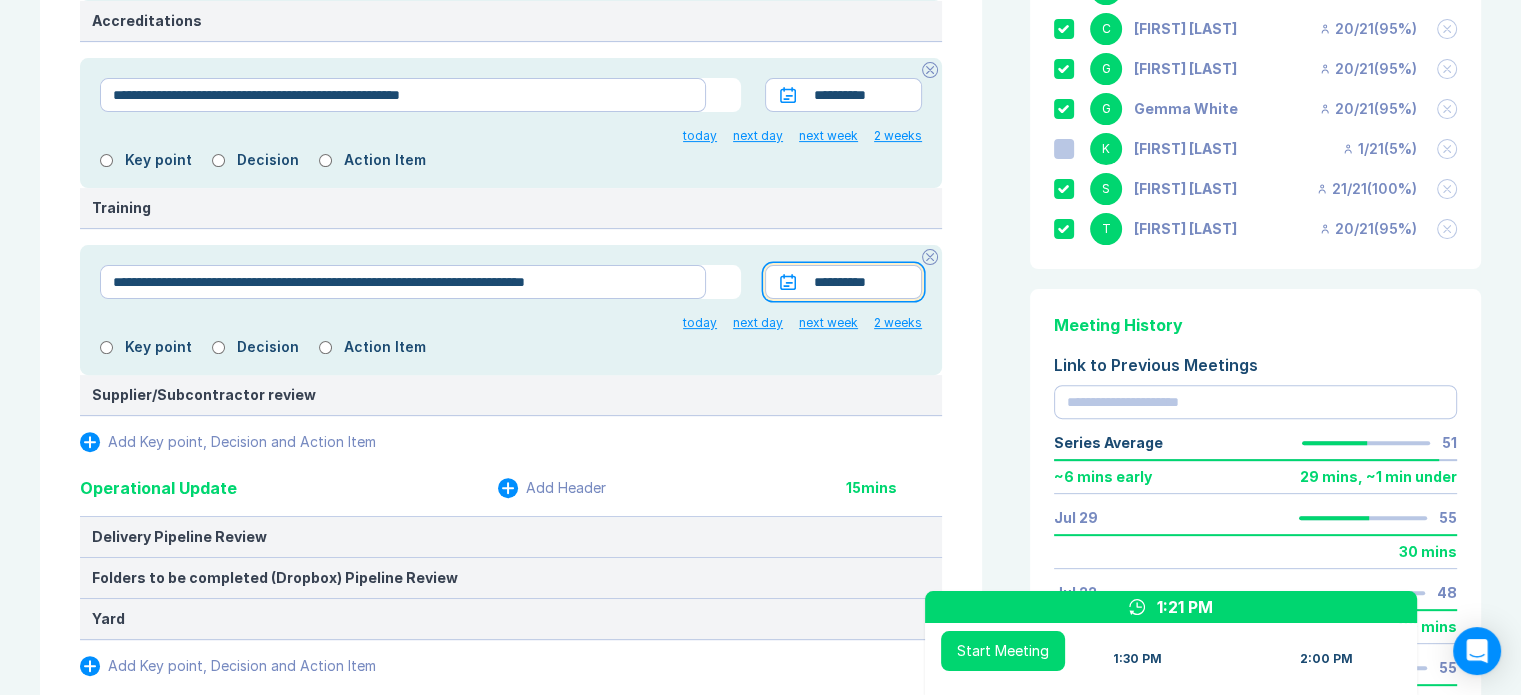 click on "**********" at bounding box center (843, 282) 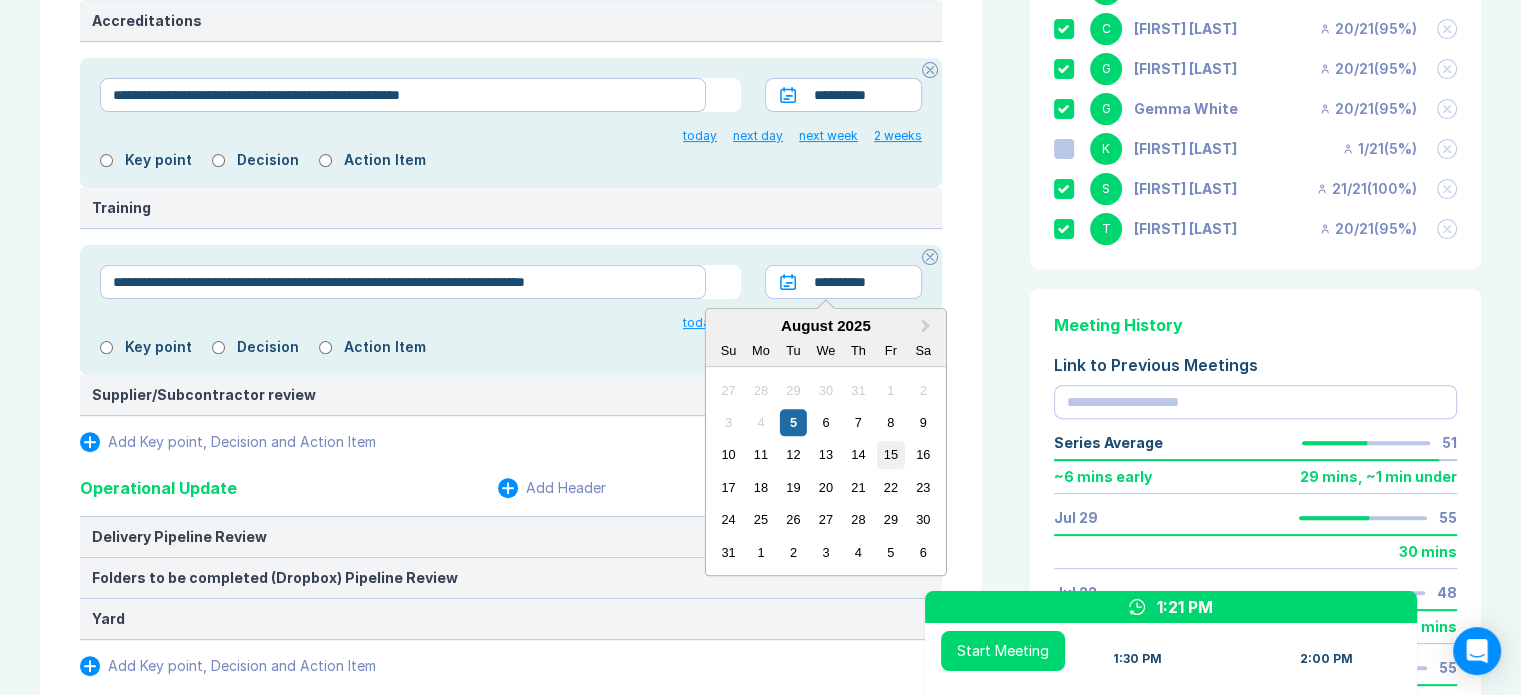 click on "15" at bounding box center (890, 455) 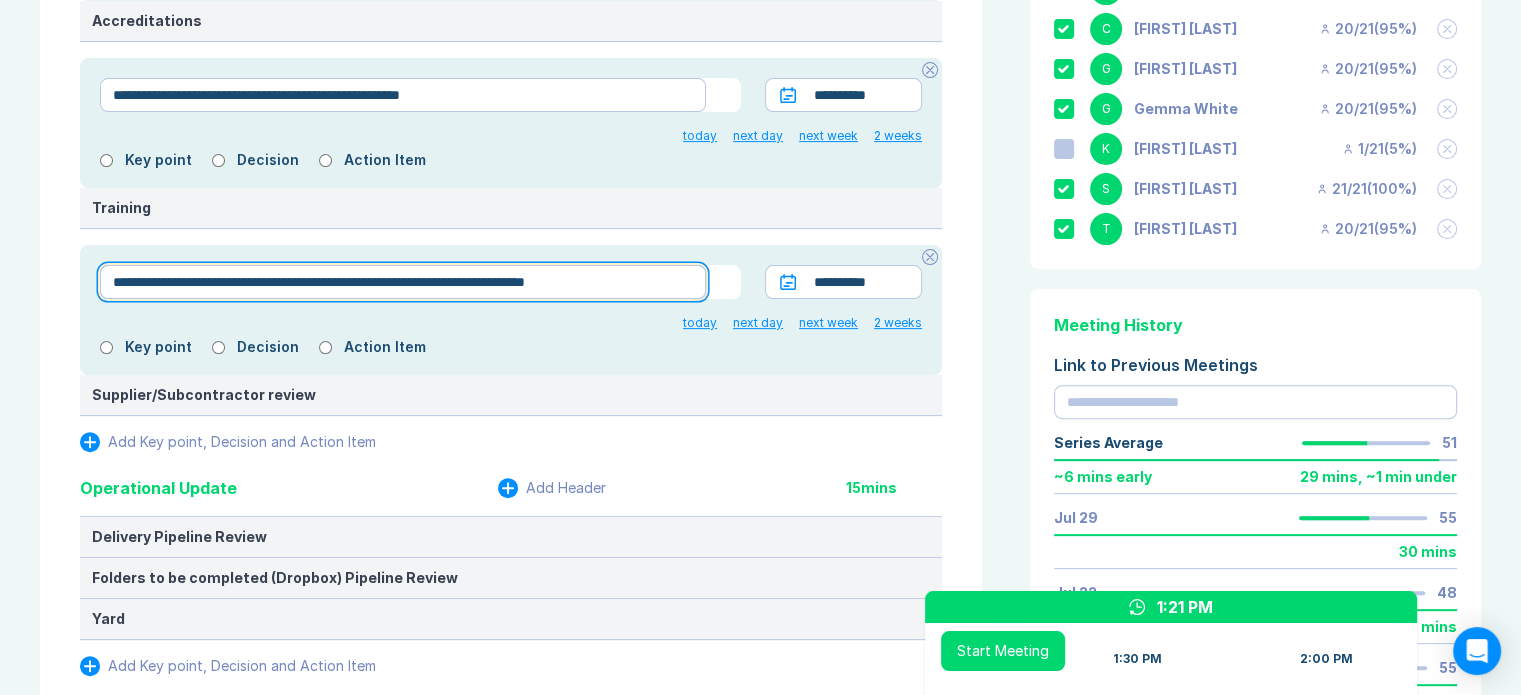 click on "**********" at bounding box center [403, 282] 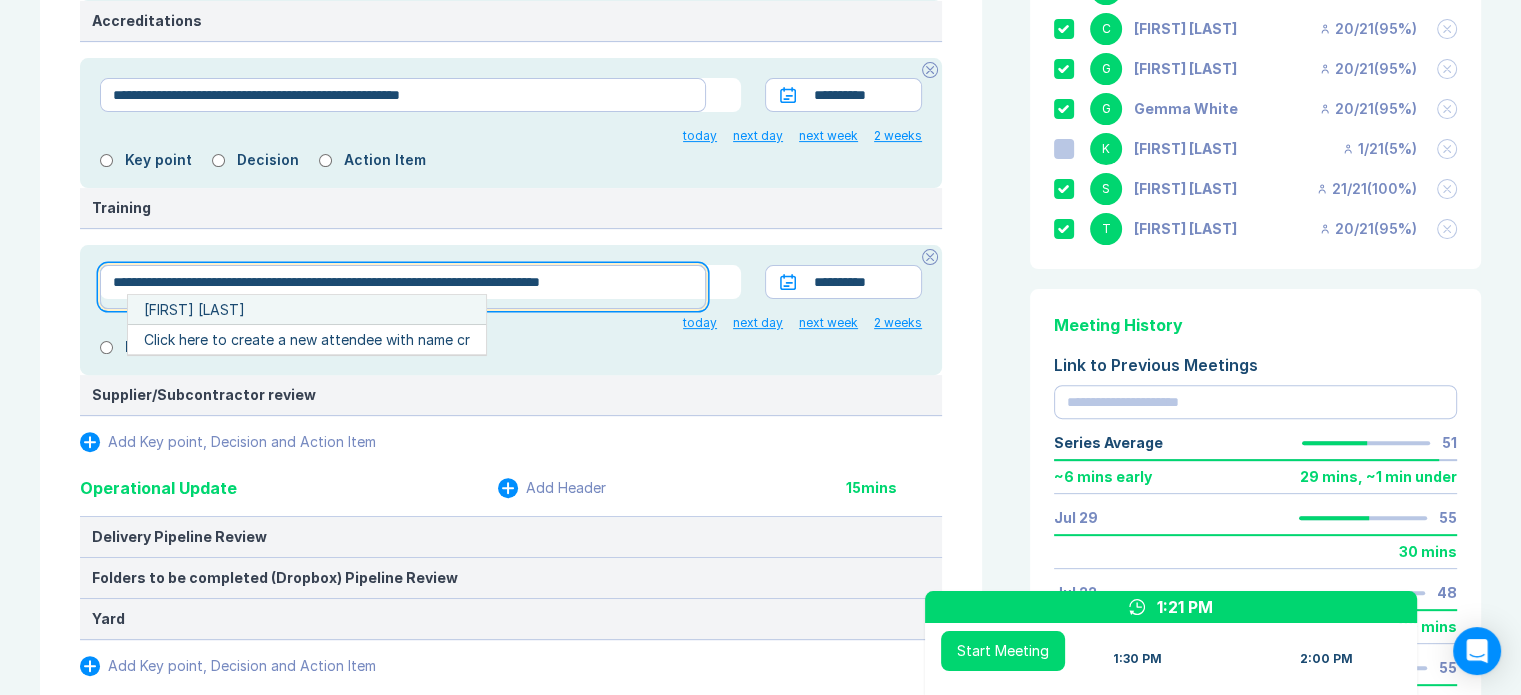 scroll, scrollTop: 5, scrollLeft: 0, axis: vertical 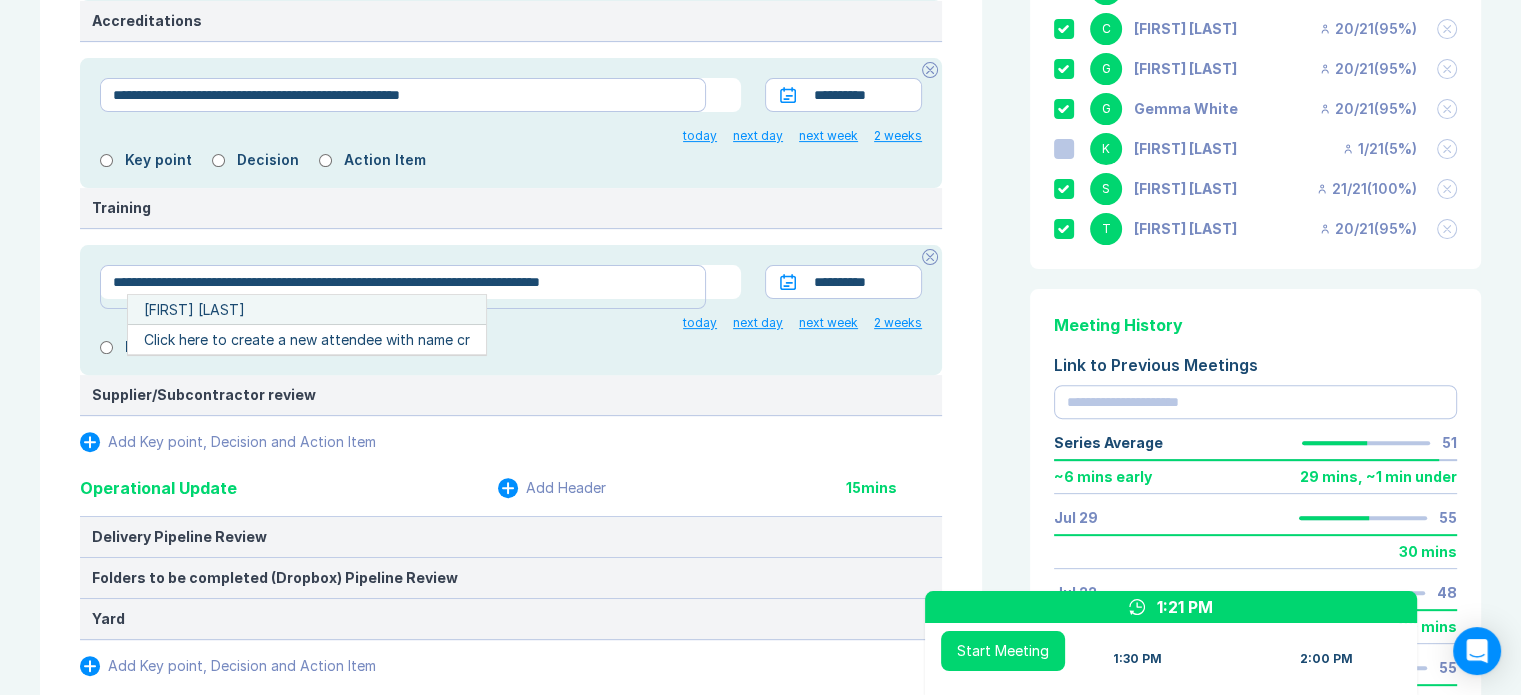click on "[FIRST] [LAST]" at bounding box center [307, 310] 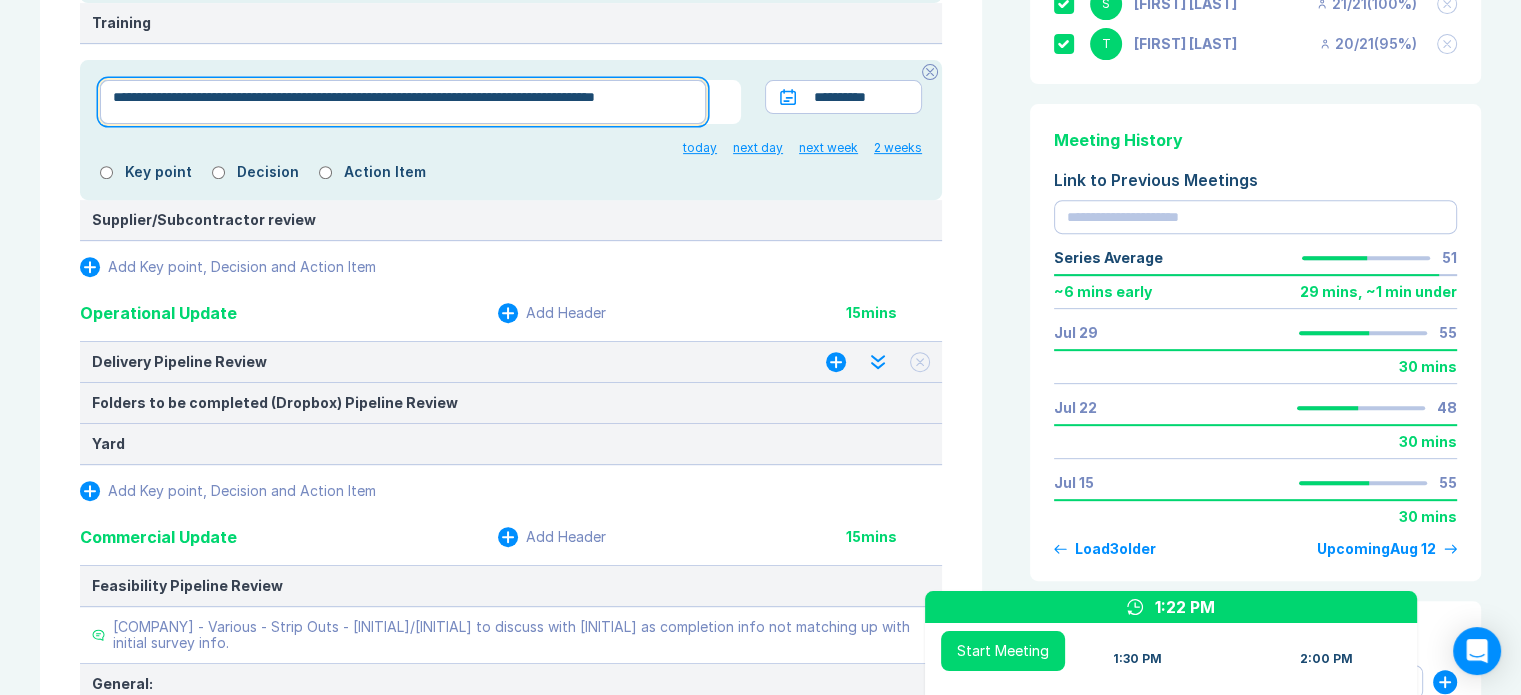 scroll, scrollTop: 900, scrollLeft: 0, axis: vertical 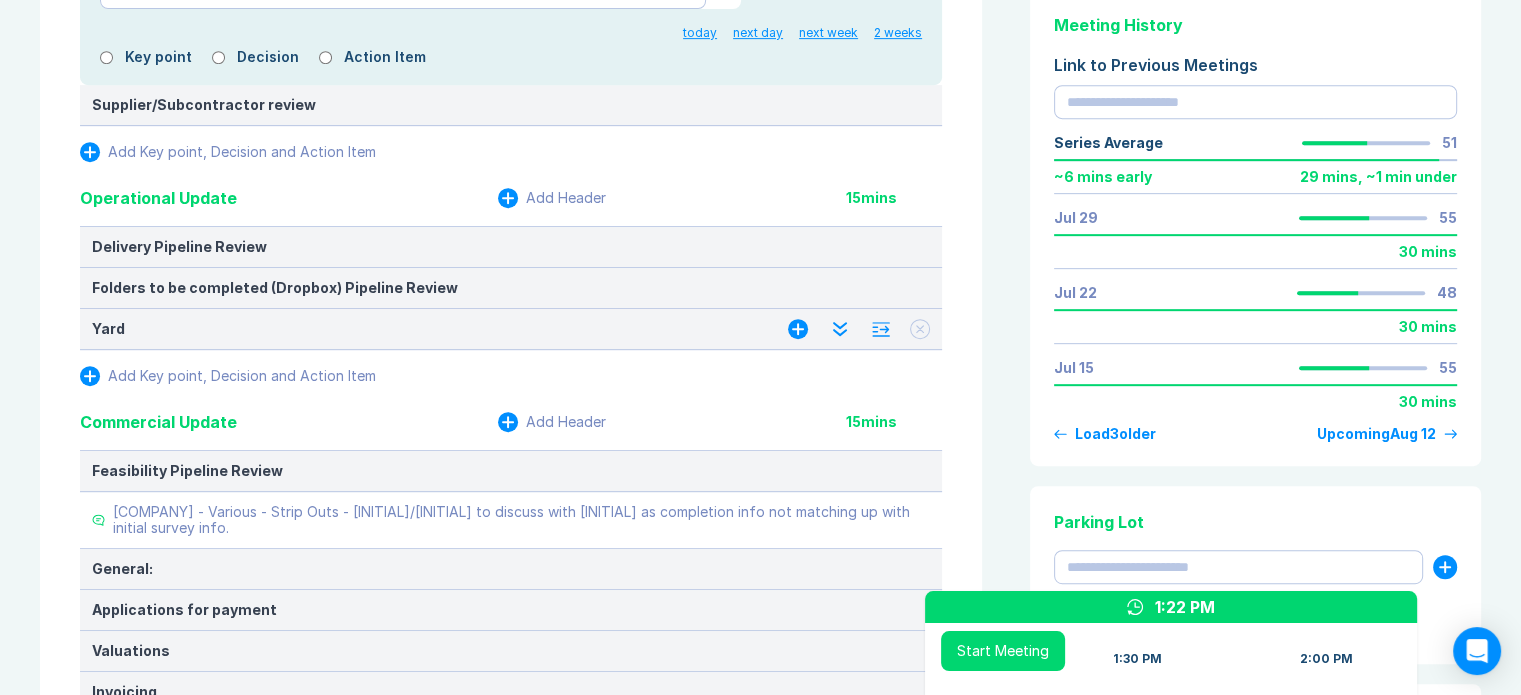click 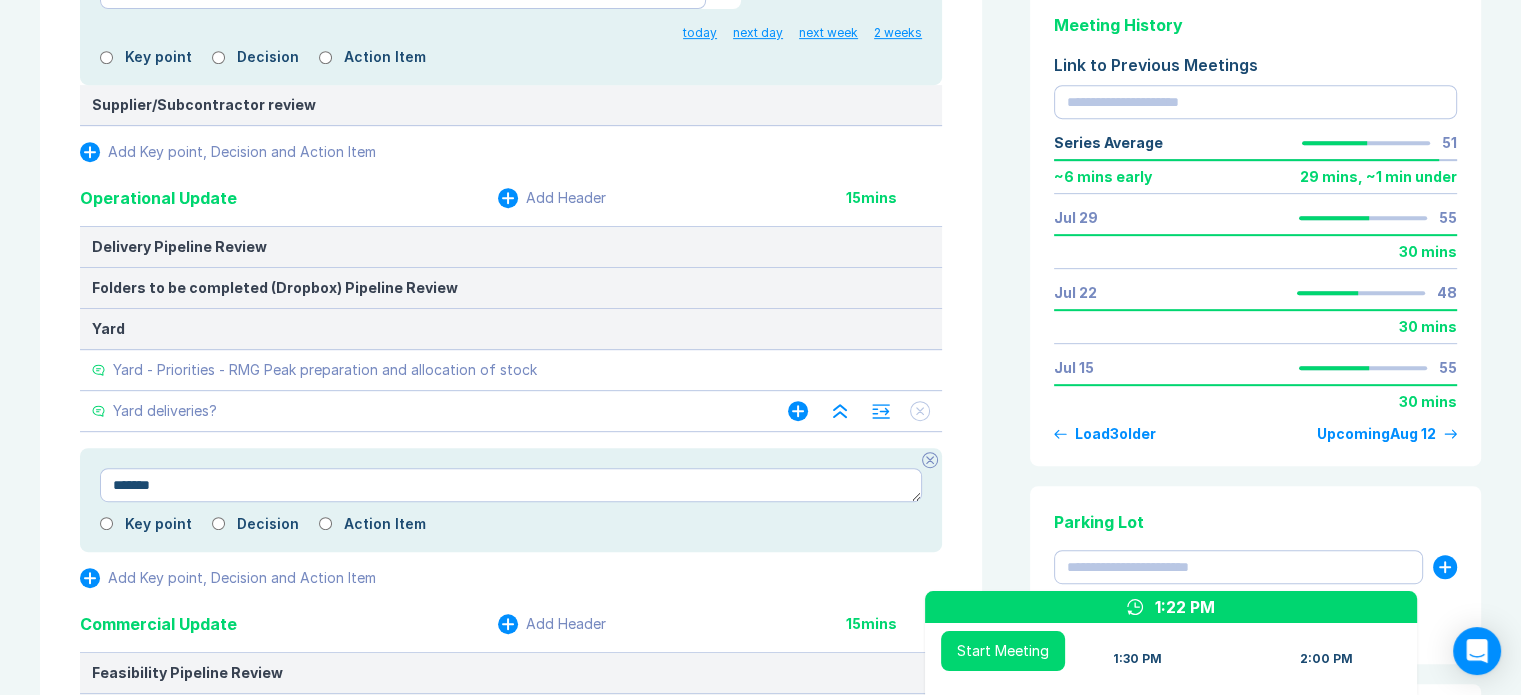 click on "Yard deliveries?" at bounding box center [165, 411] 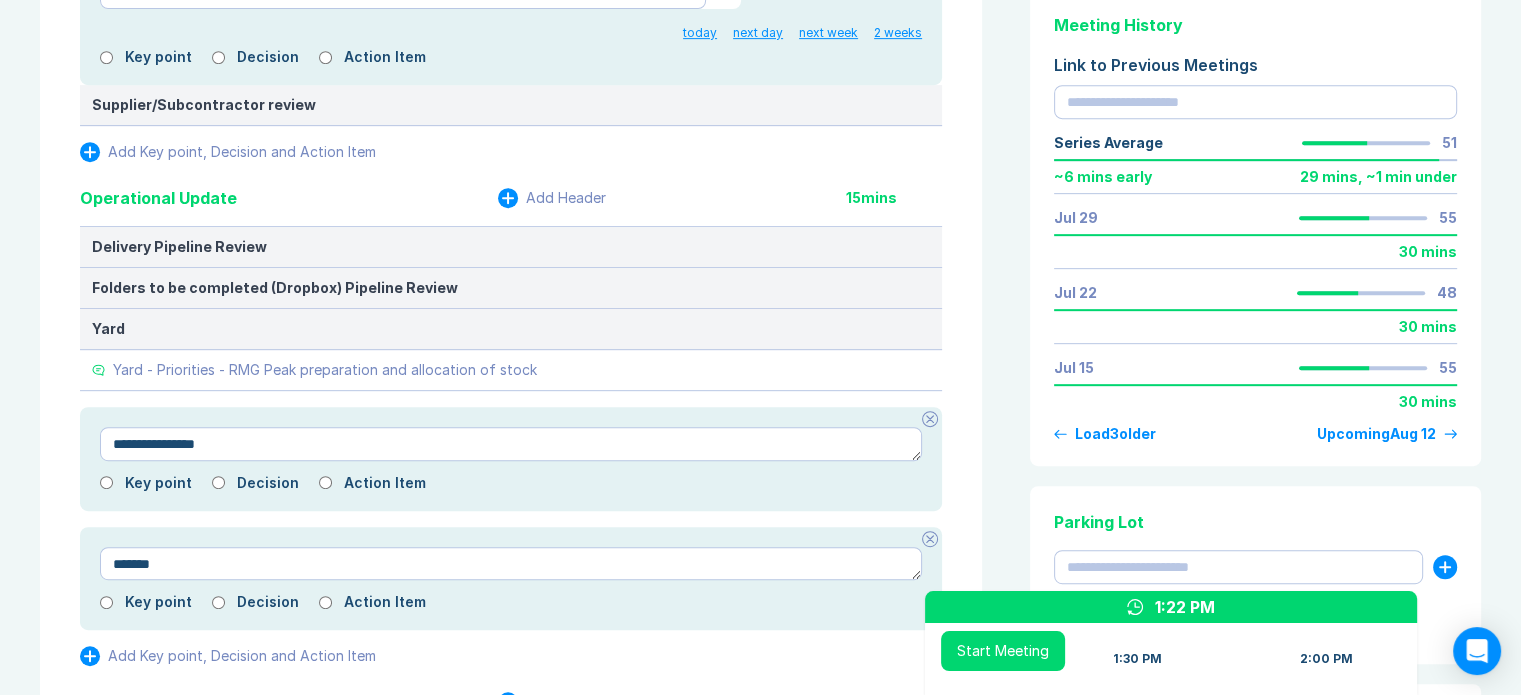 click on "**********" at bounding box center (511, 444) 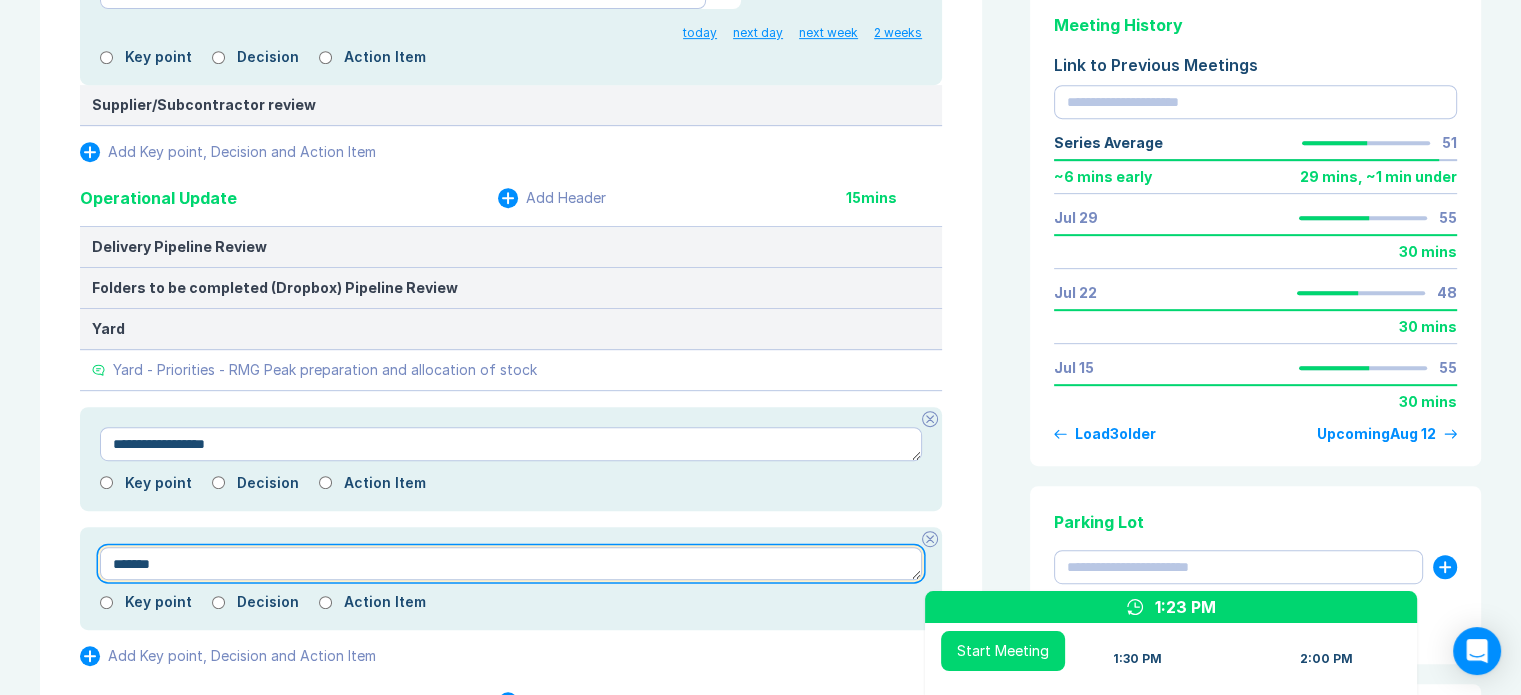 click on "******" at bounding box center (511, 564) 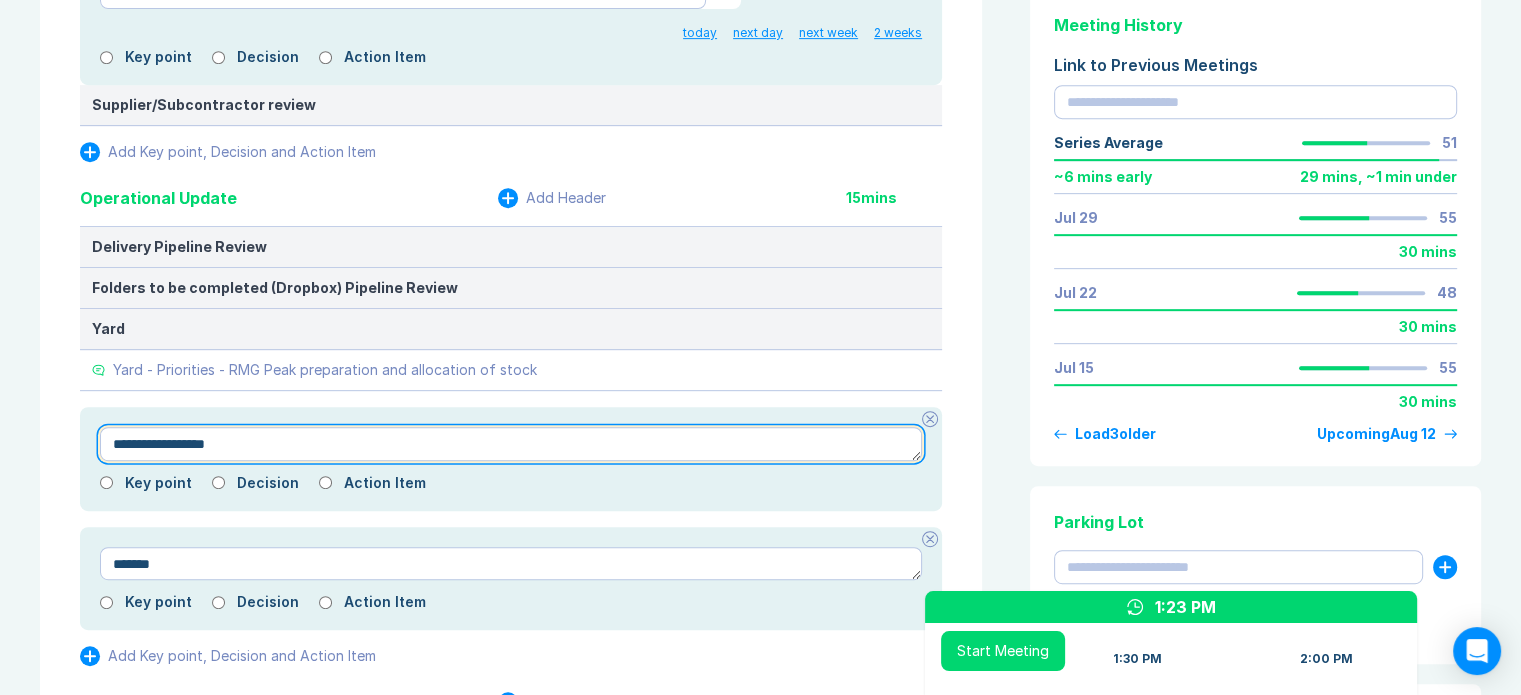 click on "**********" at bounding box center (511, 444) 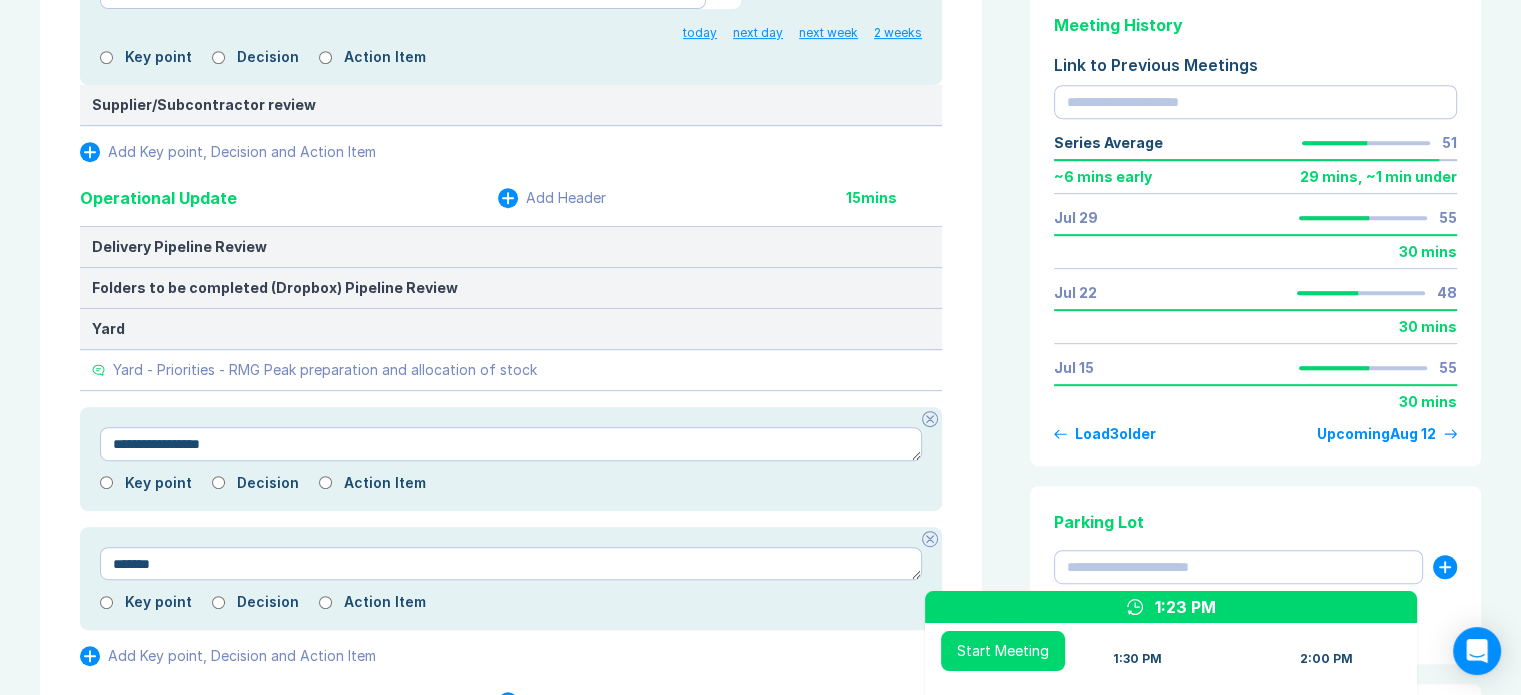 click on "****** Key point Decision Action Item" at bounding box center [511, 579] 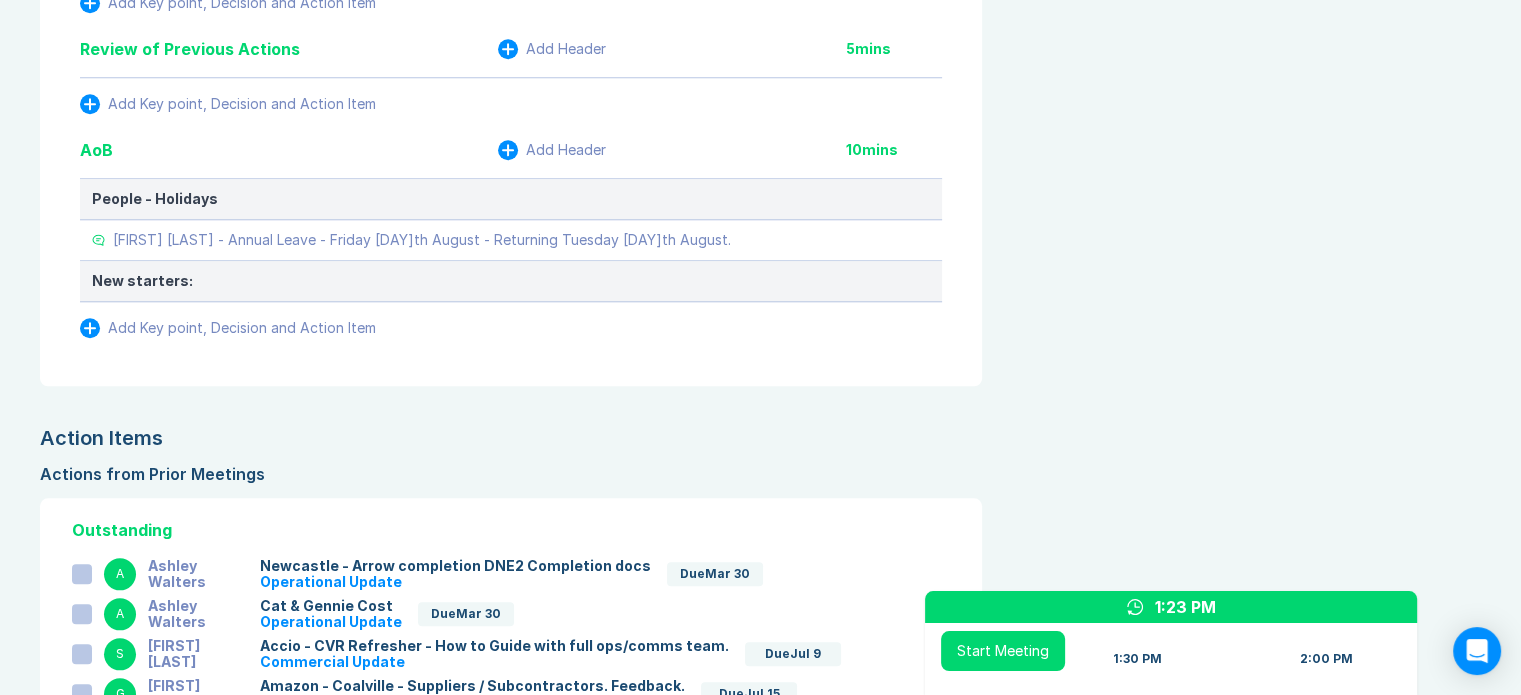 scroll, scrollTop: 1900, scrollLeft: 0, axis: vertical 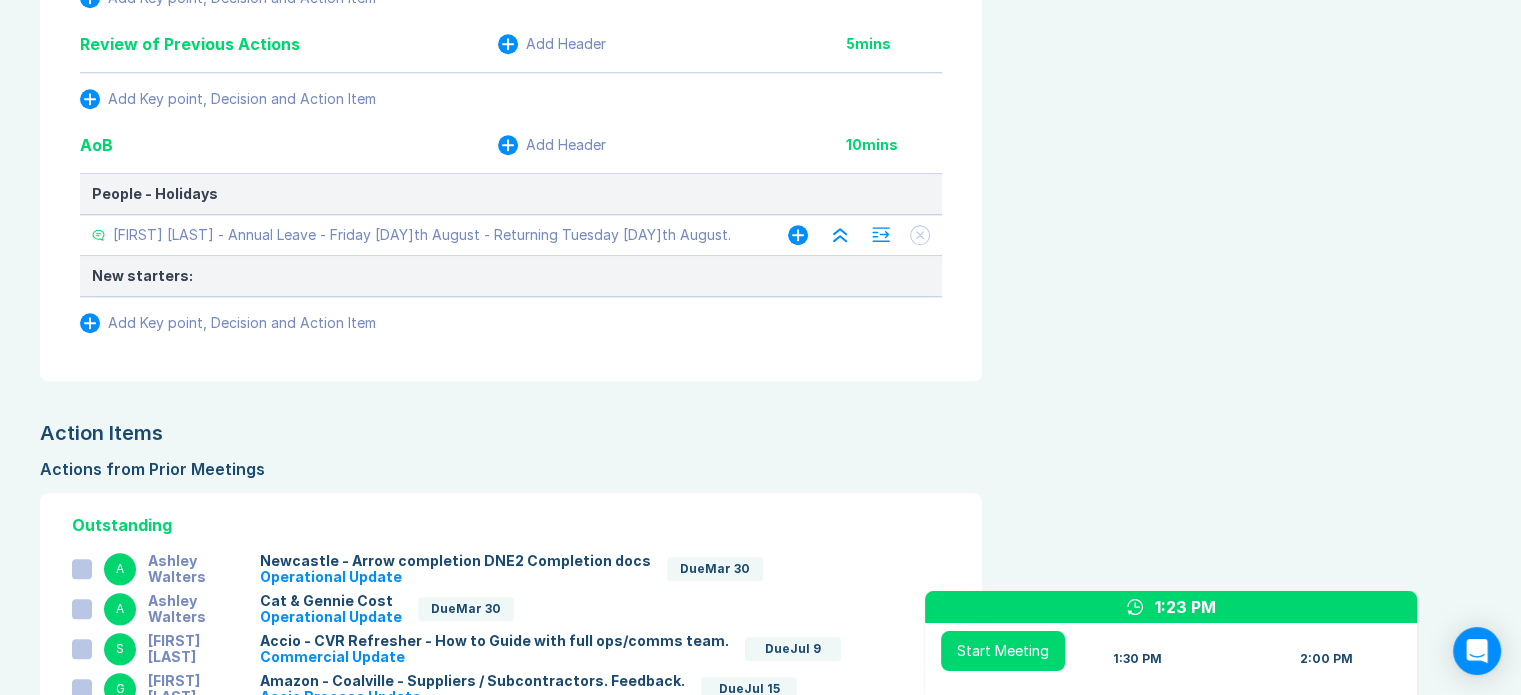 click 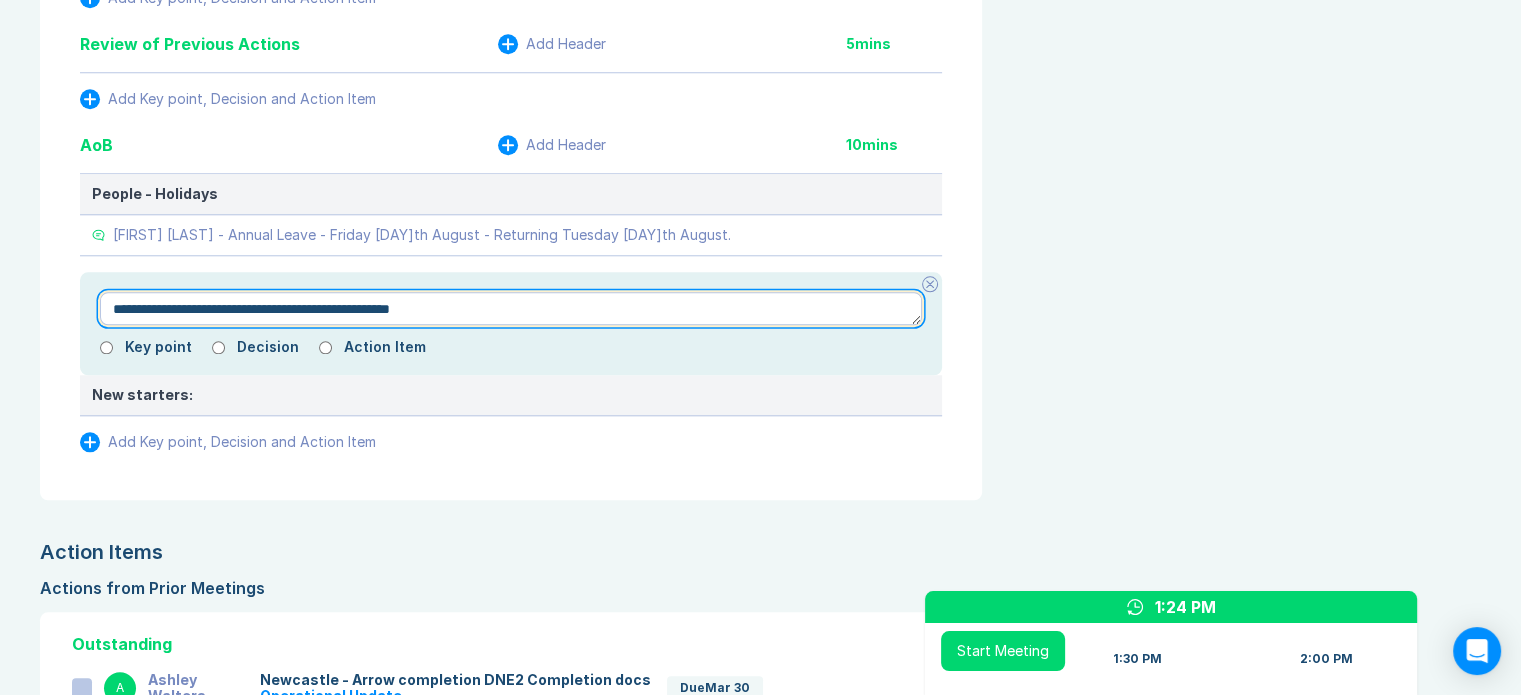 click on "**********" at bounding box center [511, 309] 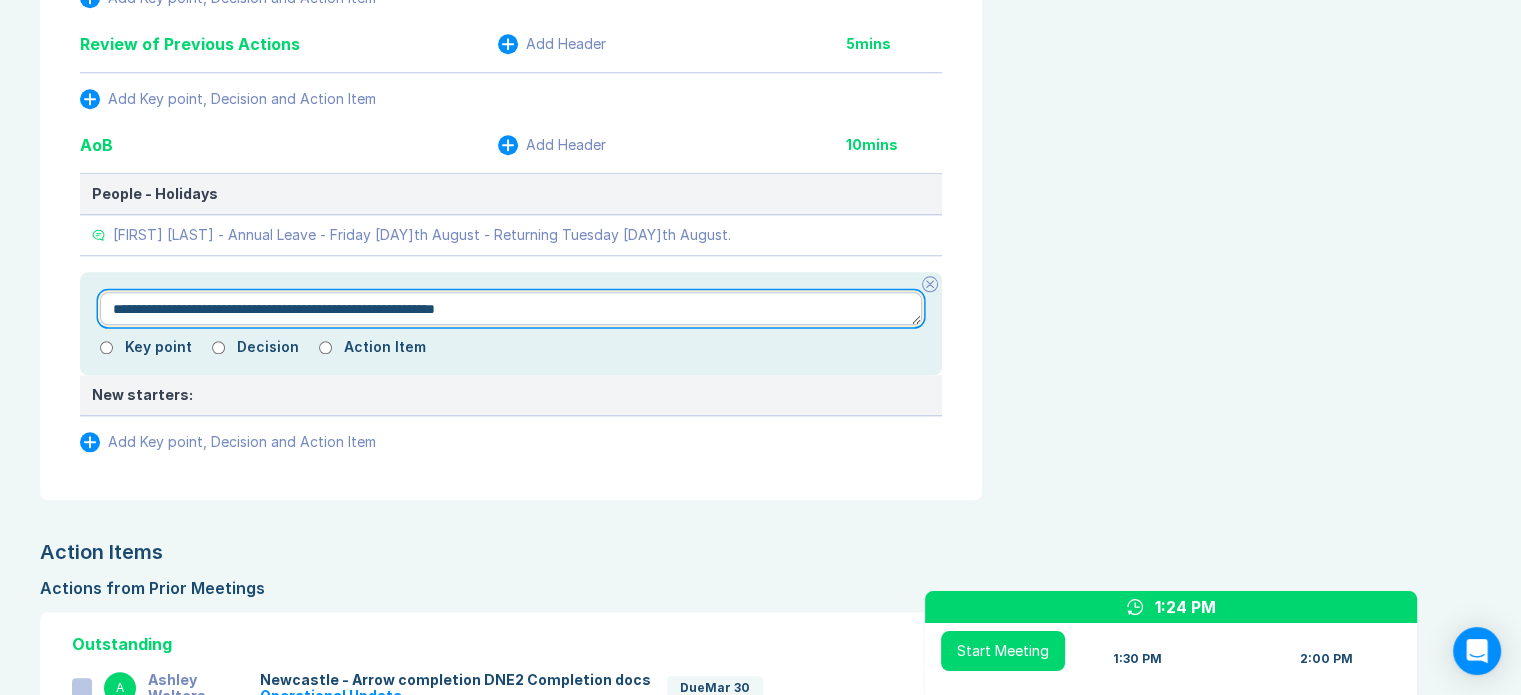 click on "**********" at bounding box center [511, 309] 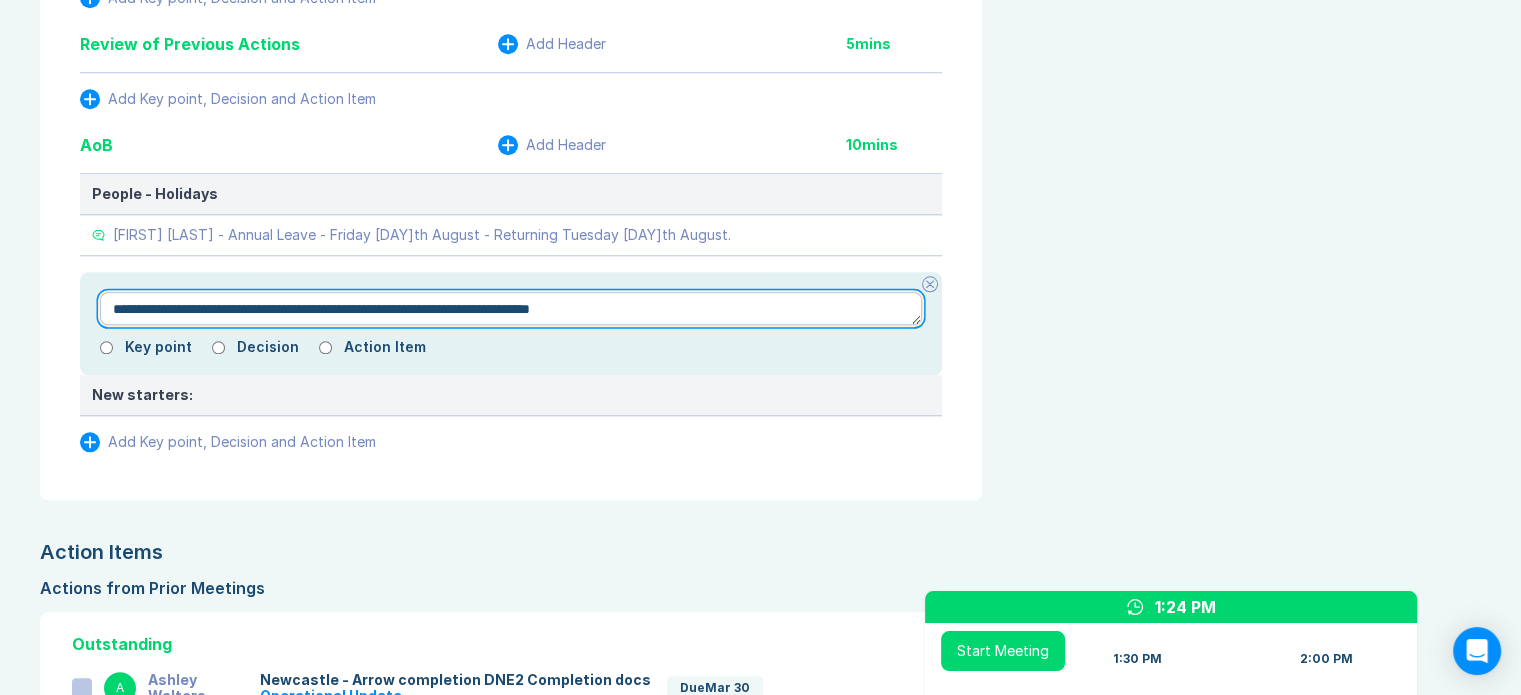 click on "**********" at bounding box center [511, 309] 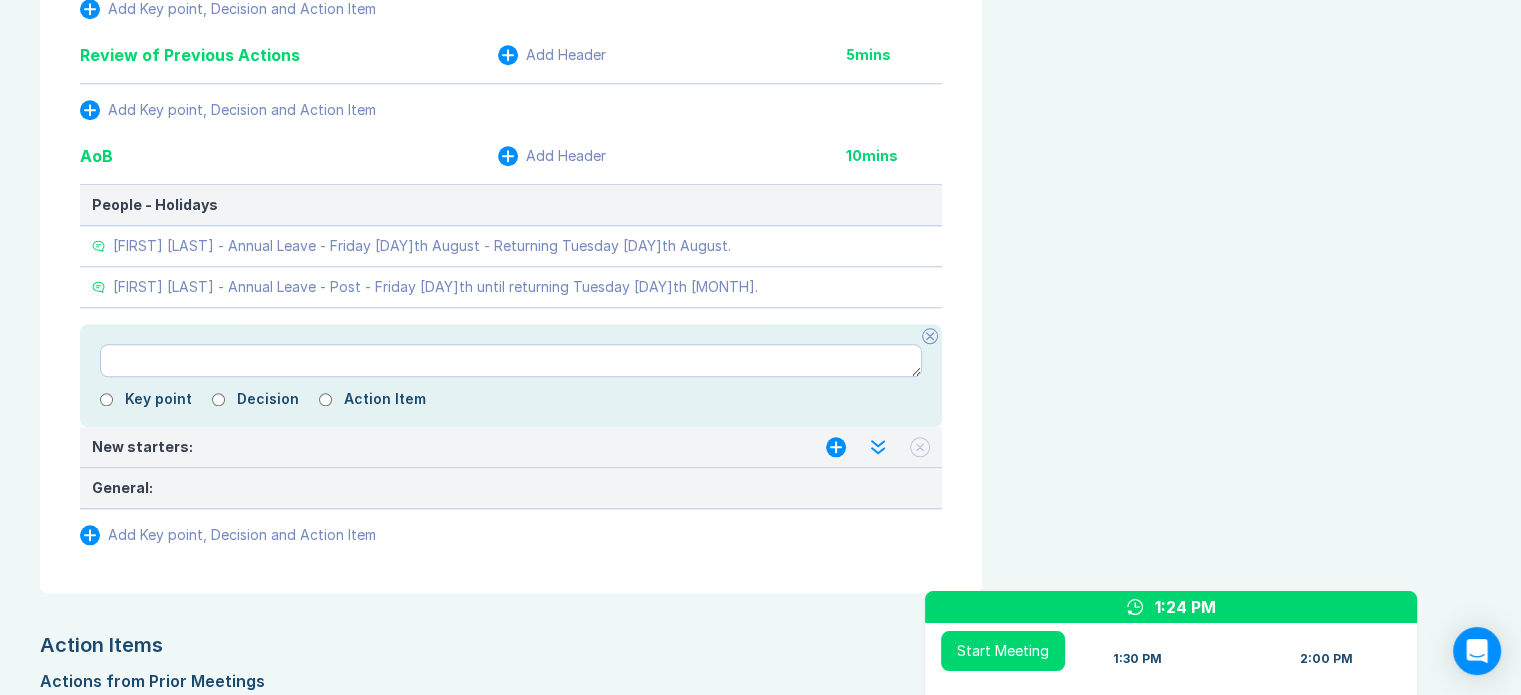 scroll, scrollTop: 1900, scrollLeft: 0, axis: vertical 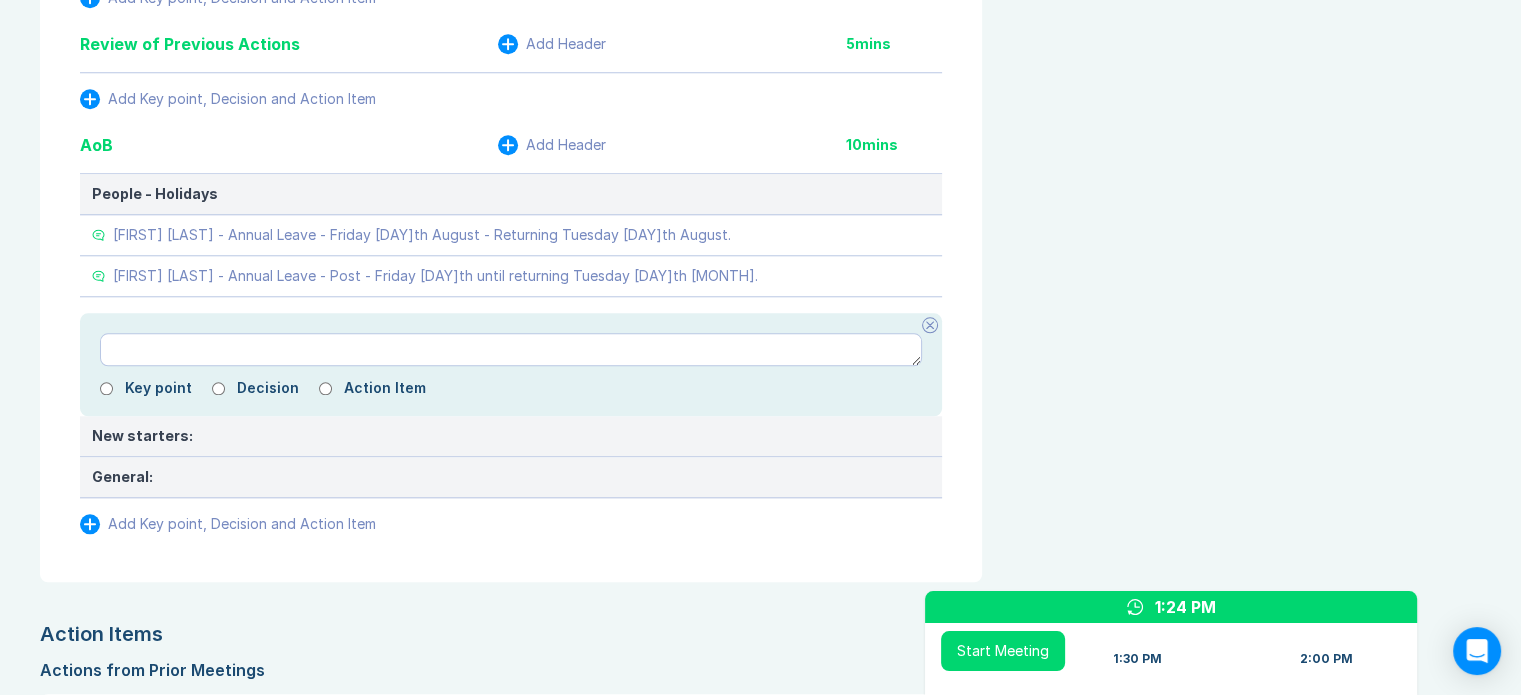 click at bounding box center (930, 325) 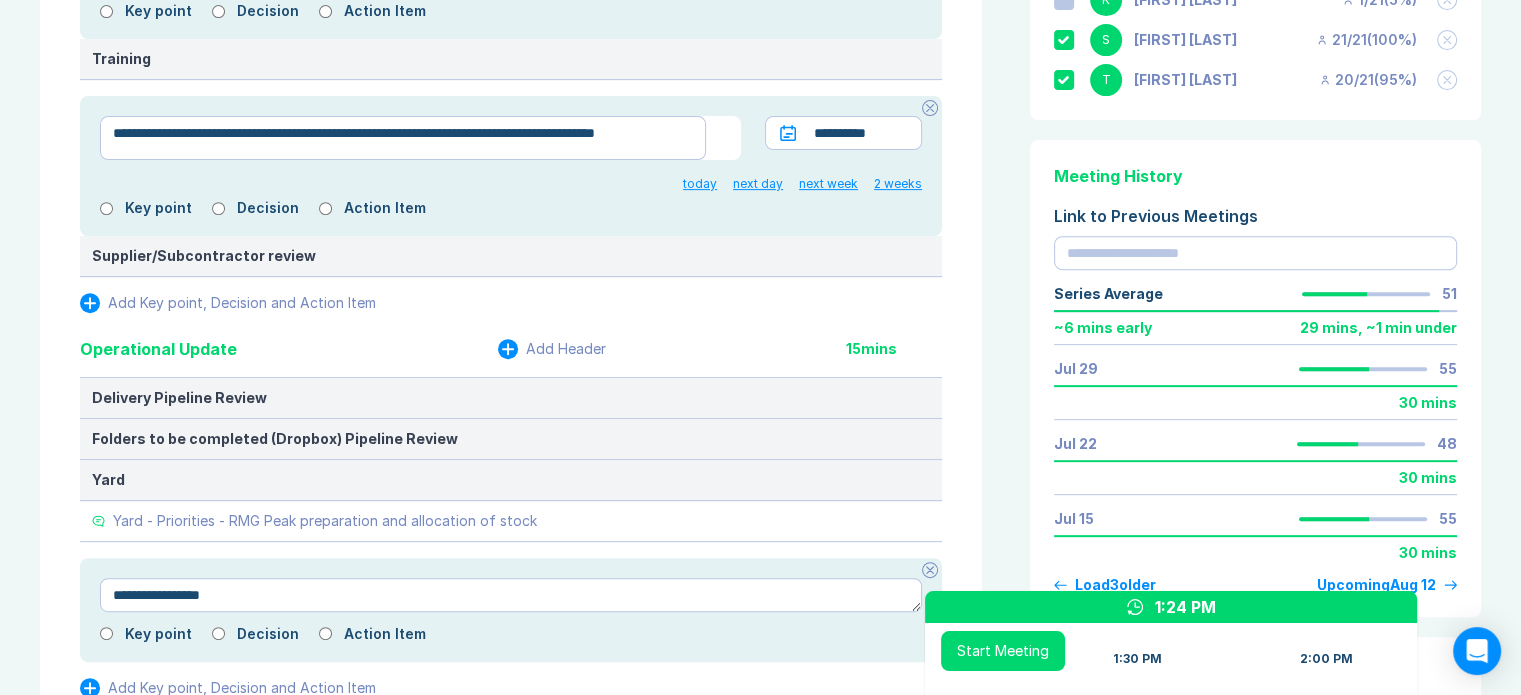 scroll, scrollTop: 784, scrollLeft: 0, axis: vertical 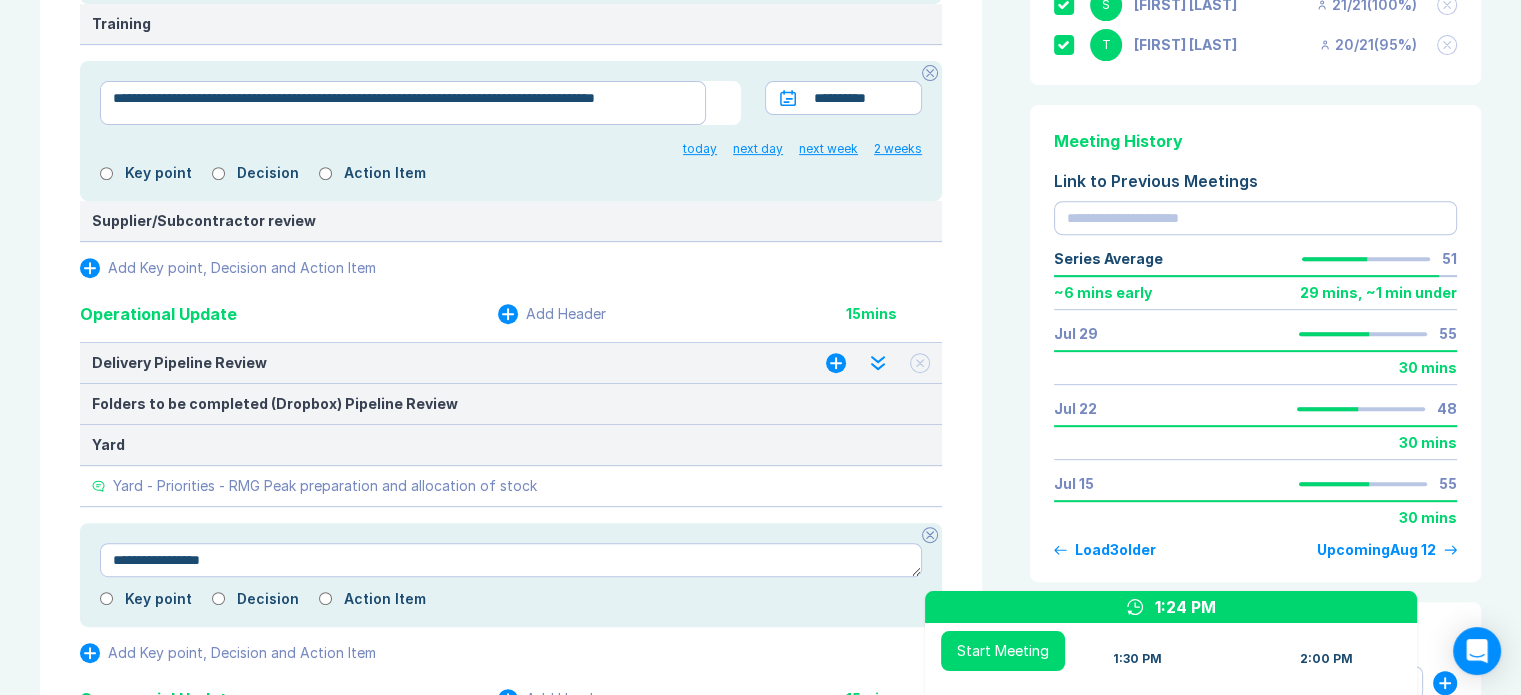 click 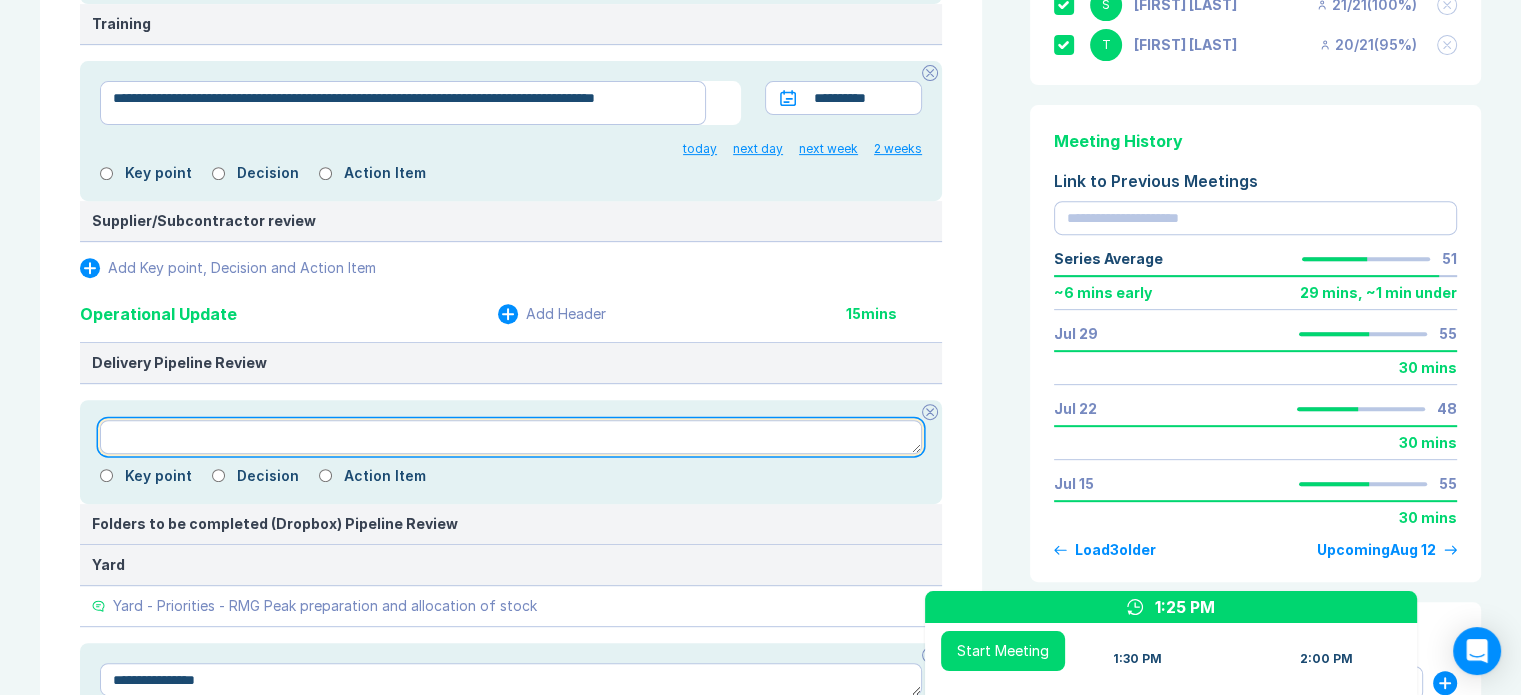 click at bounding box center [511, 437] 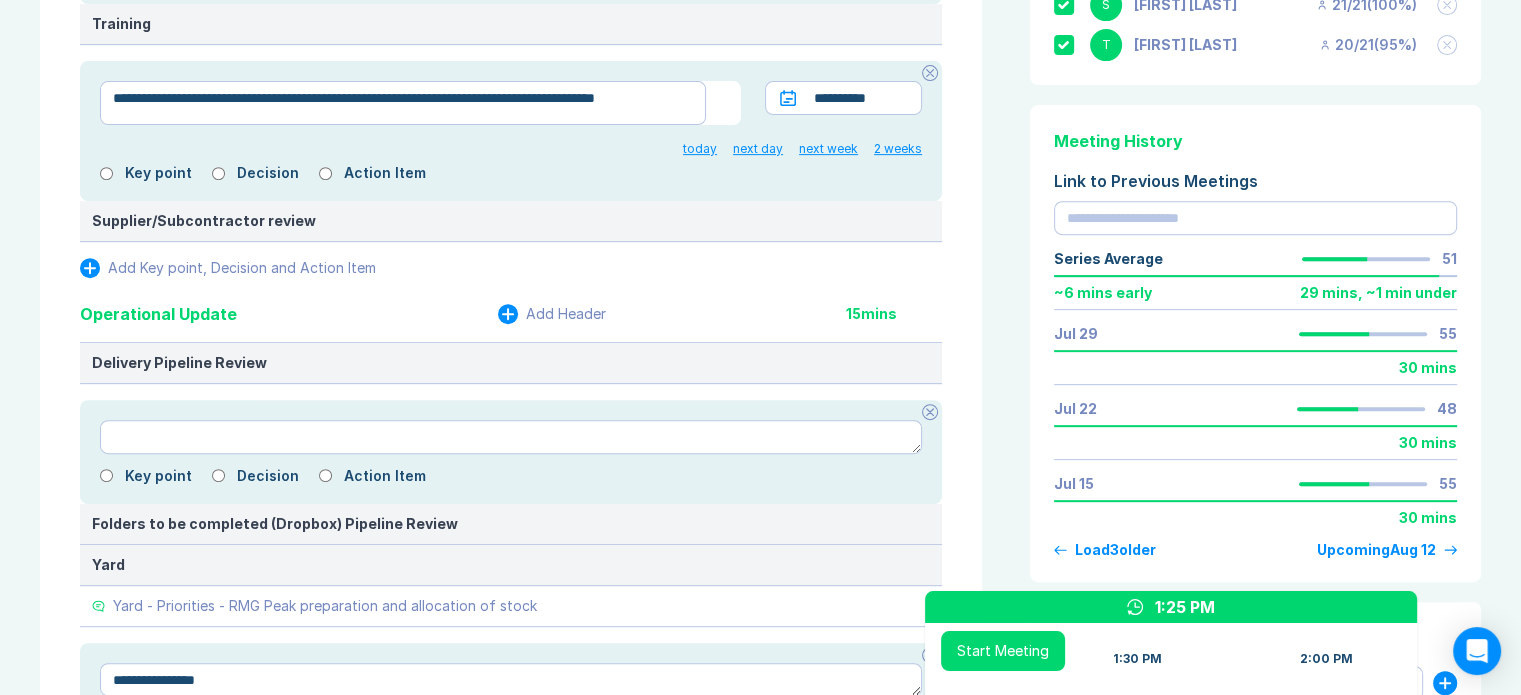 click 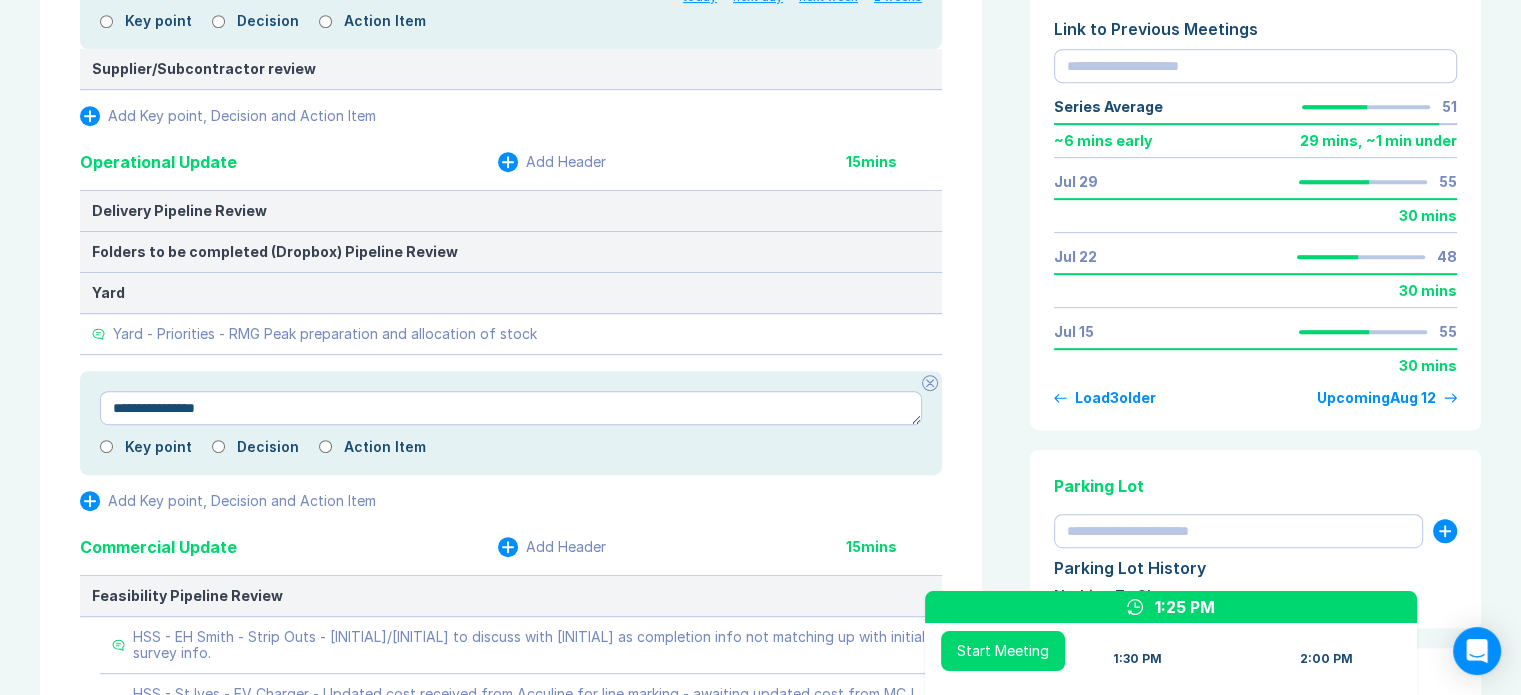 scroll, scrollTop: 984, scrollLeft: 0, axis: vertical 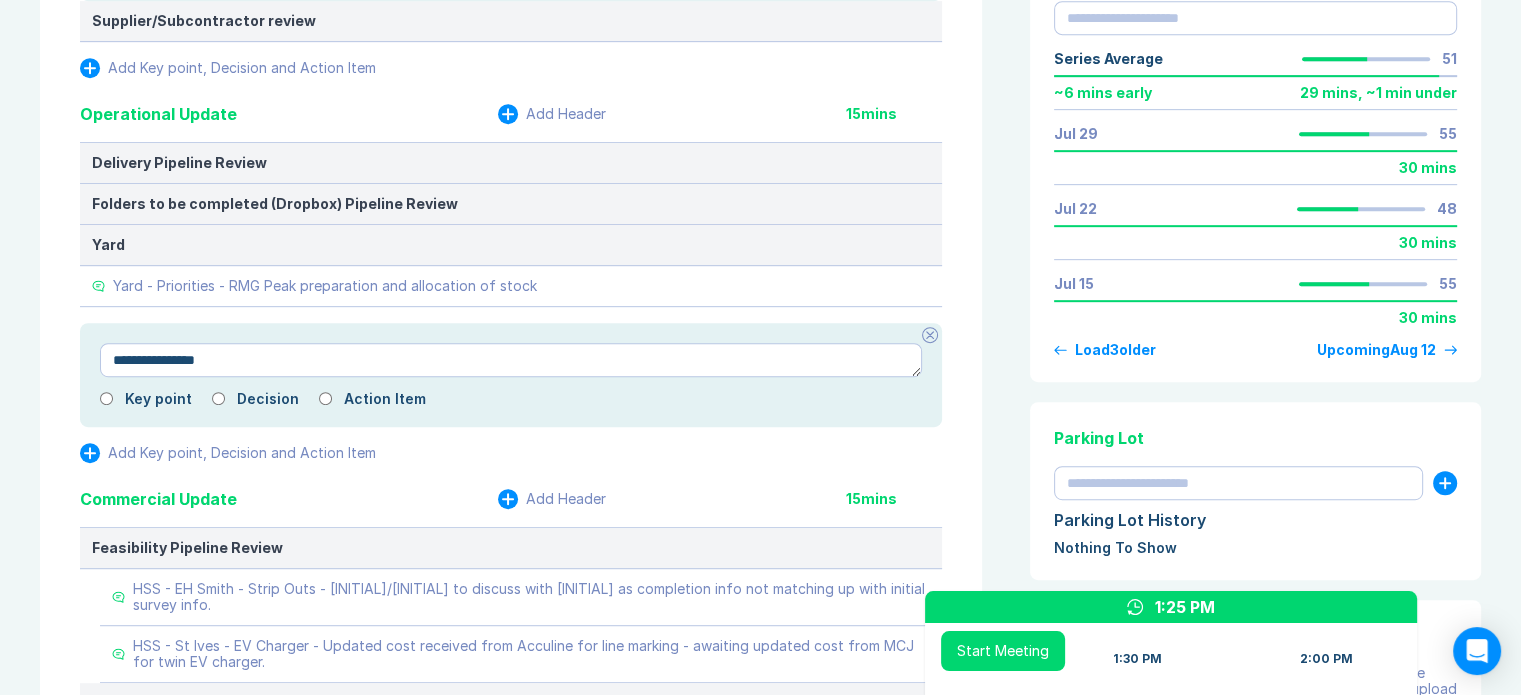 click on "**********" at bounding box center (511, 360) 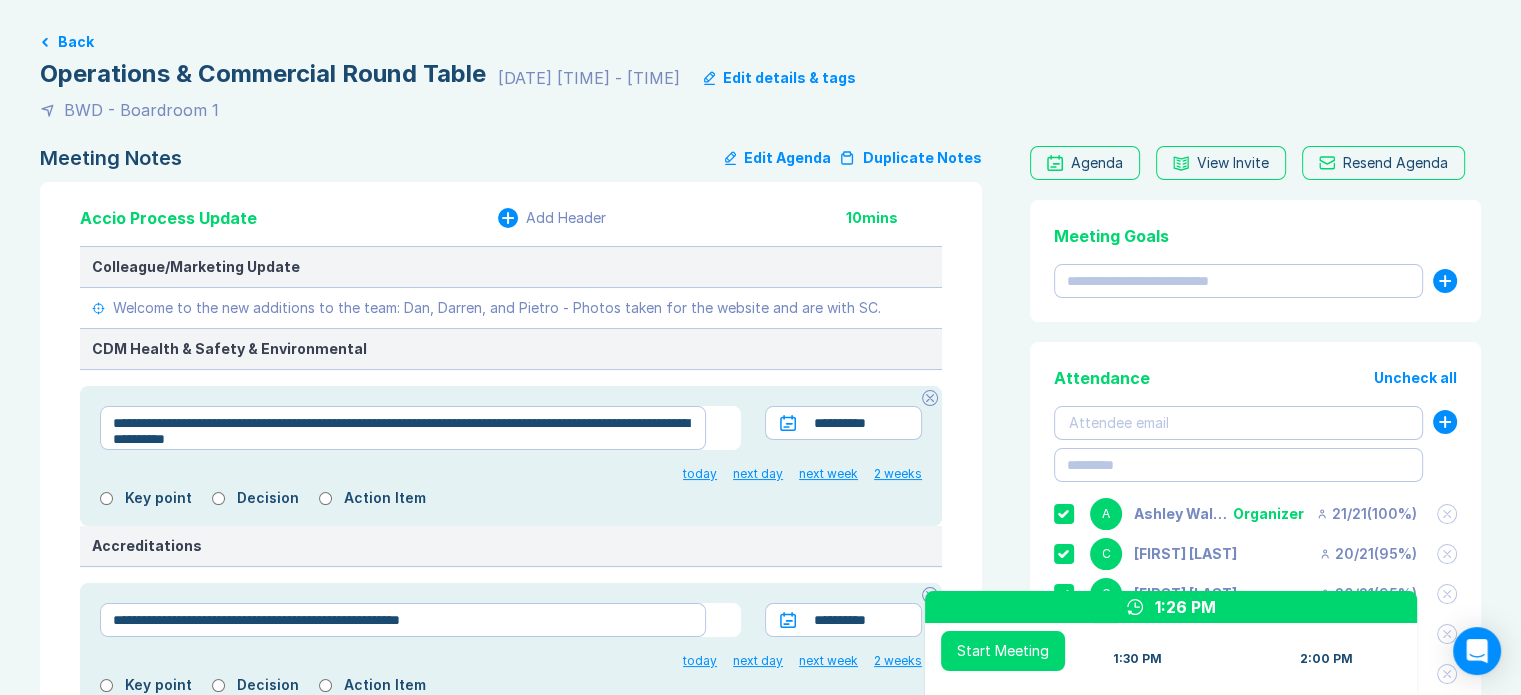scroll, scrollTop: 0, scrollLeft: 0, axis: both 